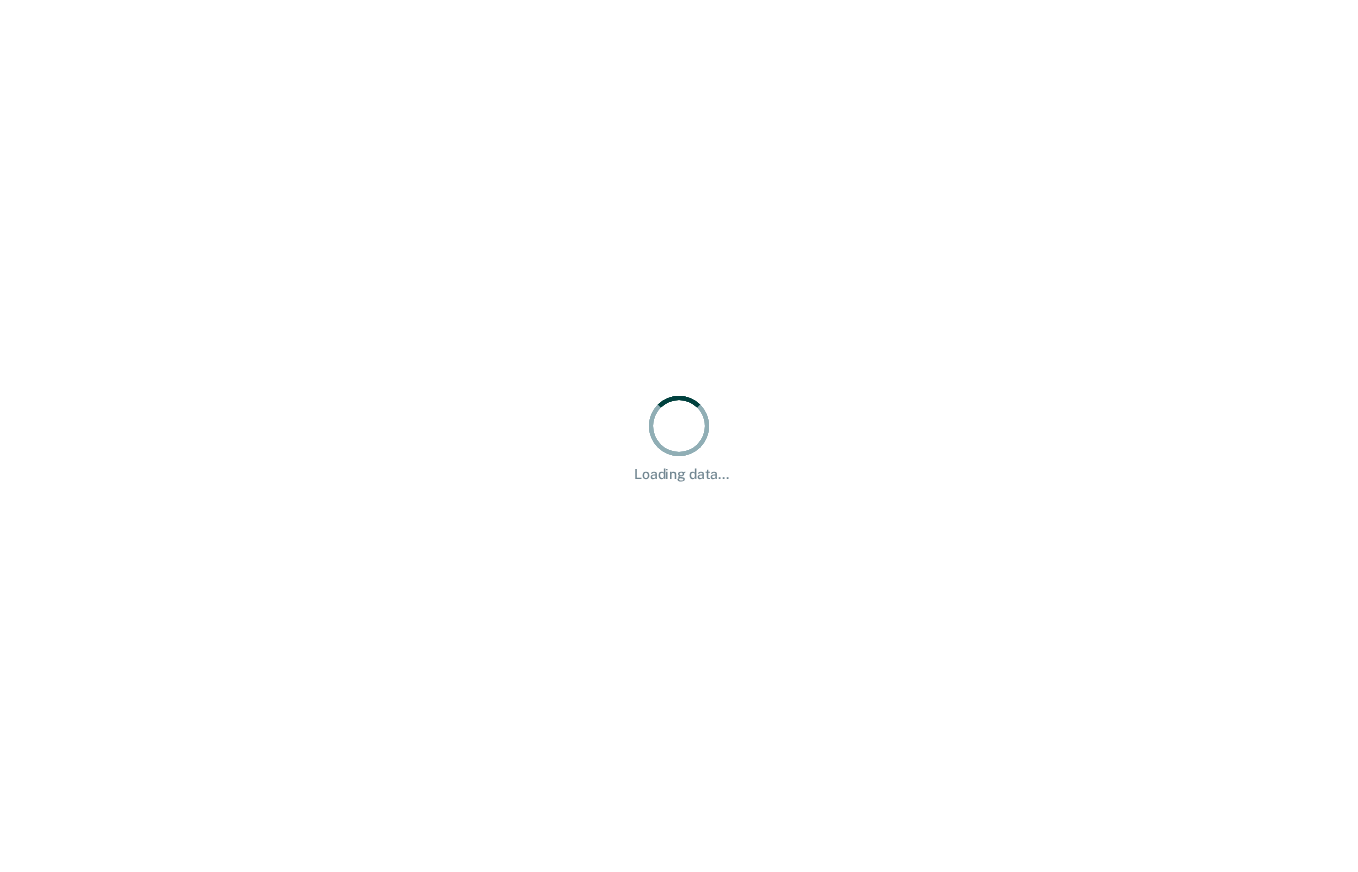 scroll, scrollTop: 0, scrollLeft: 0, axis: both 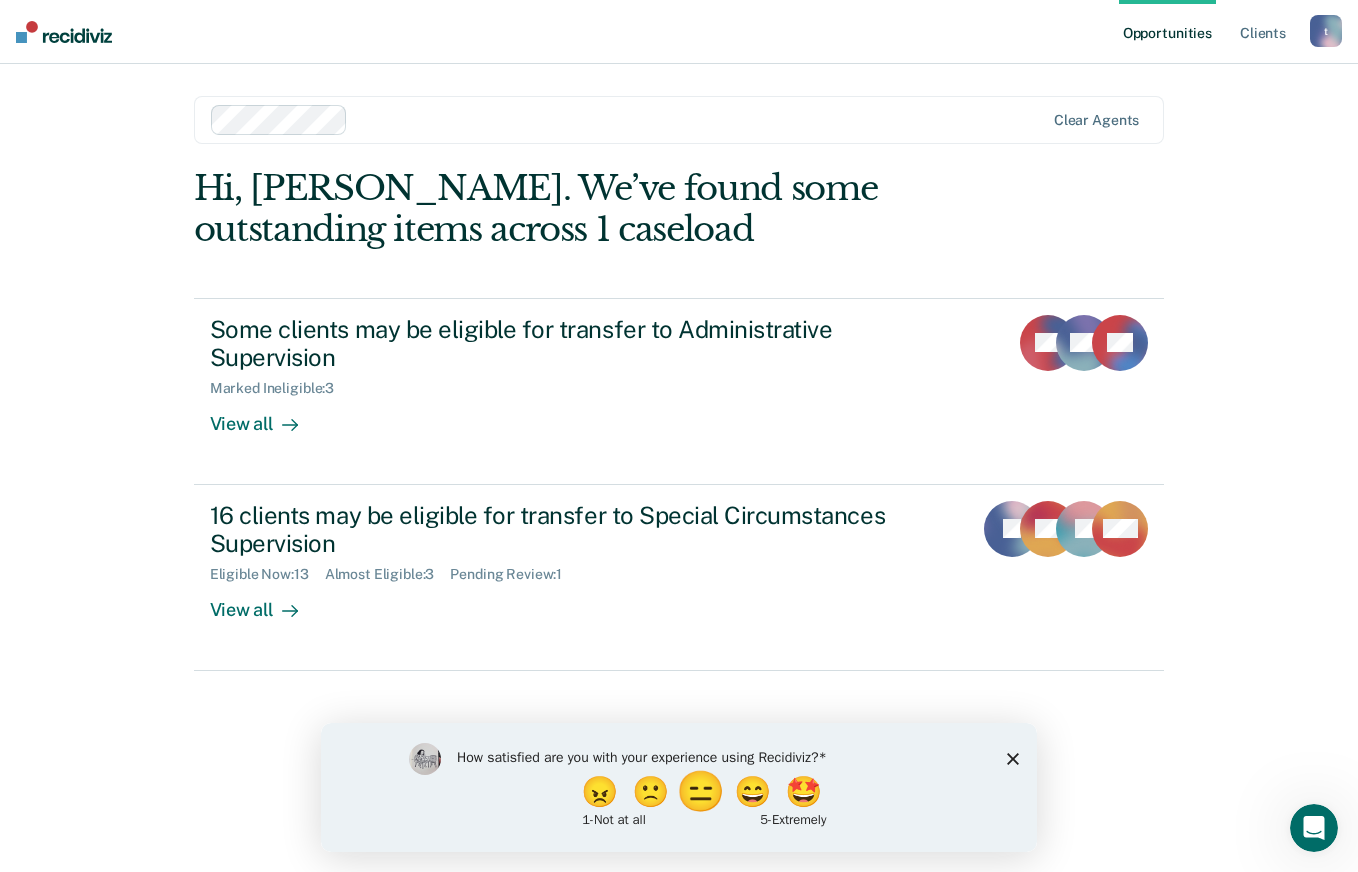 click on "😑" at bounding box center [703, 791] 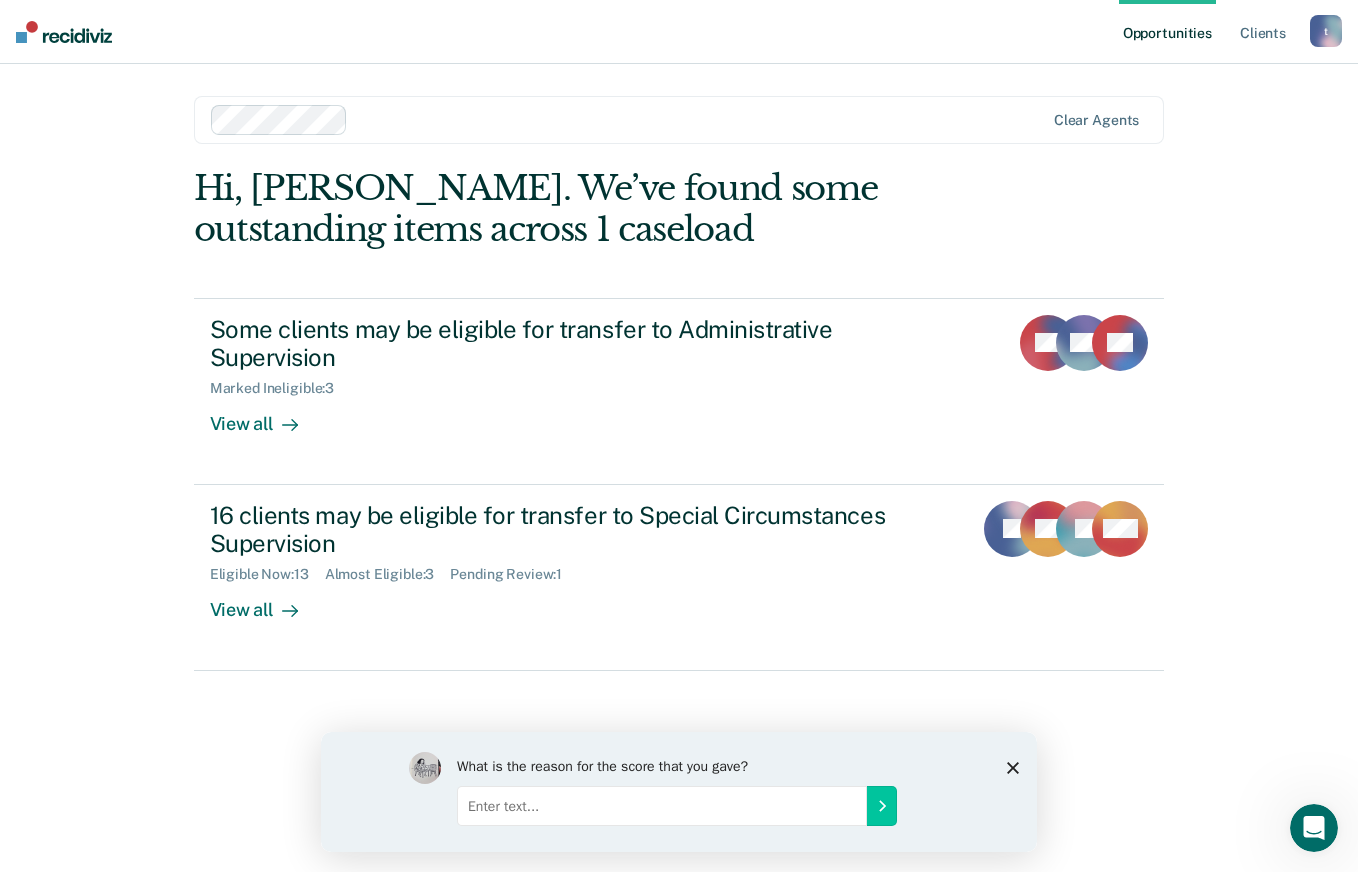 click at bounding box center (662, 805) 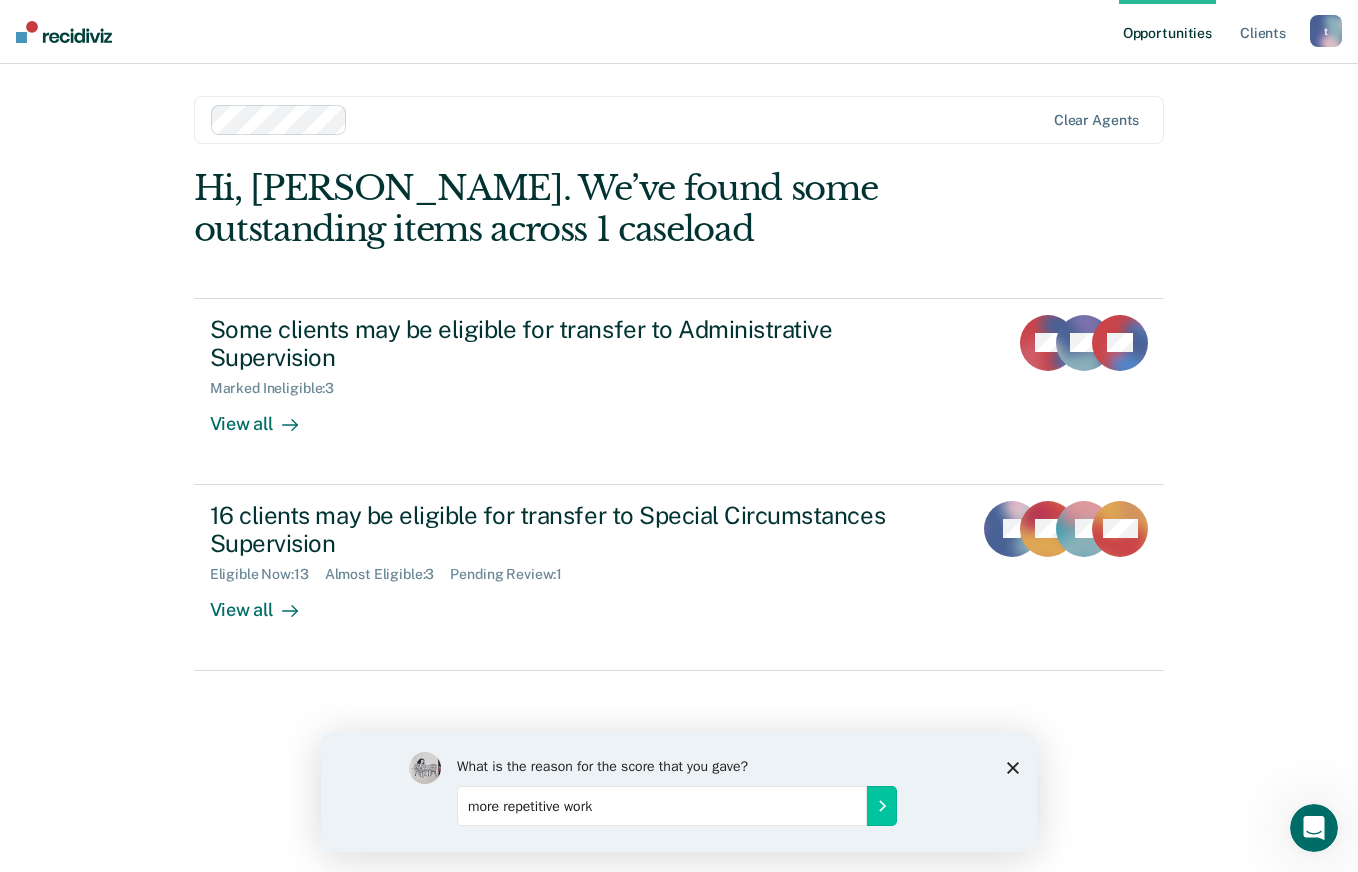 type on "more repetitive work" 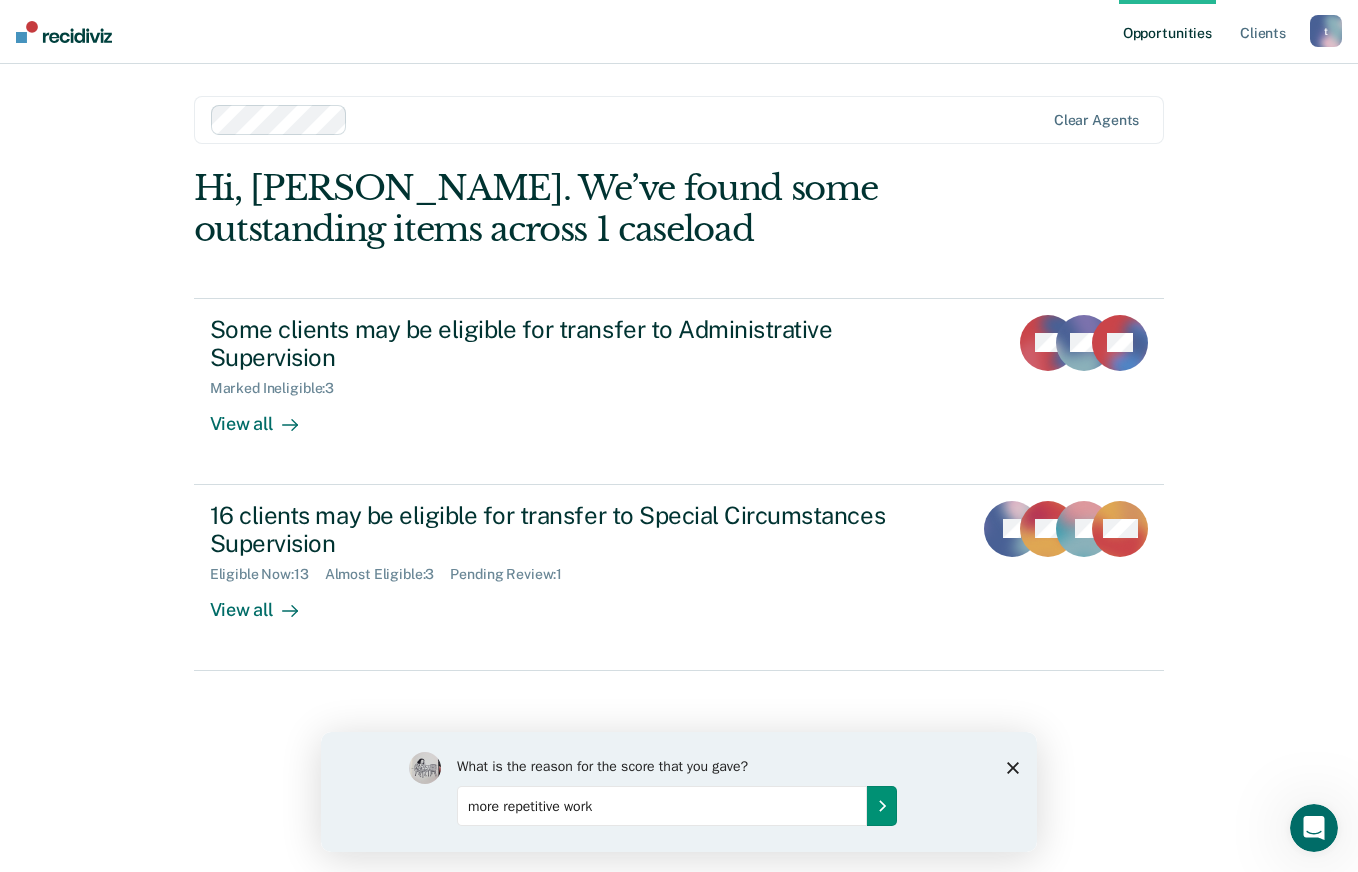 click 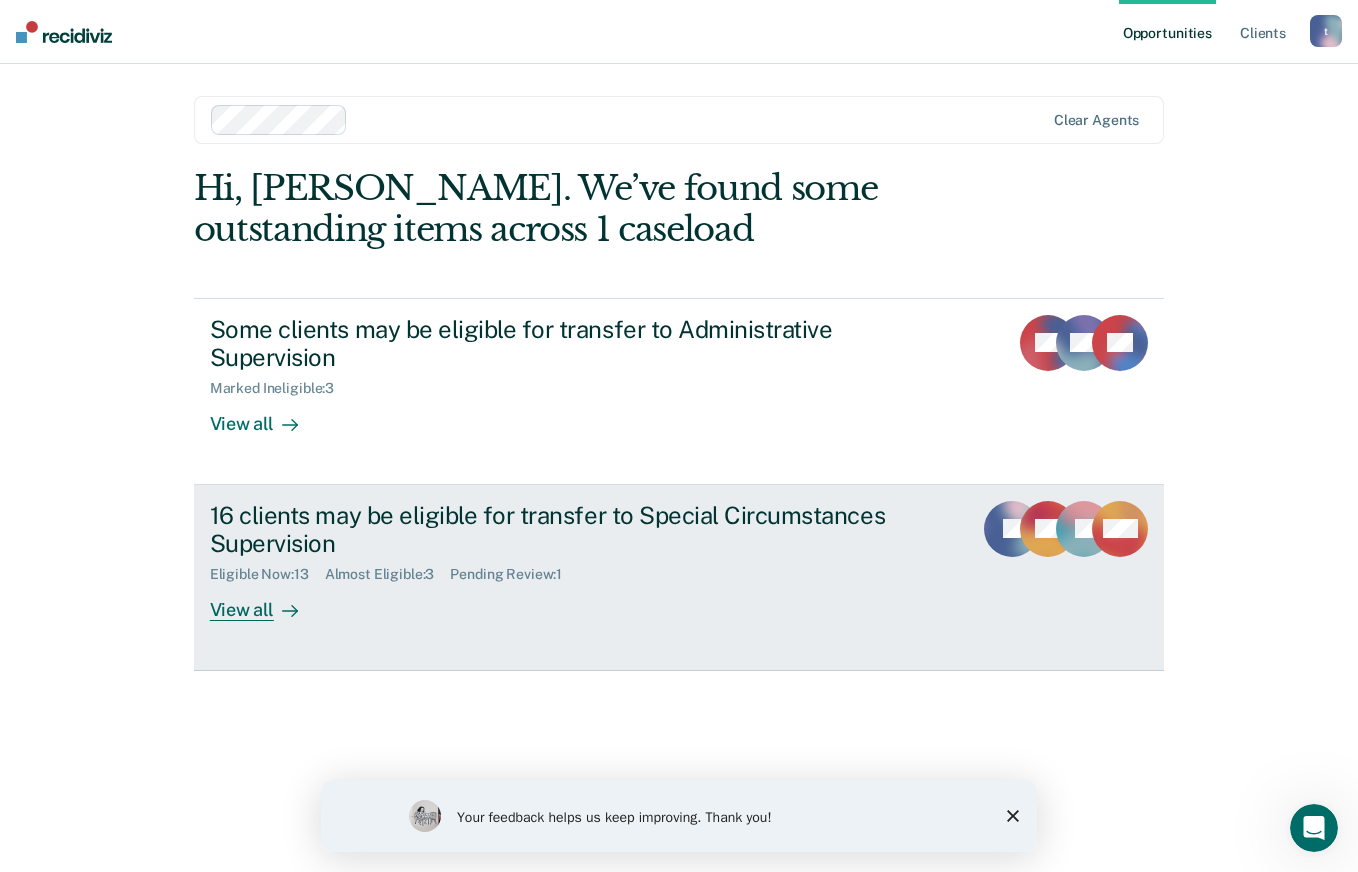 click on "Pending Review :  1" at bounding box center (514, 574) 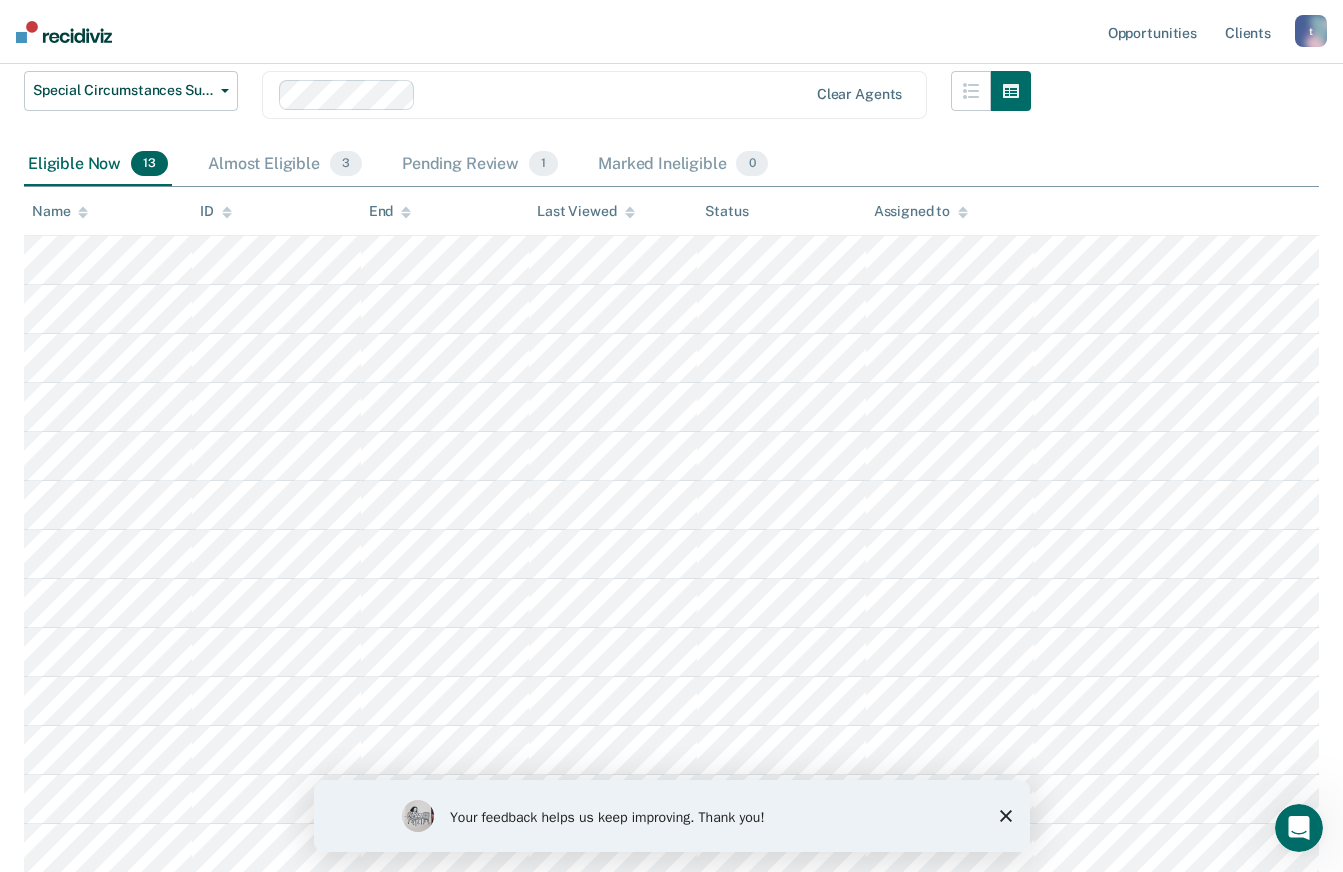 scroll, scrollTop: 254, scrollLeft: 0, axis: vertical 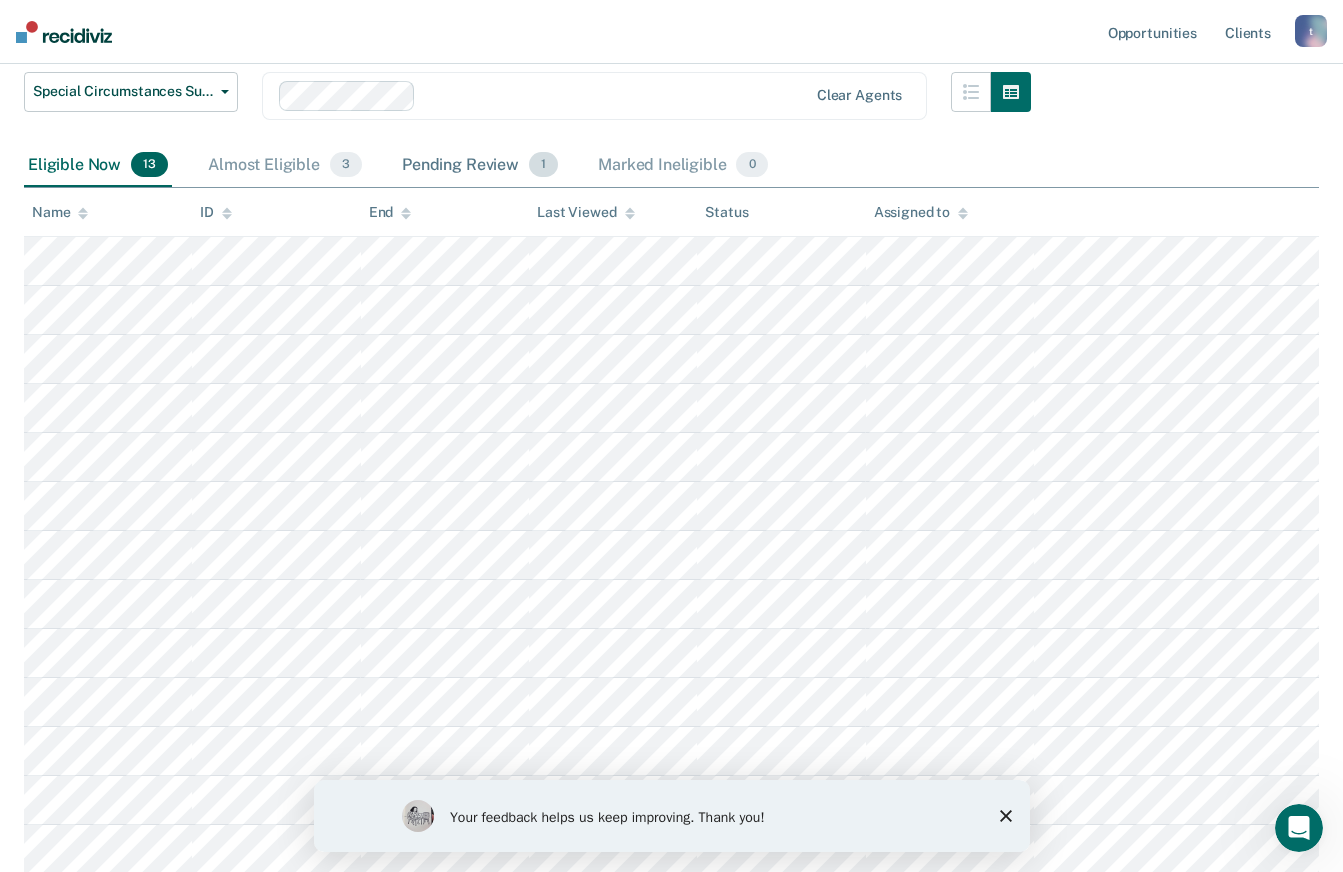 click on "1" at bounding box center [543, 165] 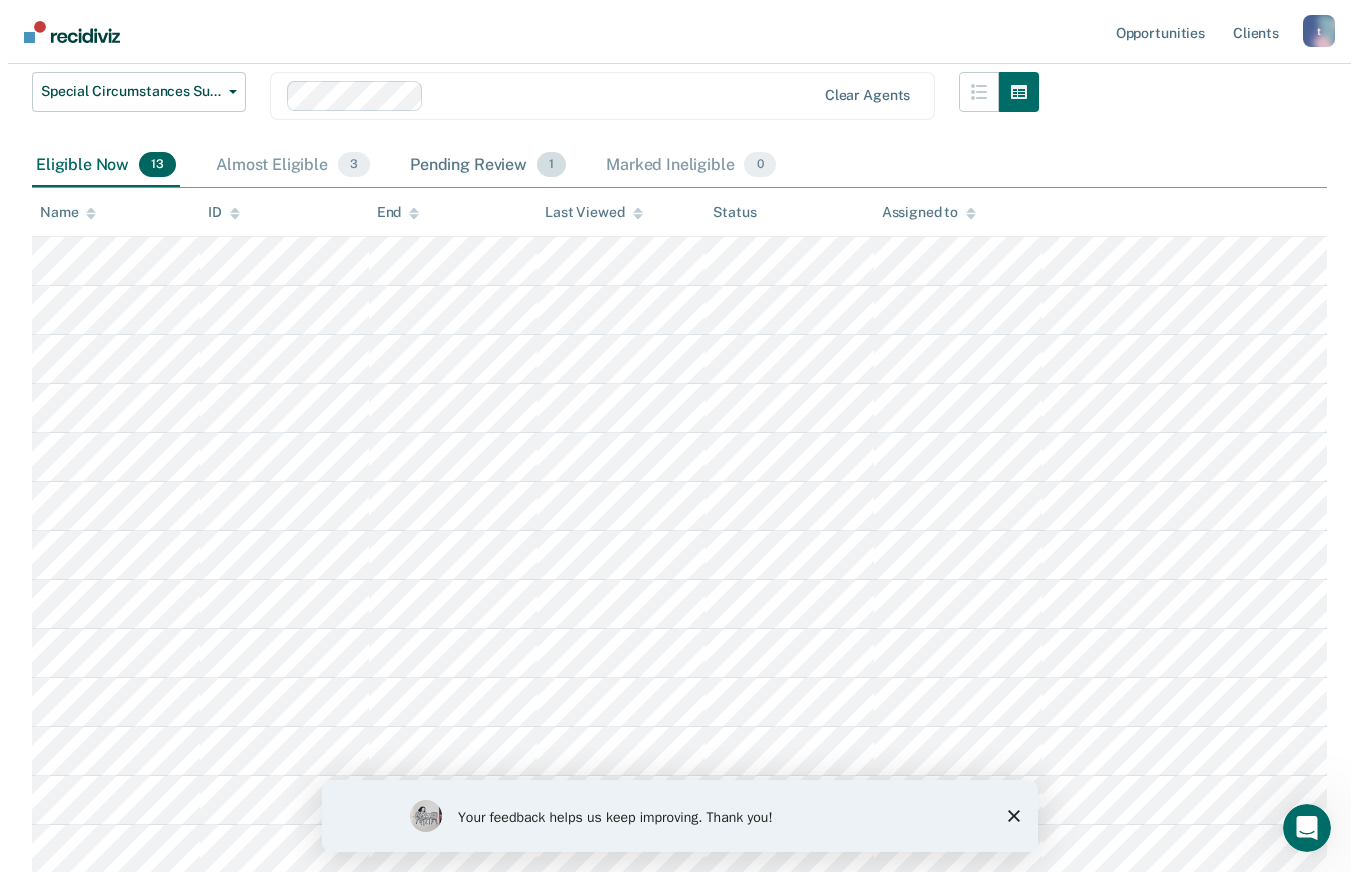 scroll, scrollTop: 0, scrollLeft: 0, axis: both 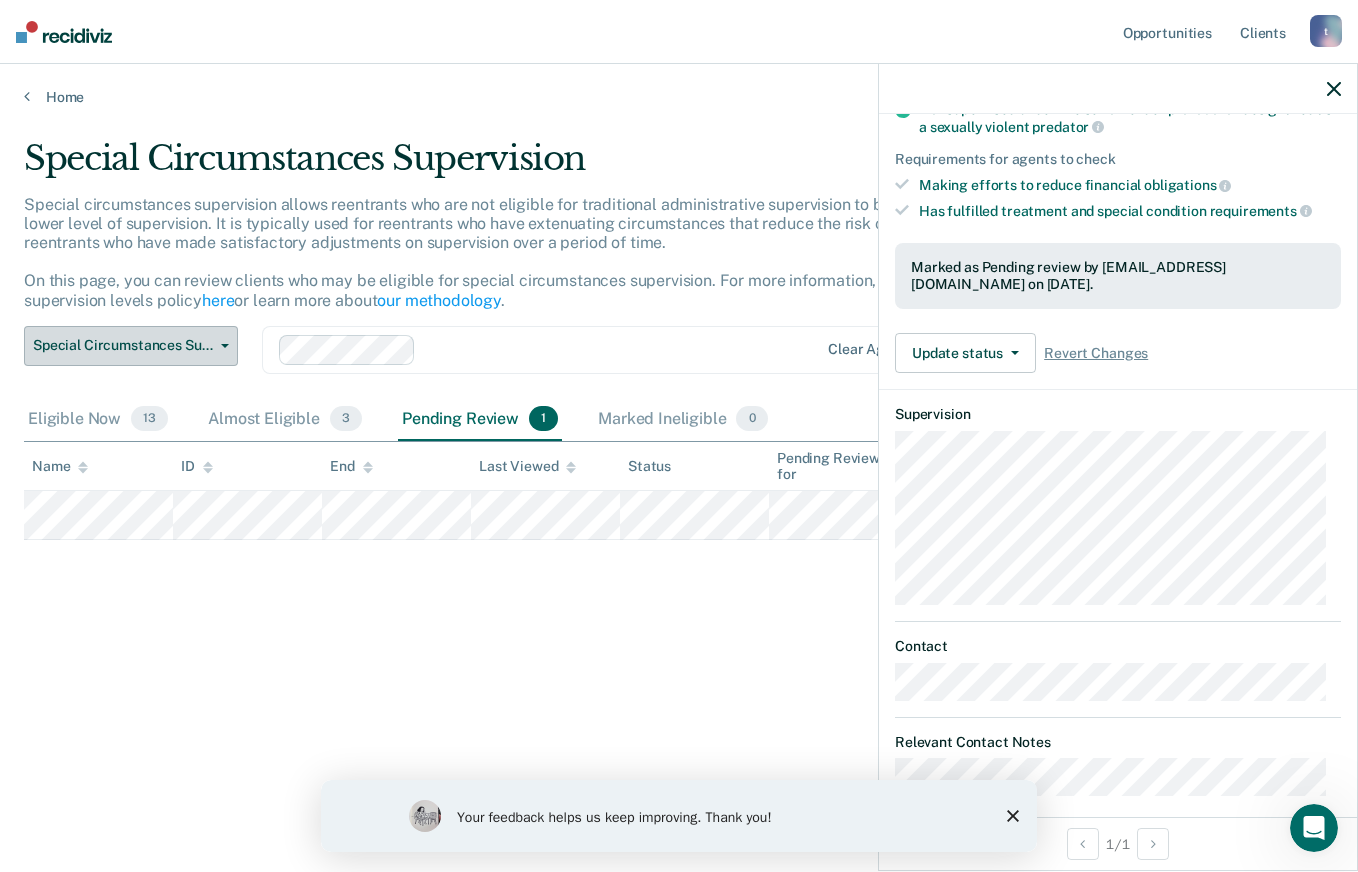 click on "Special Circumstances Supervision" at bounding box center [131, 346] 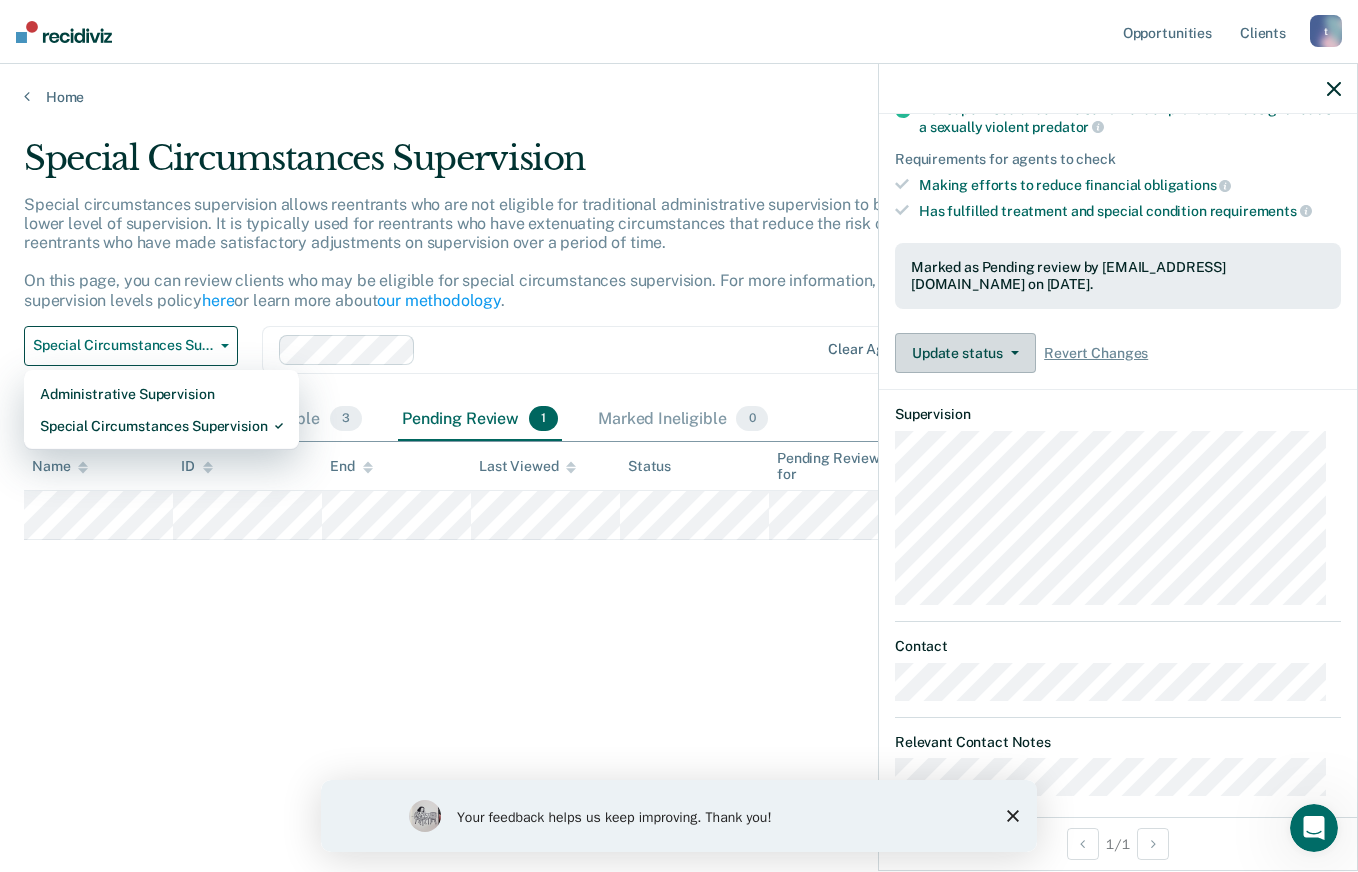click 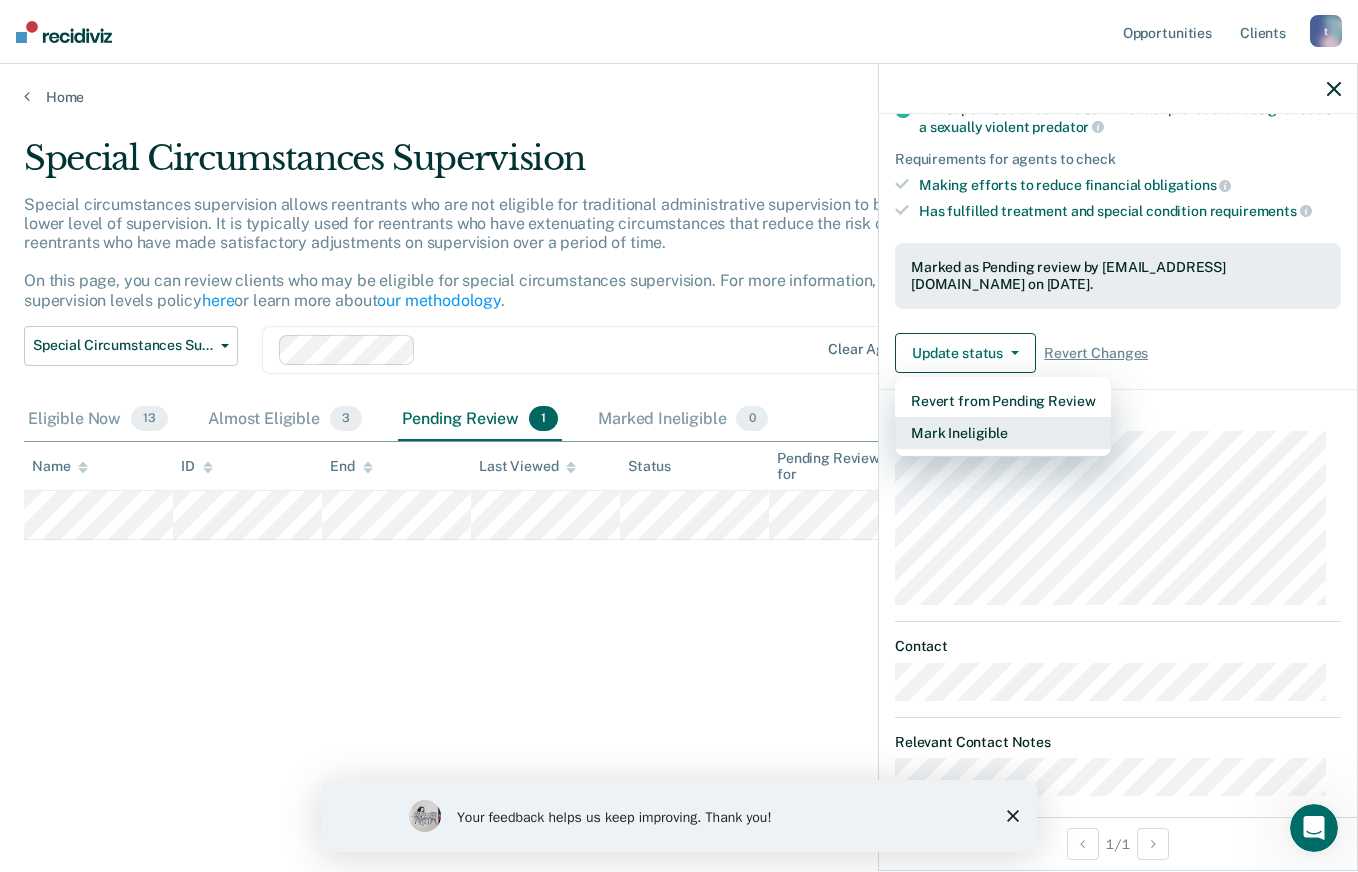 click on "Mark Ineligible" at bounding box center [1003, 433] 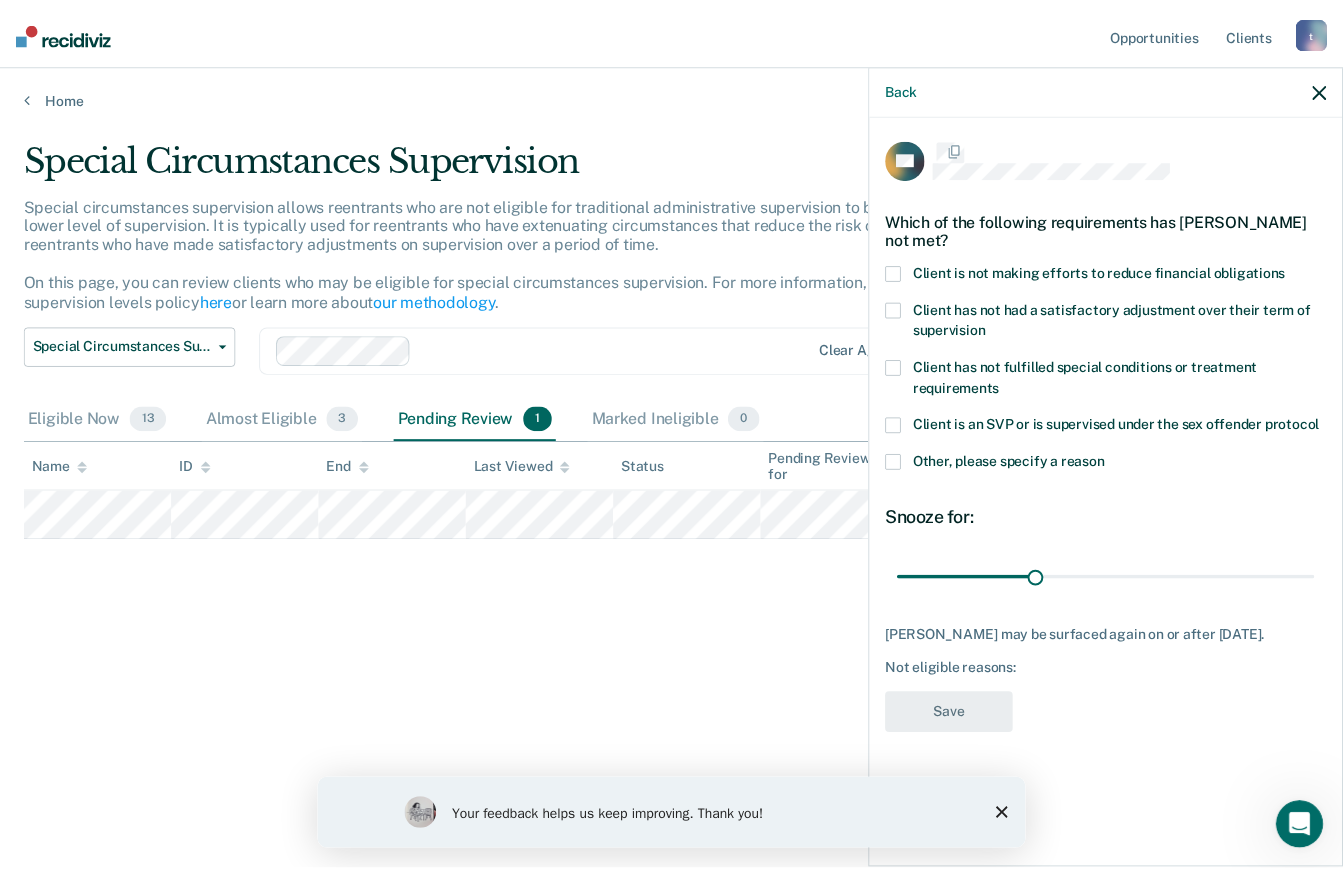 scroll, scrollTop: 0, scrollLeft: 0, axis: both 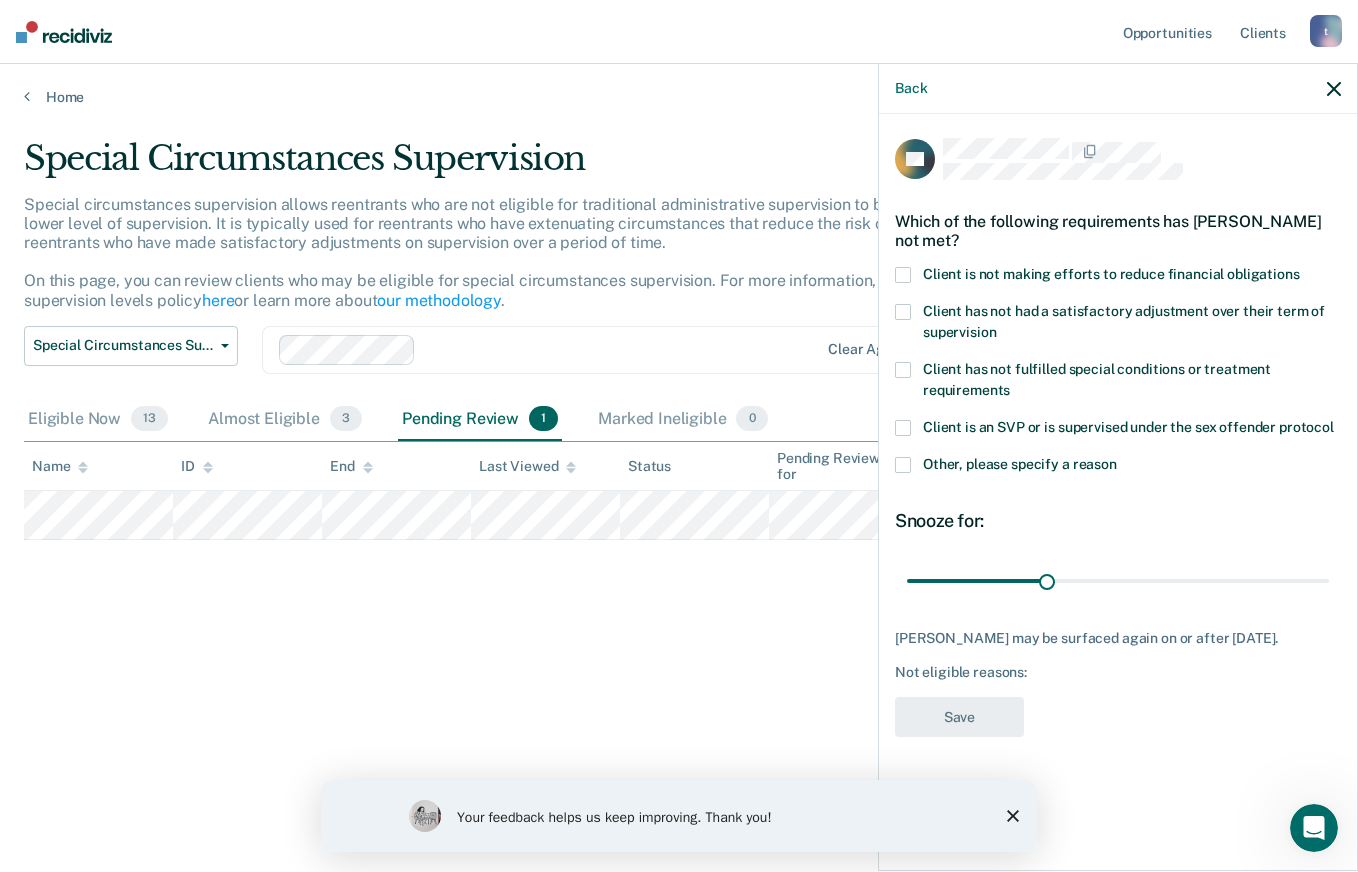 click at bounding box center [903, 275] 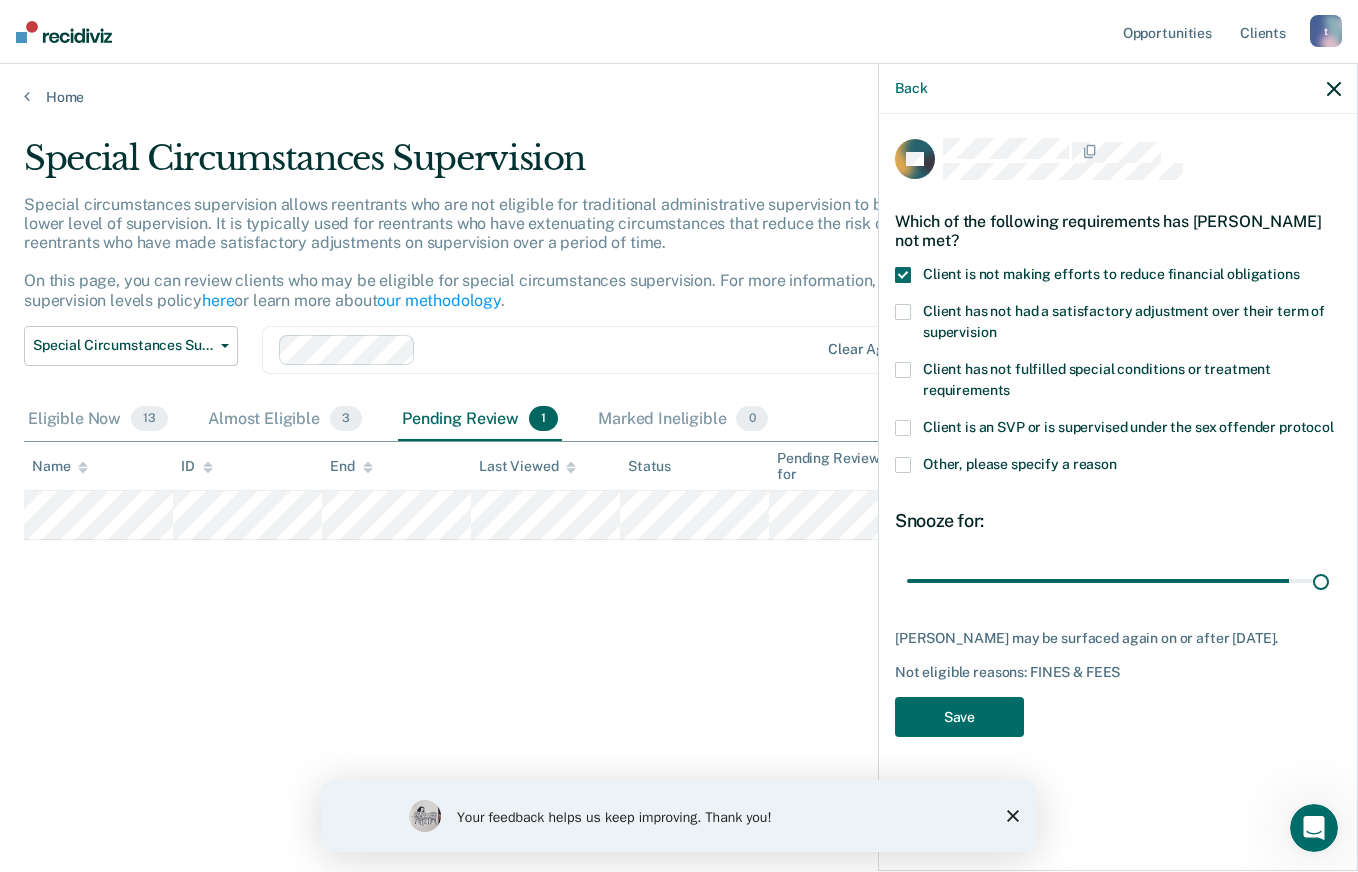 type on "90" 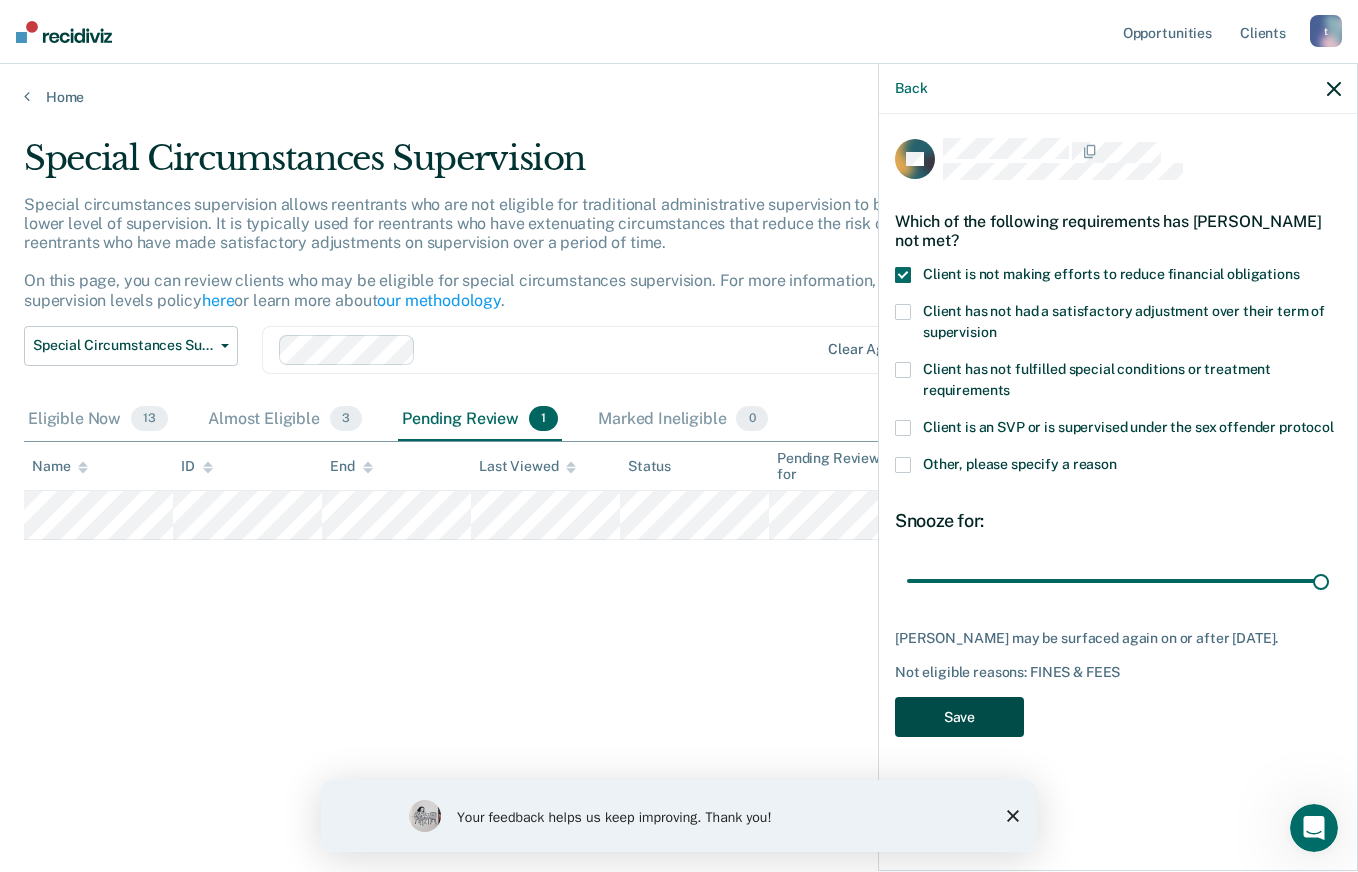 click on "Save" at bounding box center [959, 717] 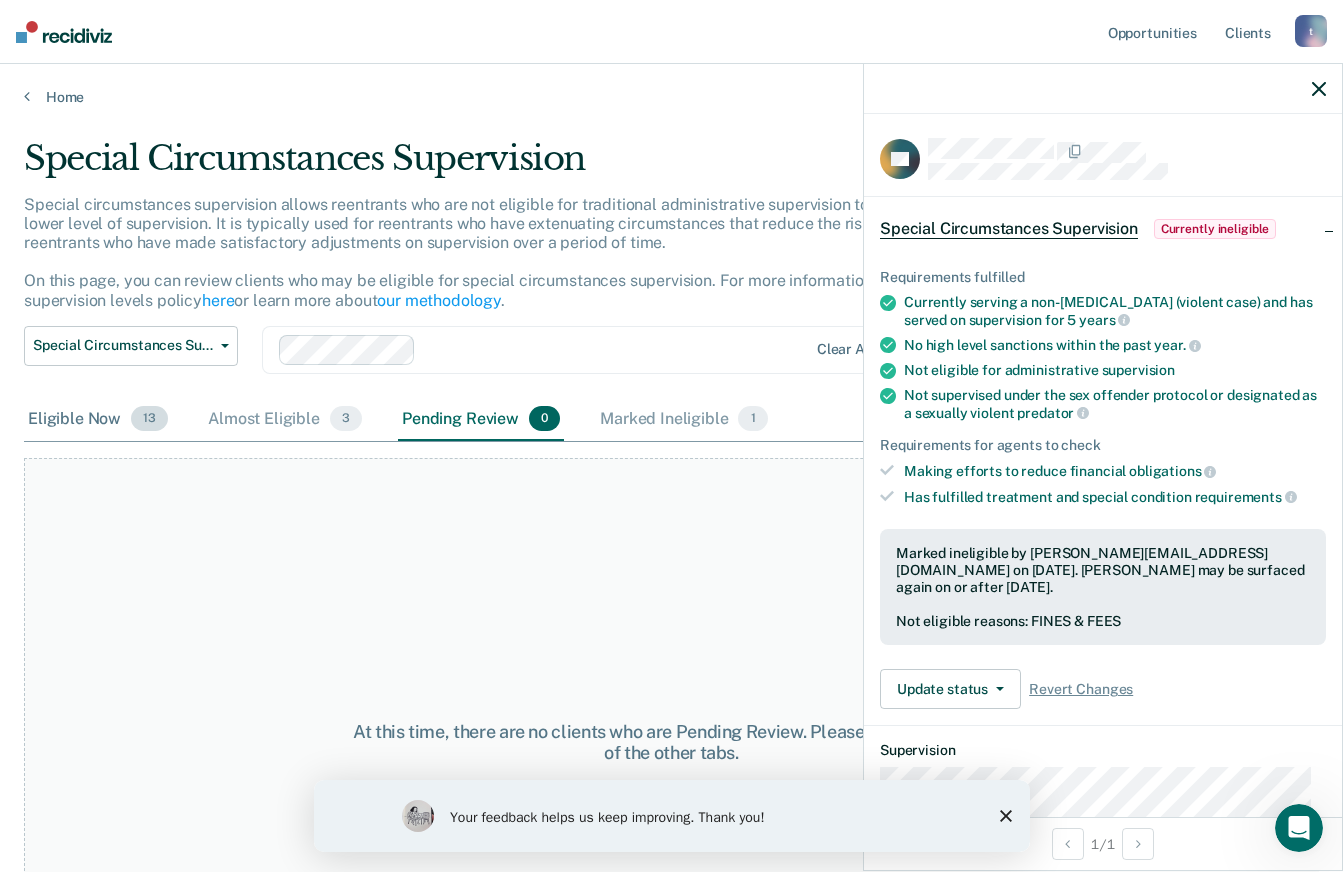 click on "13" at bounding box center [149, 419] 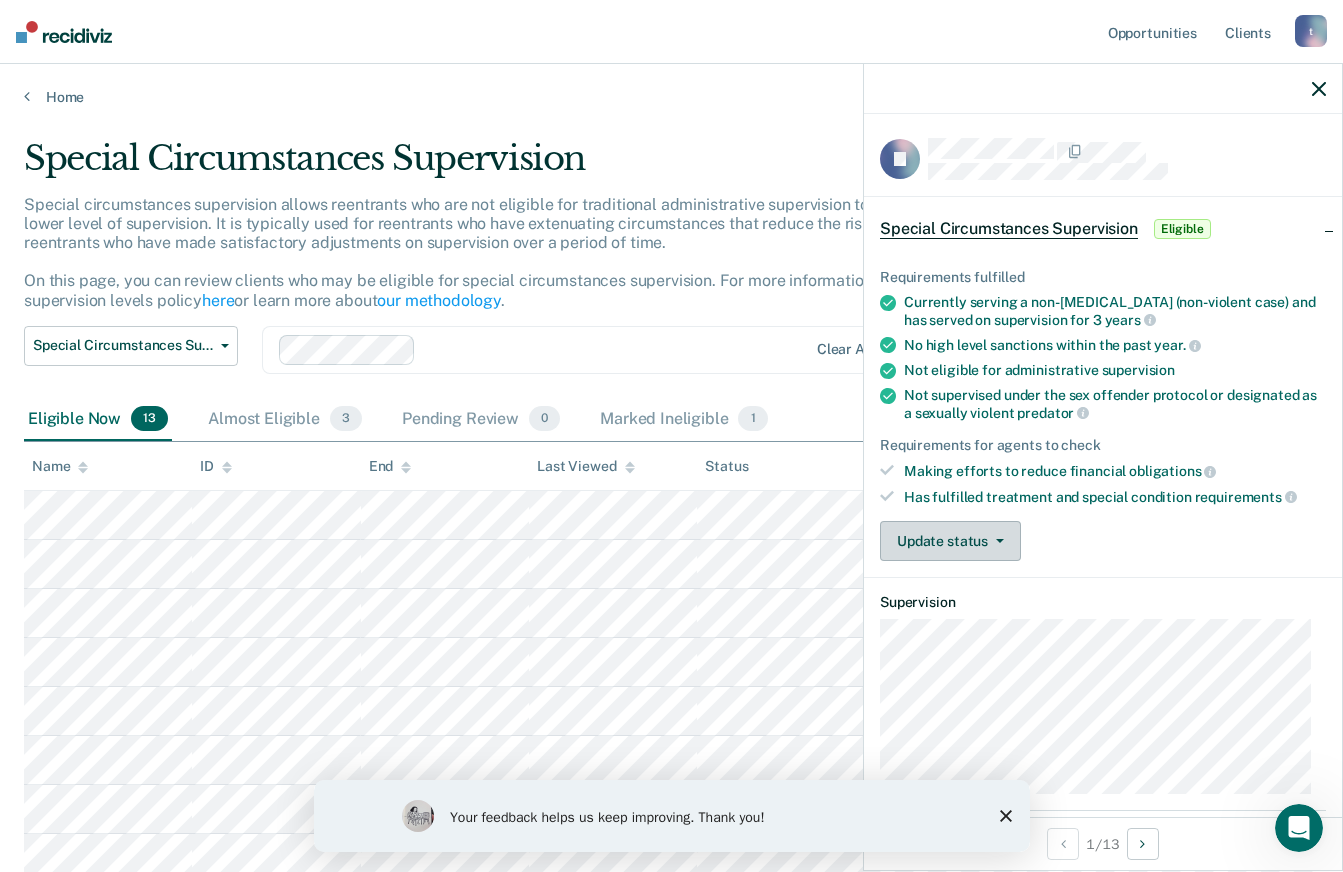 click 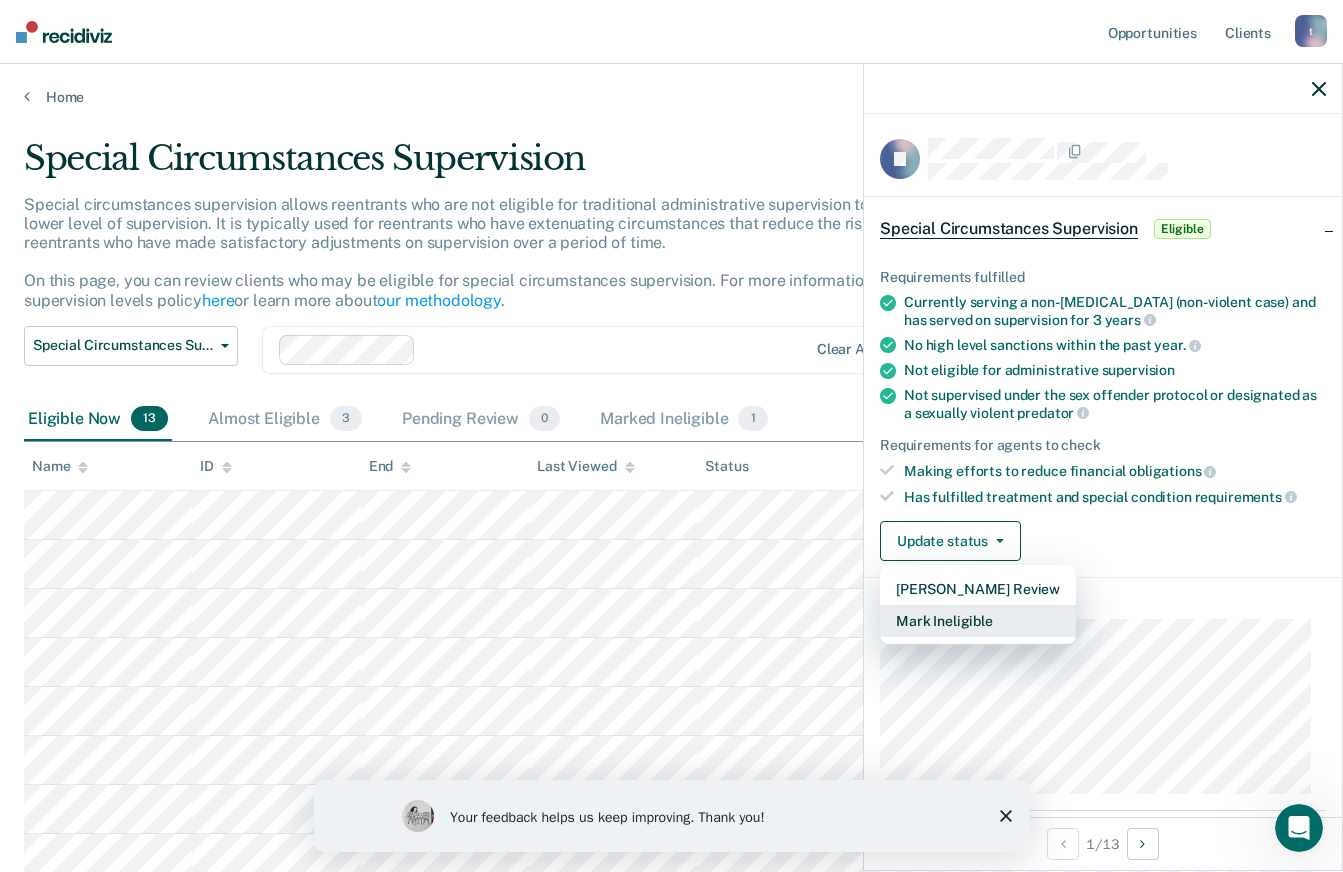 click on "Mark Ineligible" at bounding box center (978, 621) 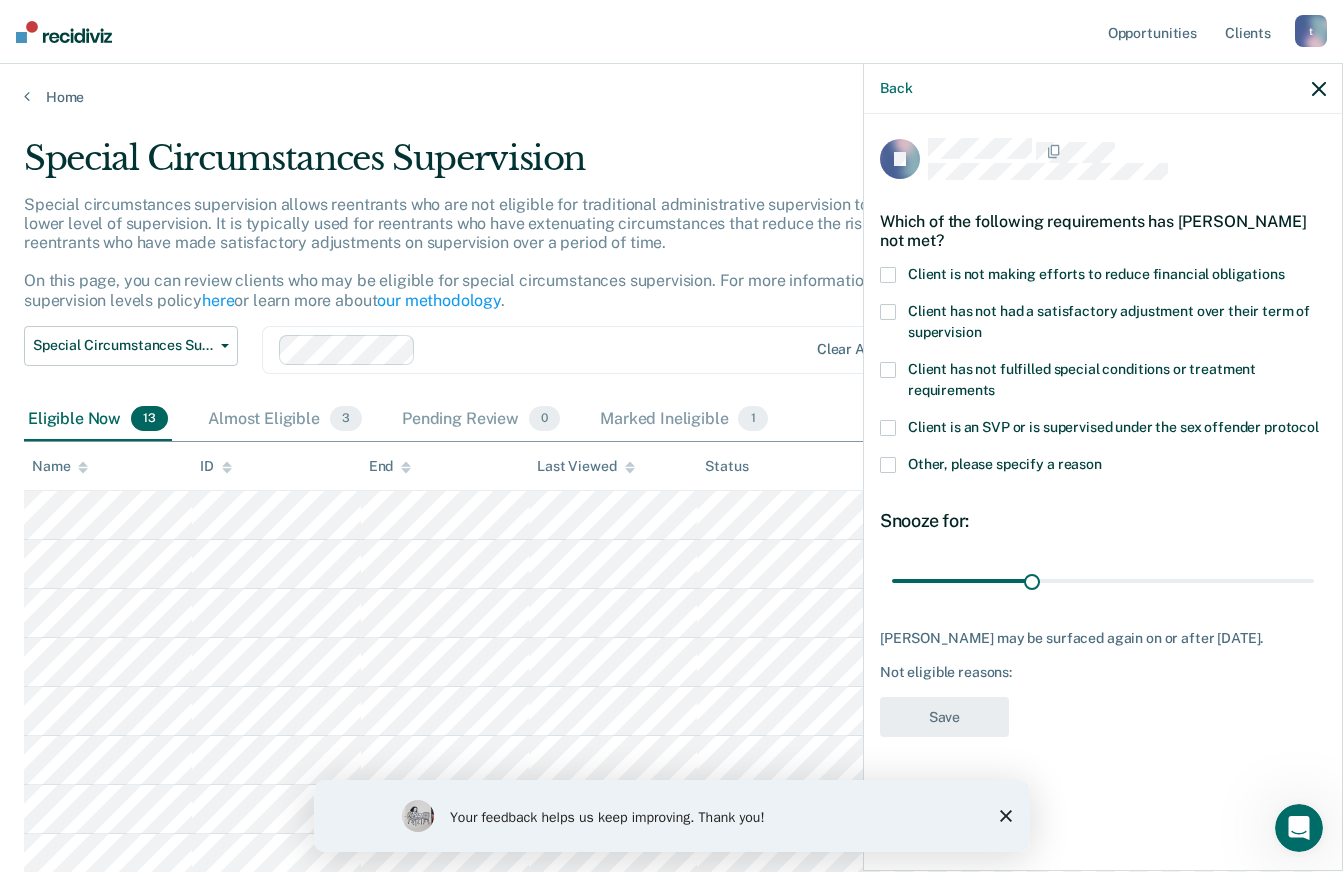 click on "Client is not making efforts to reduce financial obligations" at bounding box center (1103, 277) 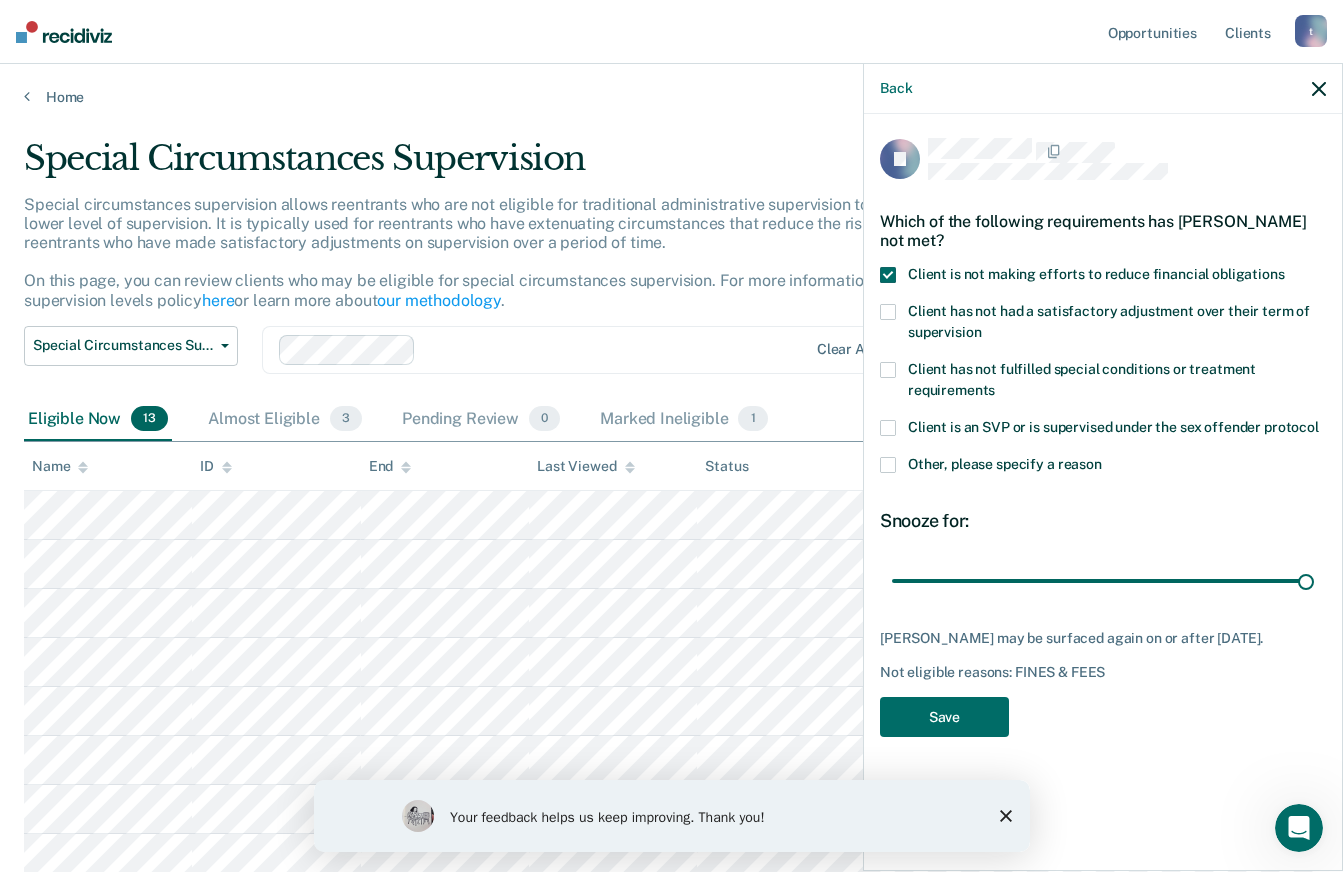 type on "90" 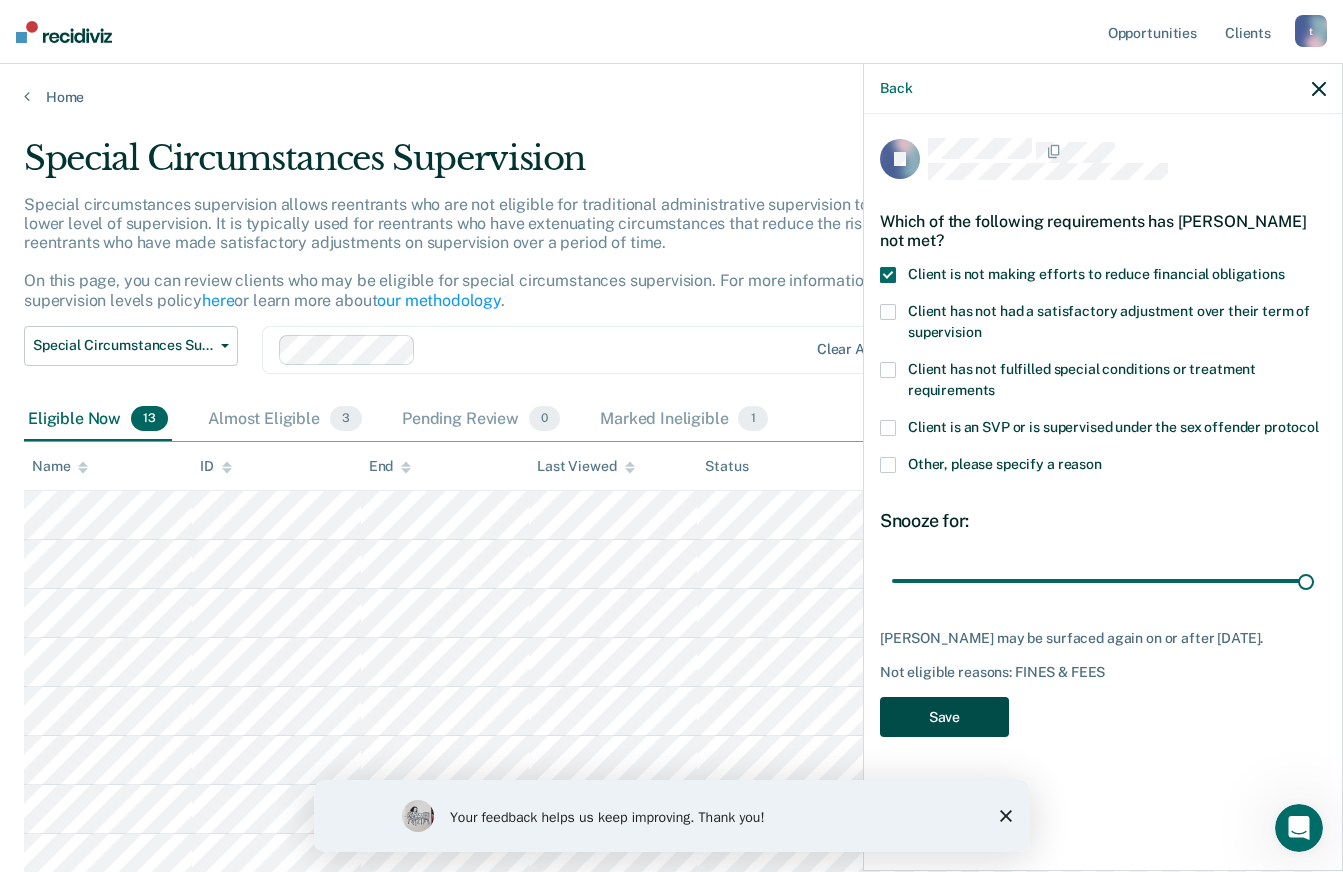 click on "Save" at bounding box center [944, 717] 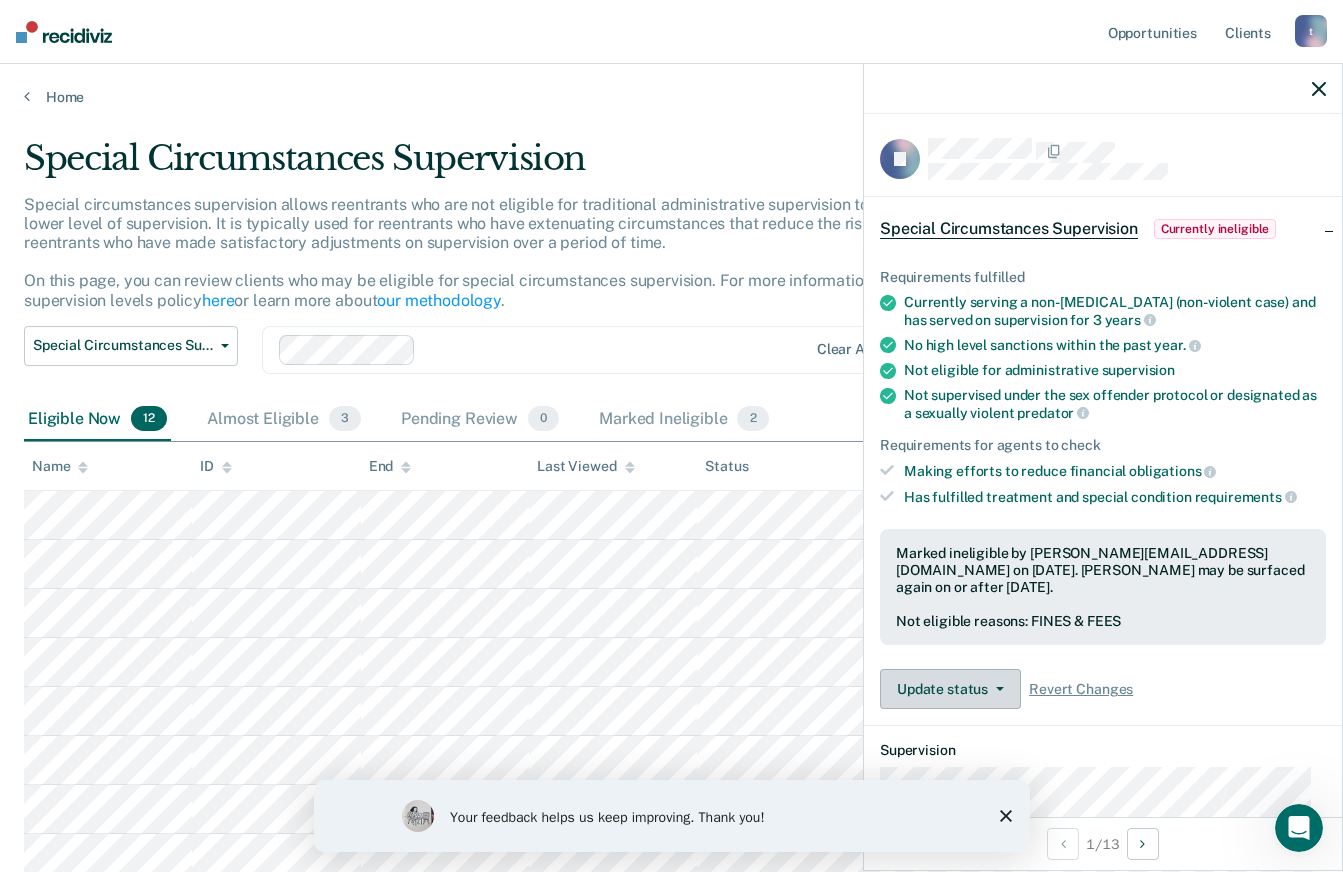 click 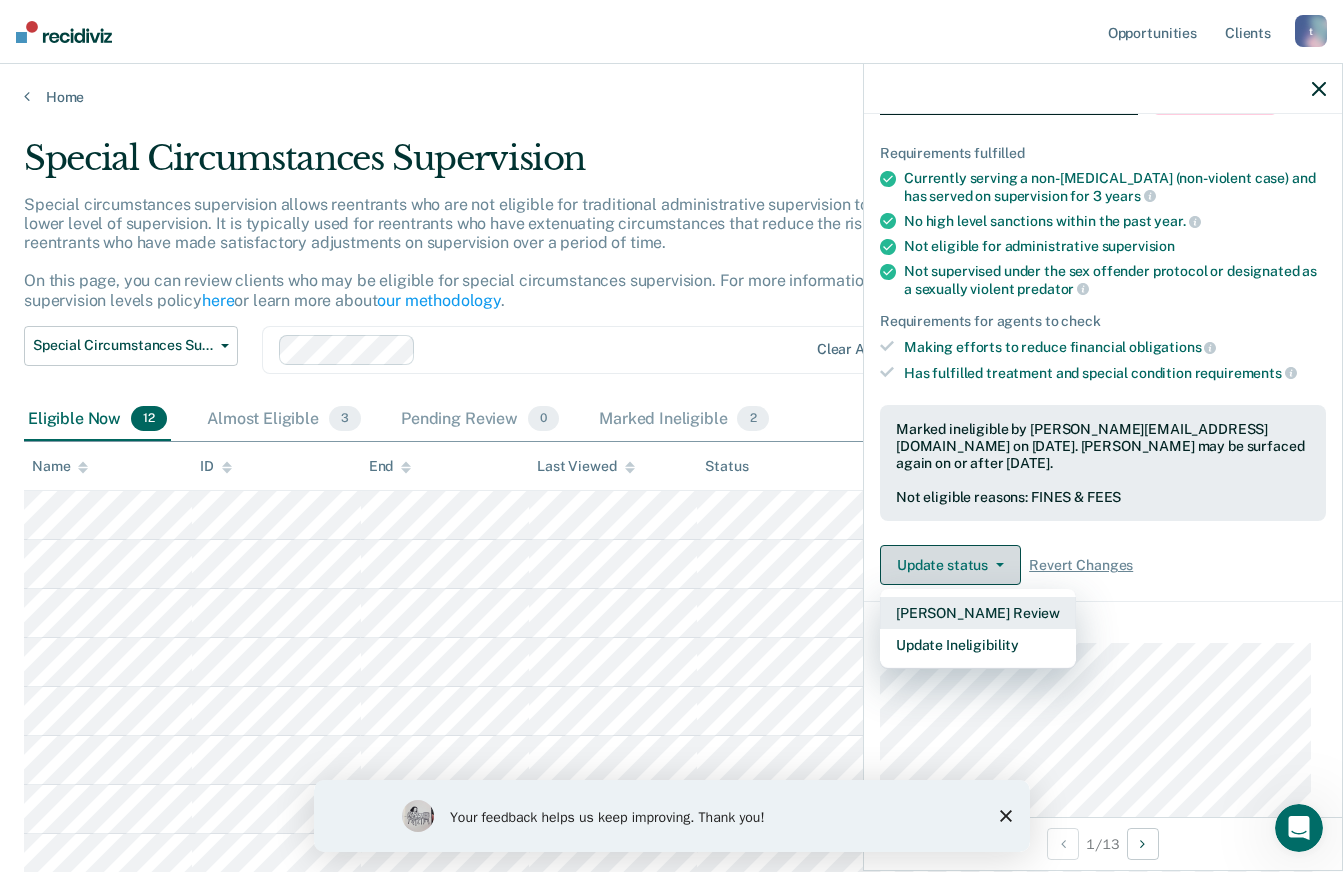 scroll, scrollTop: 126, scrollLeft: 0, axis: vertical 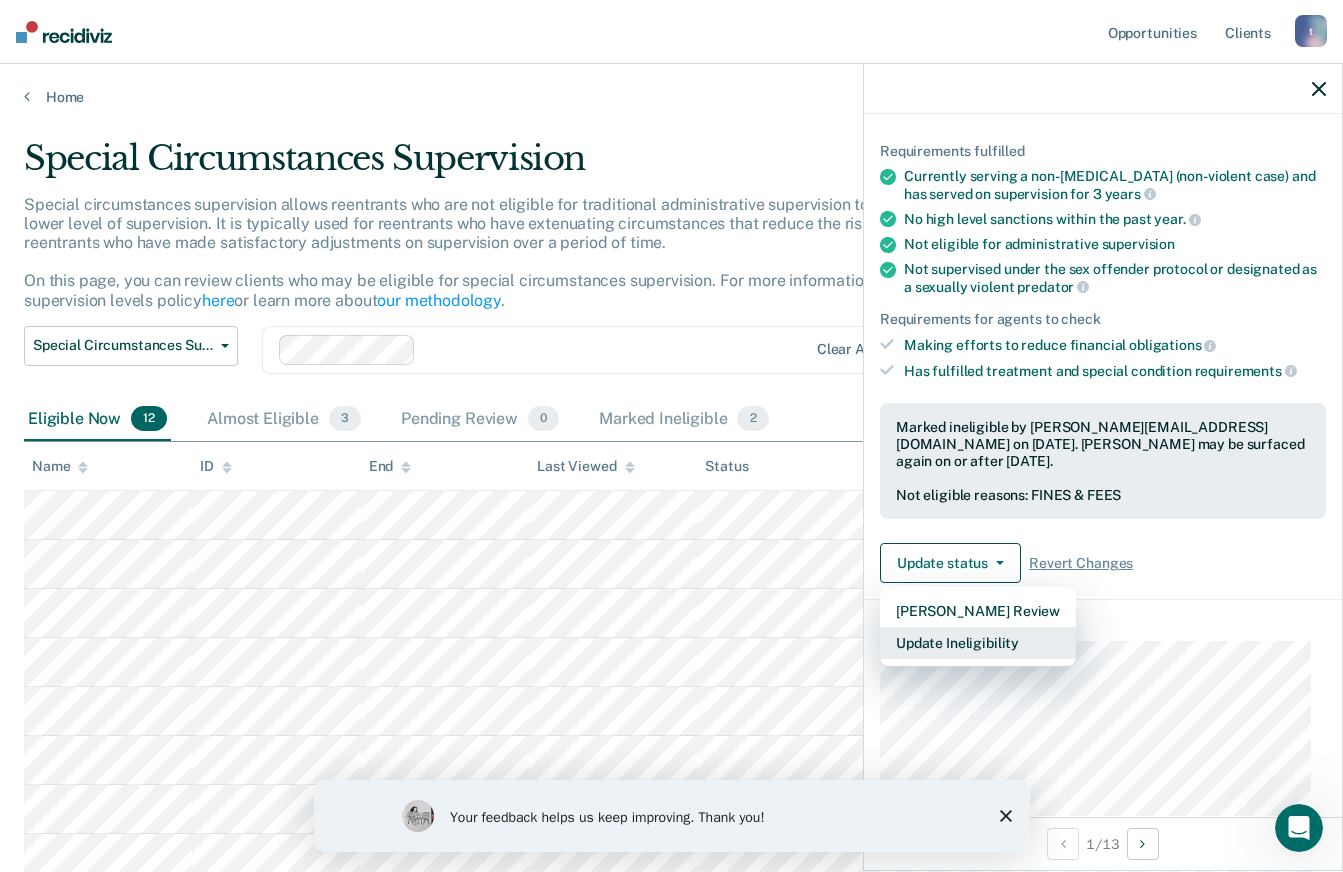 click on "Update Ineligibility" at bounding box center [978, 643] 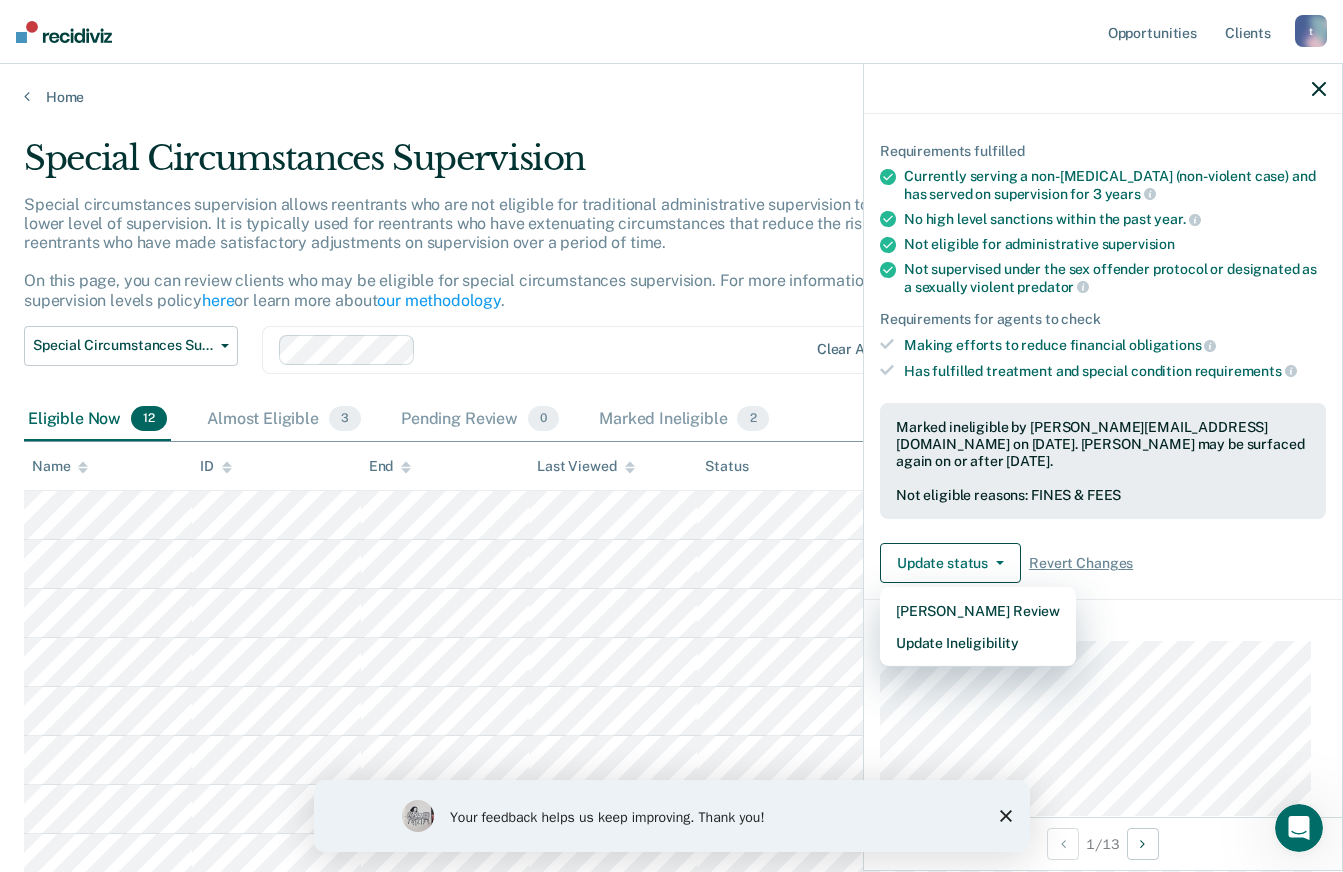 scroll, scrollTop: 0, scrollLeft: 0, axis: both 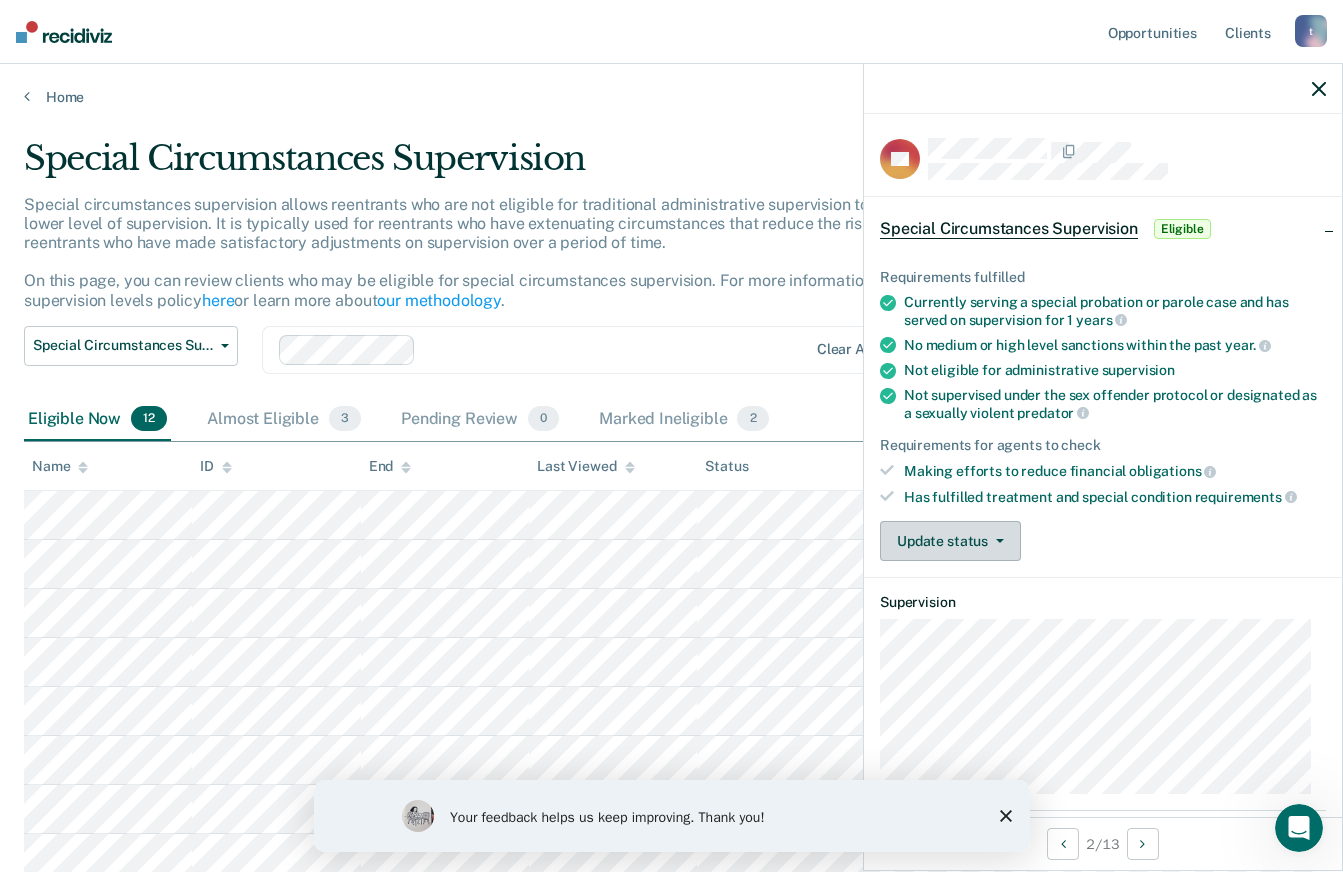 click 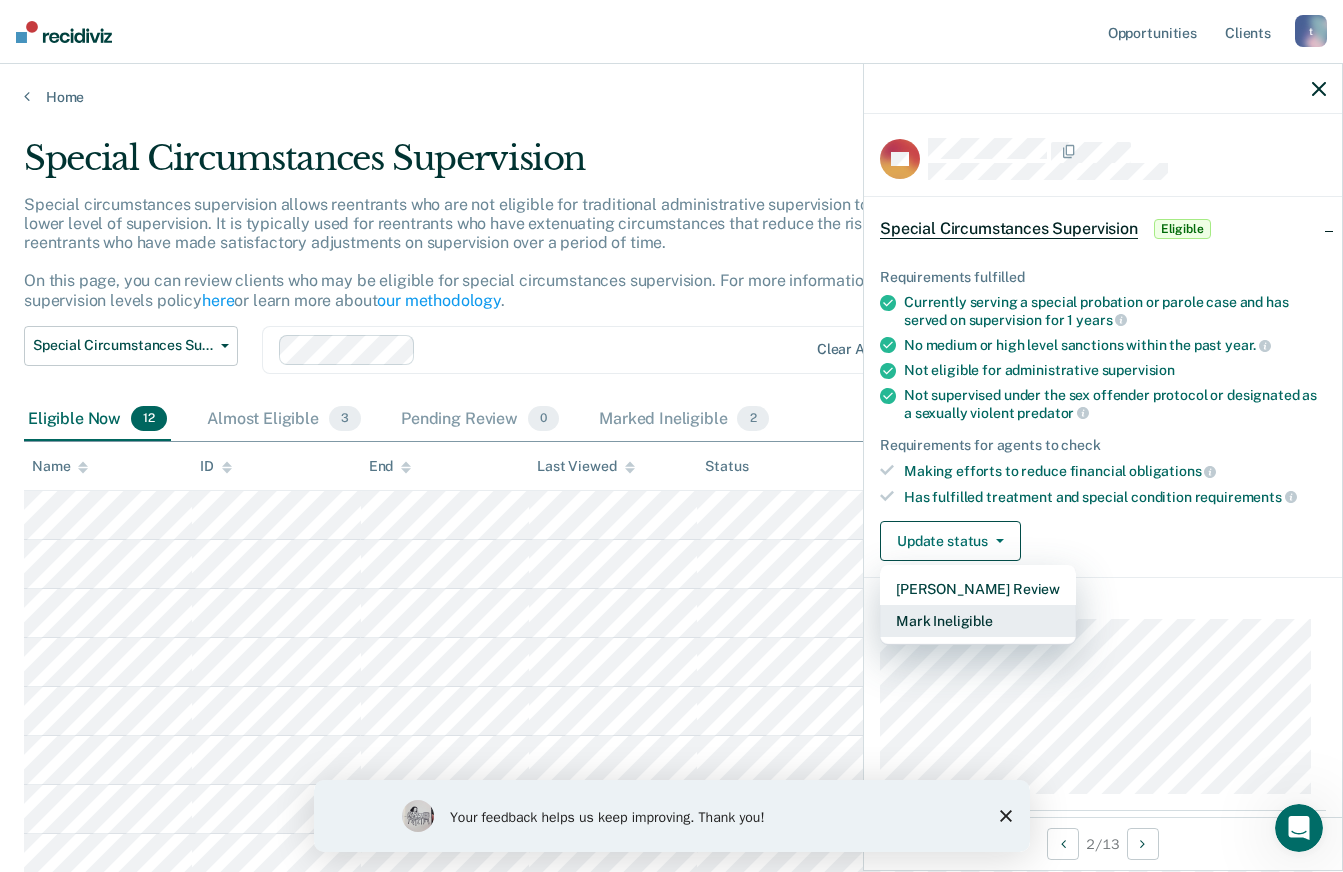 click on "Mark Ineligible" at bounding box center (978, 621) 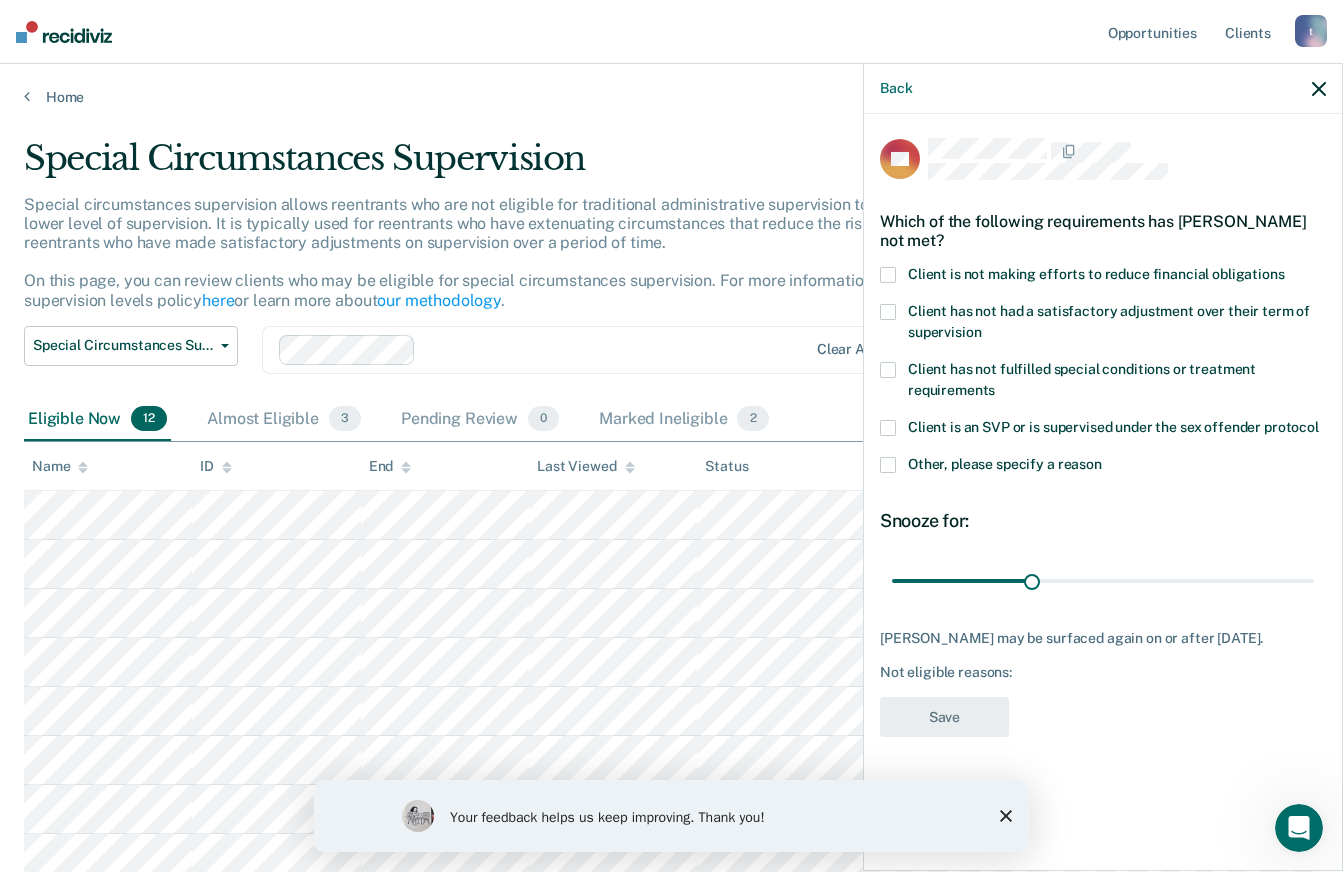 click at bounding box center (888, 275) 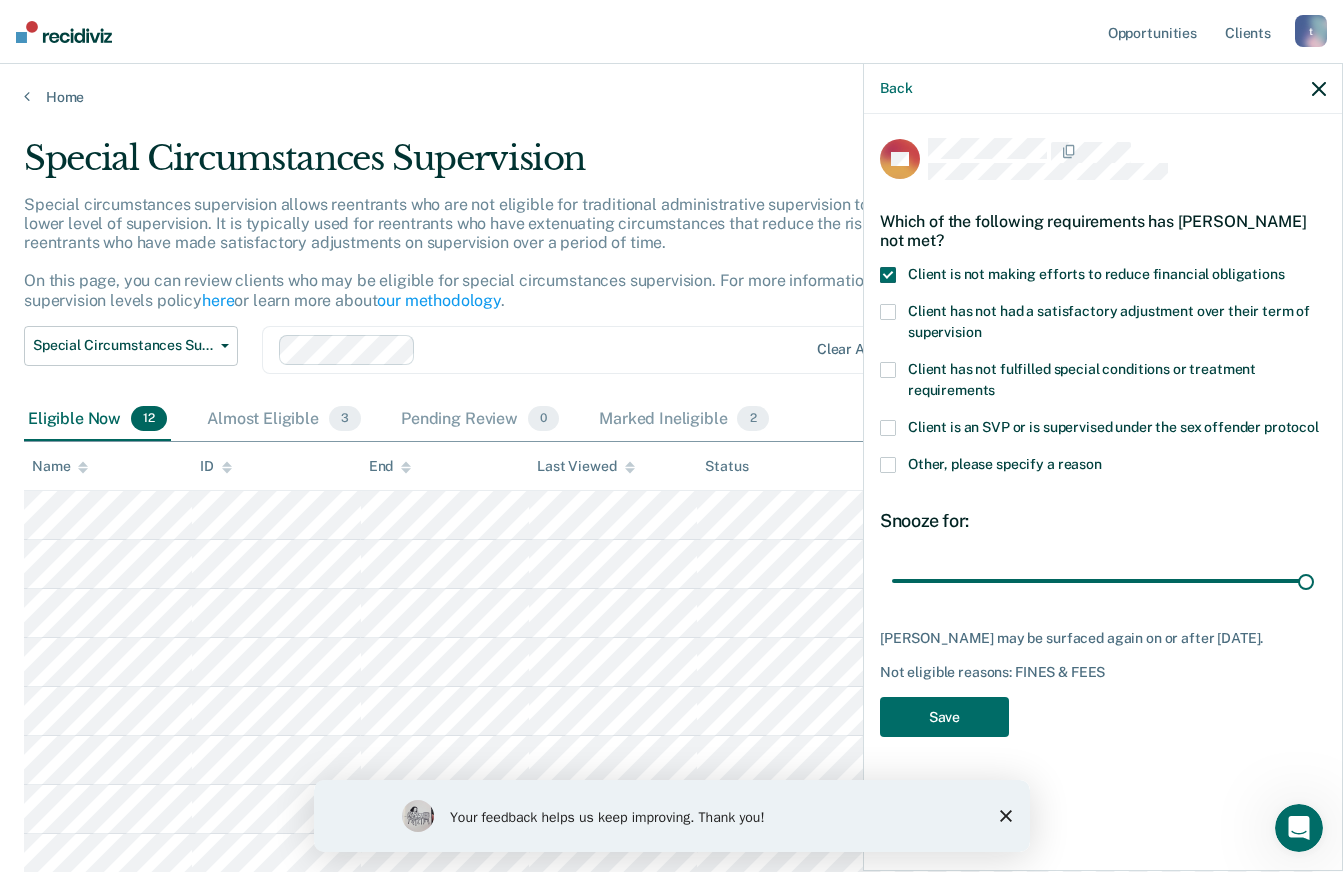type on "90" 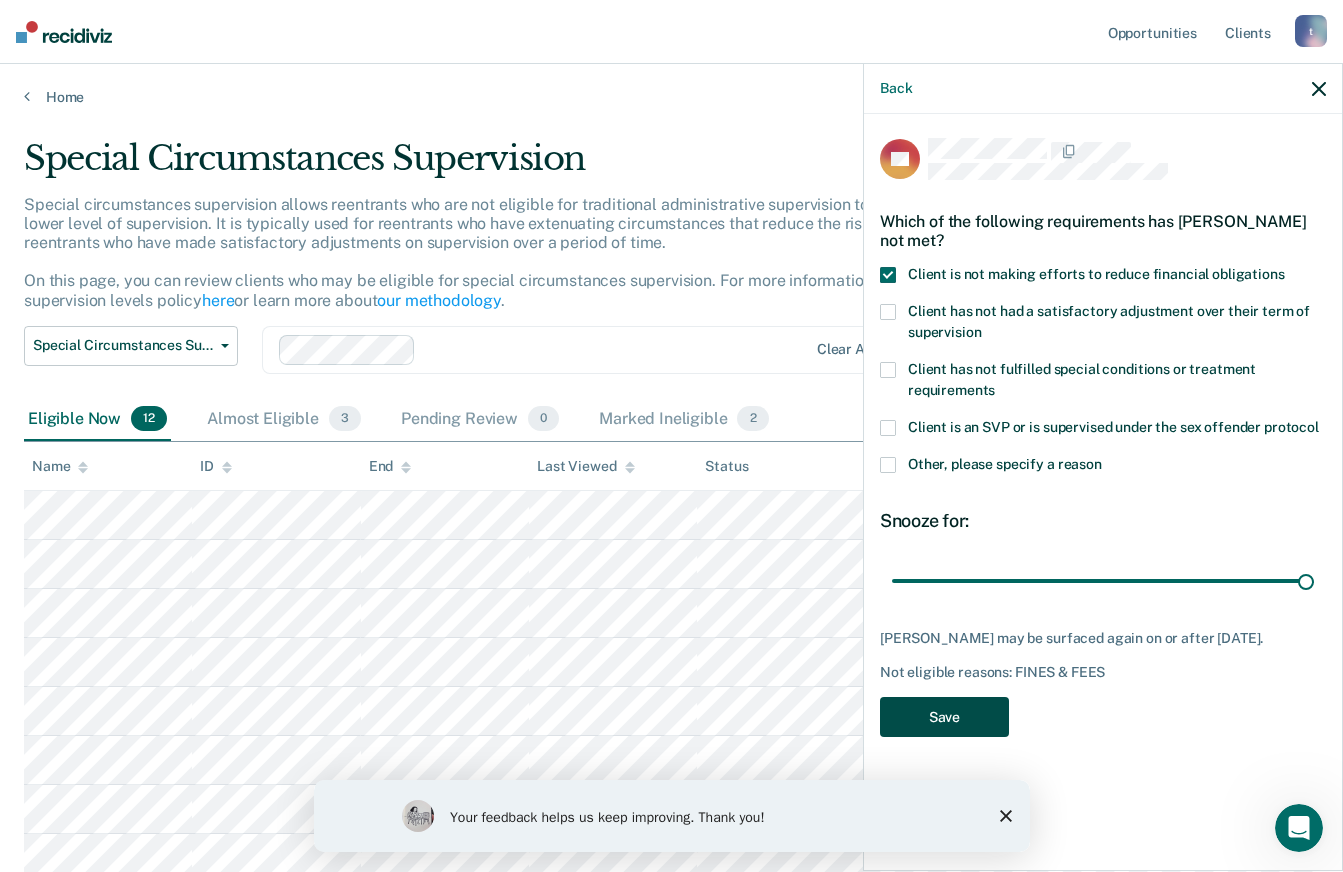 click on "Save" at bounding box center [944, 717] 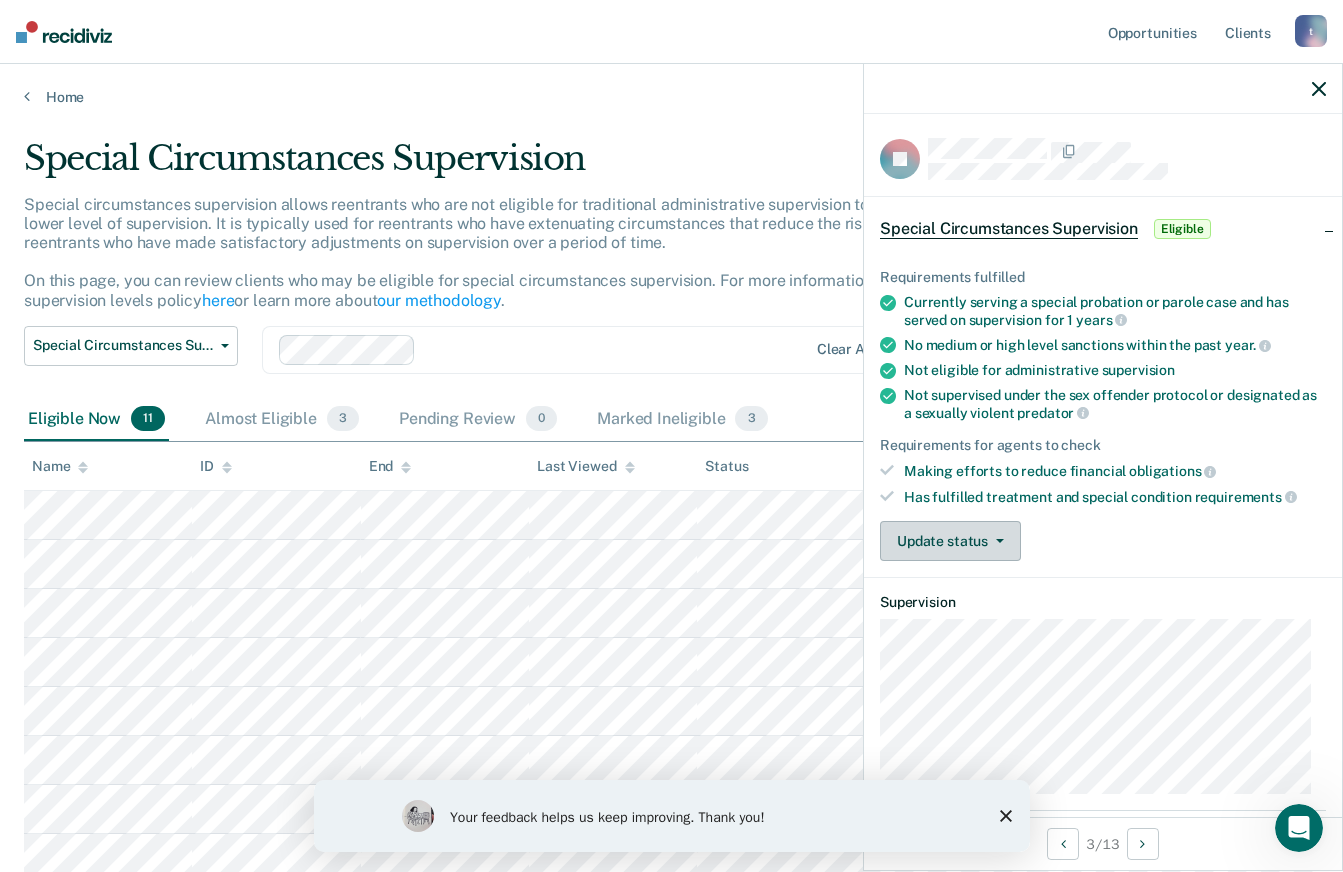 click 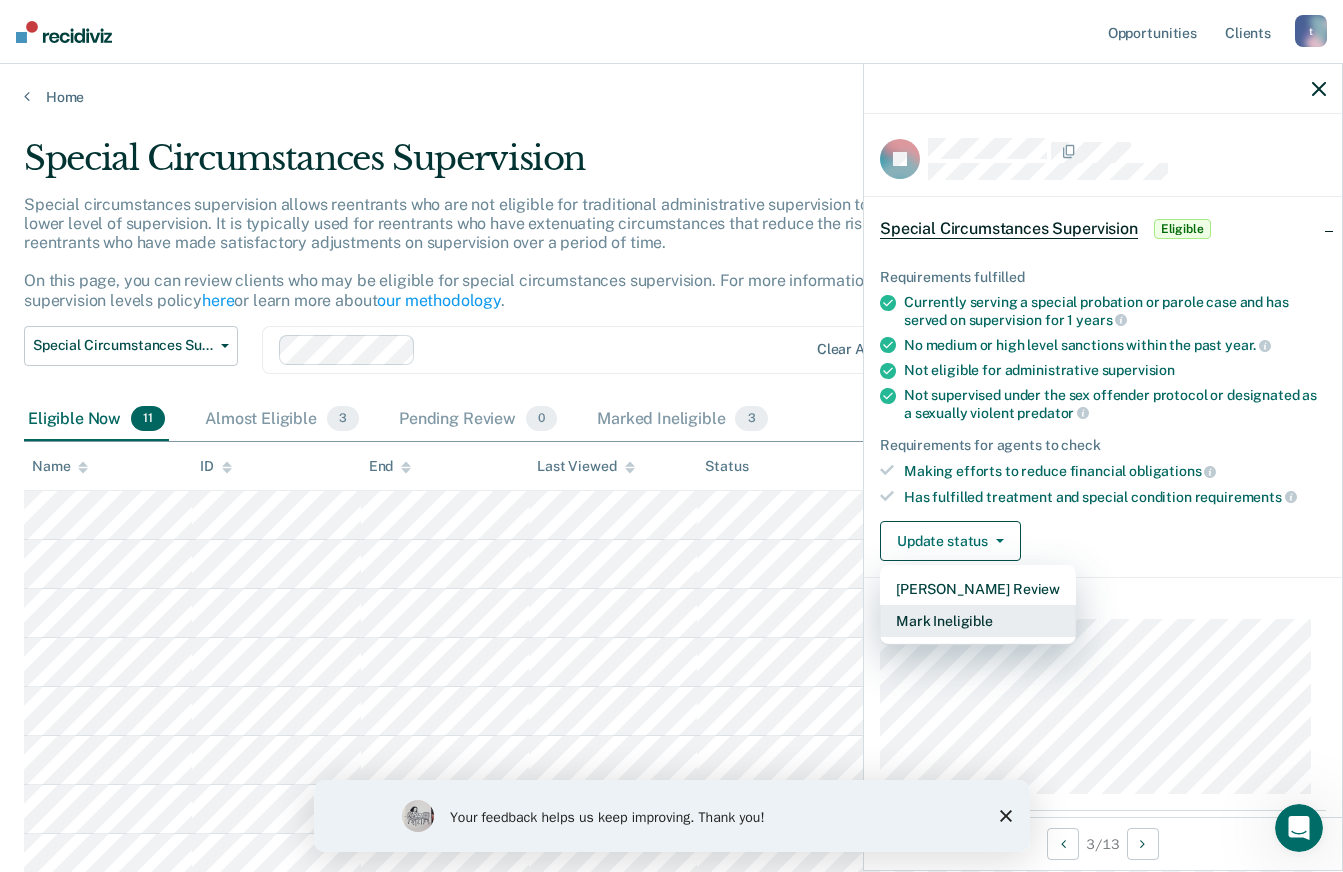click on "Mark Ineligible" at bounding box center [978, 621] 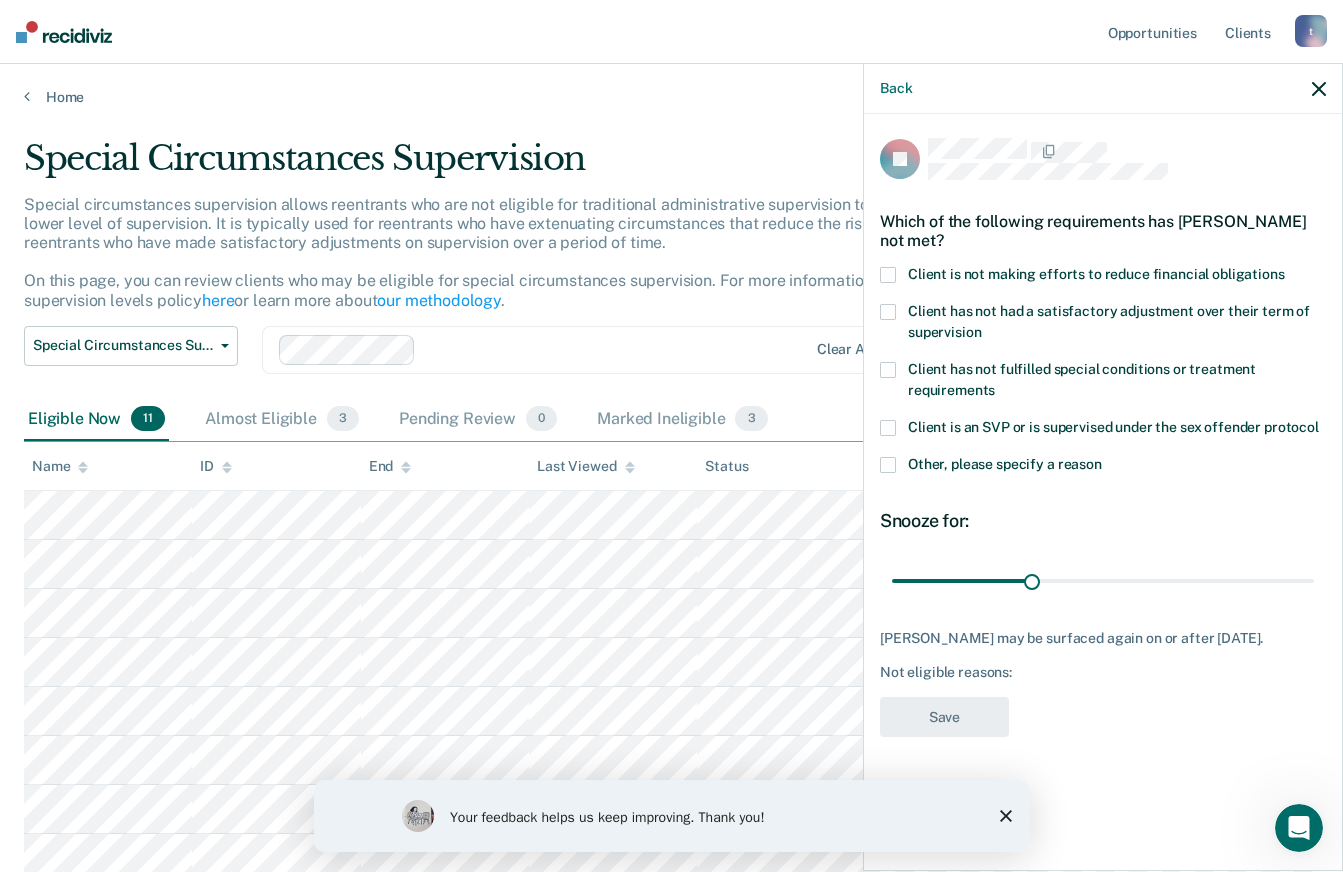 click at bounding box center (888, 275) 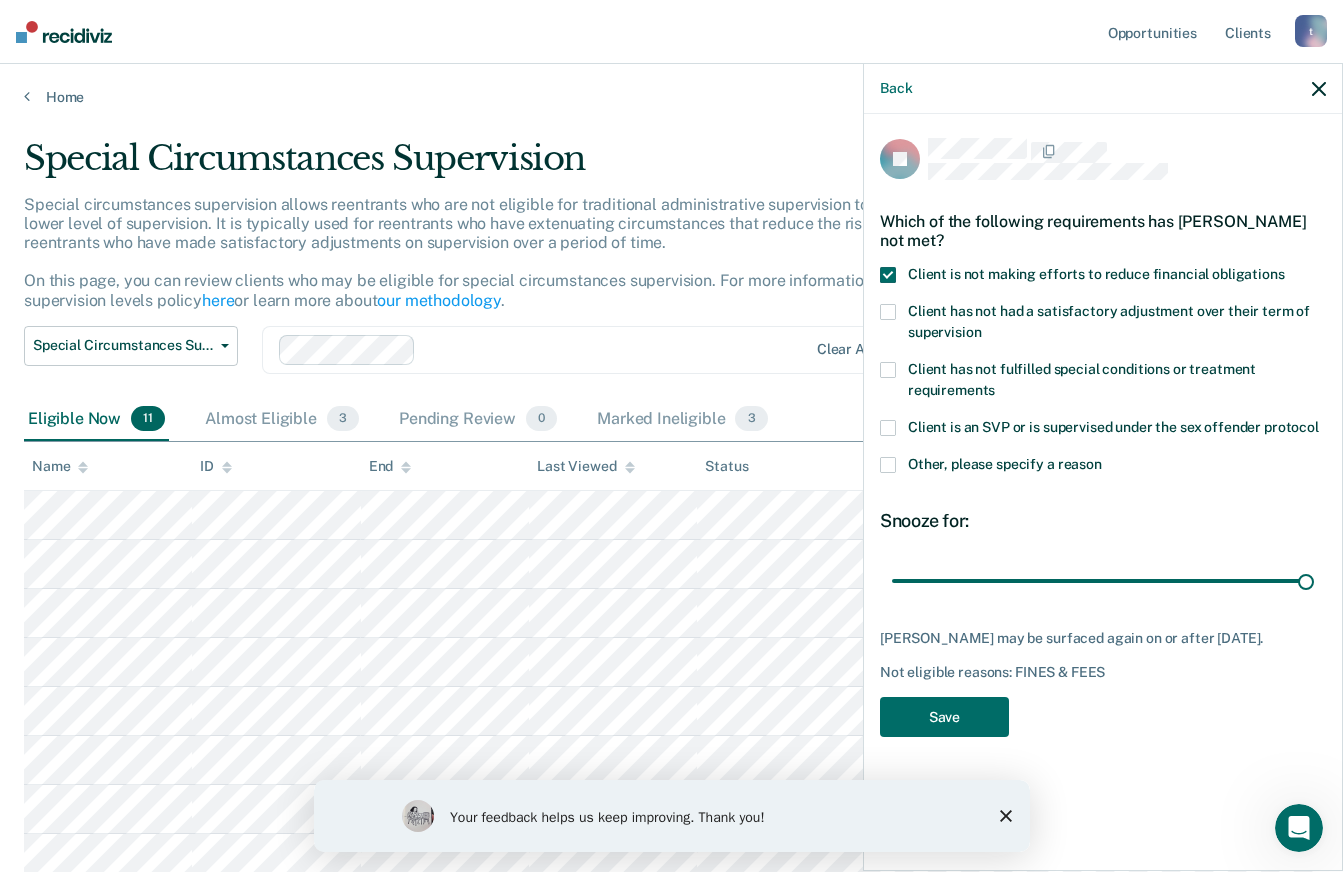 type on "90" 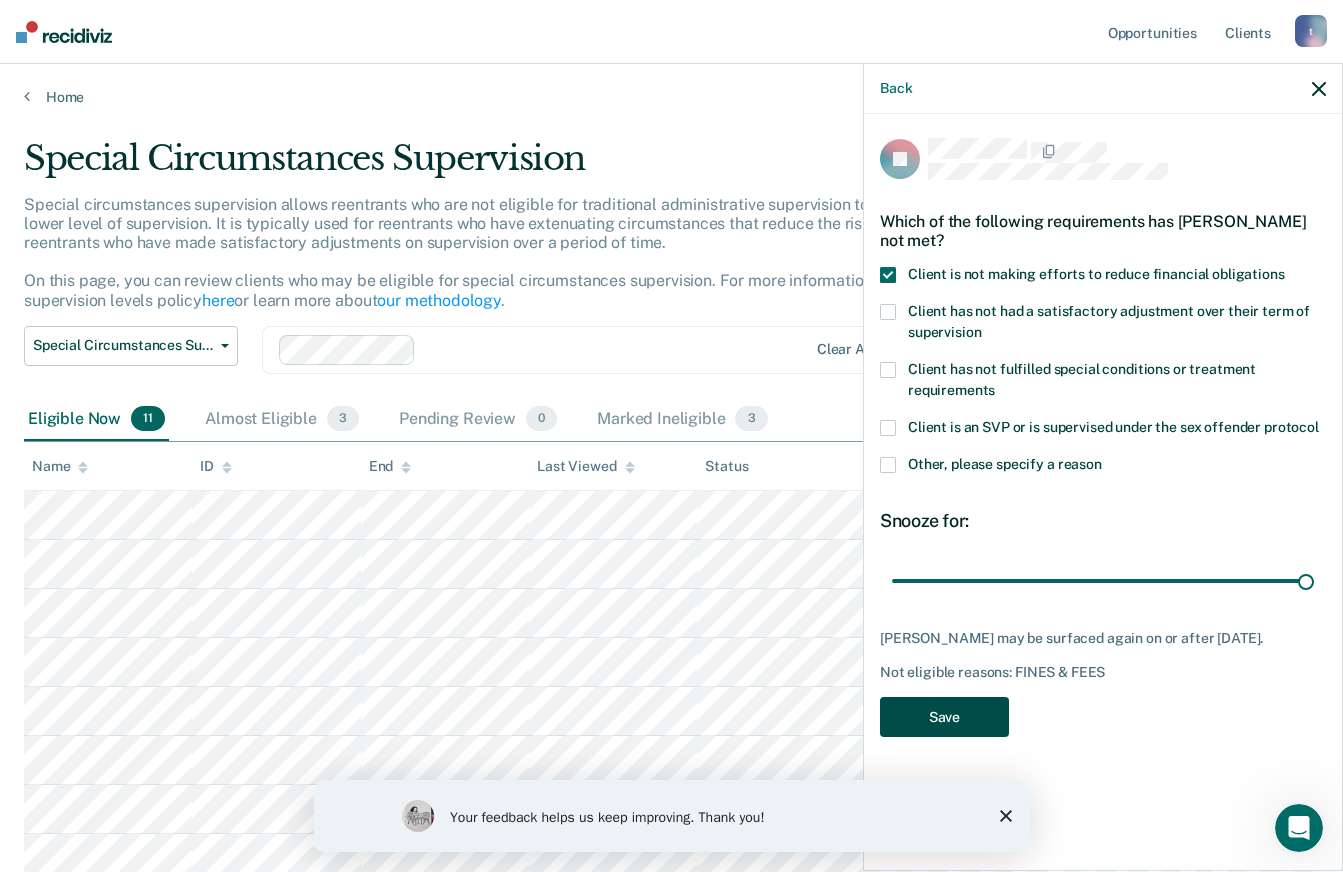 click on "Save" at bounding box center (944, 717) 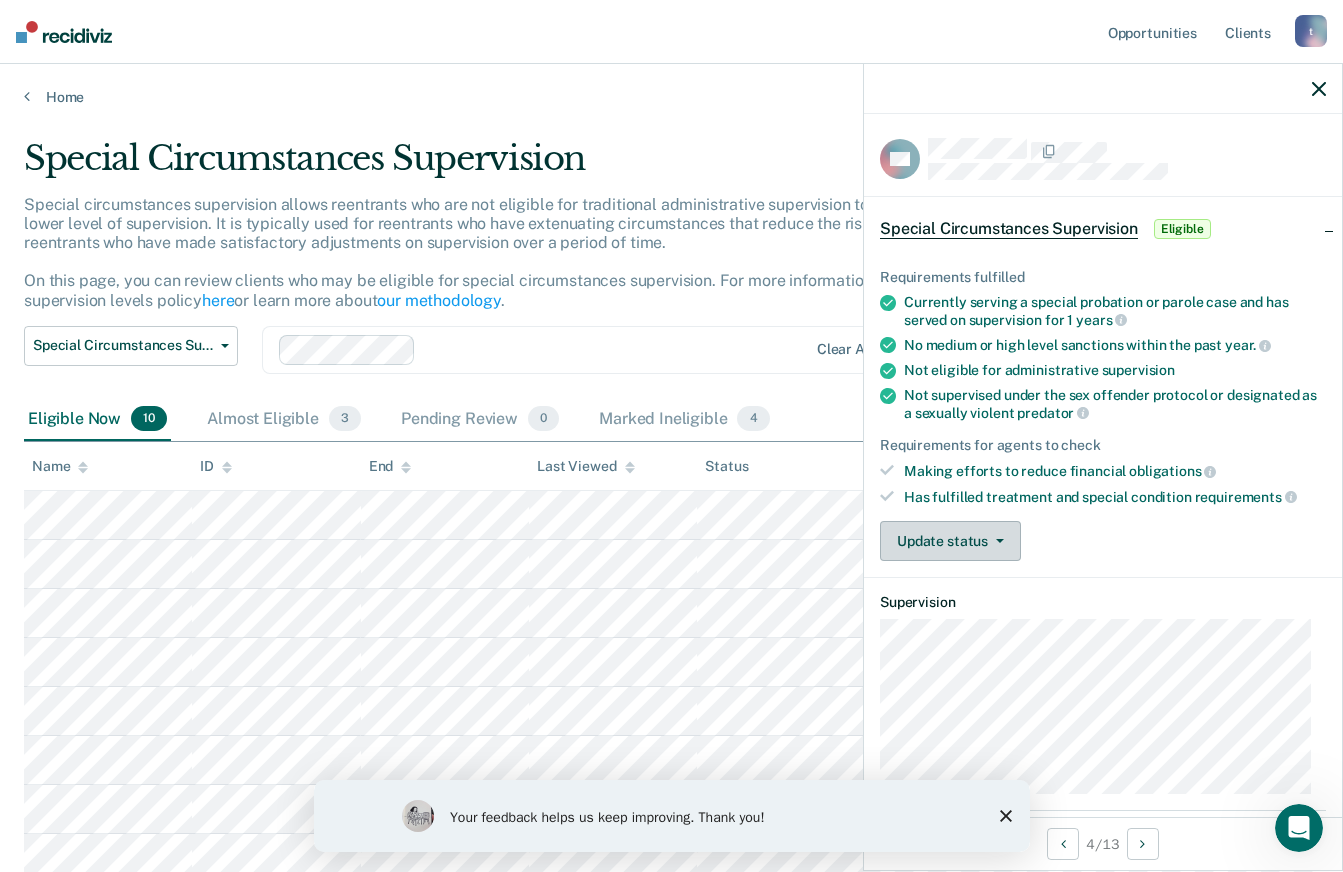 click 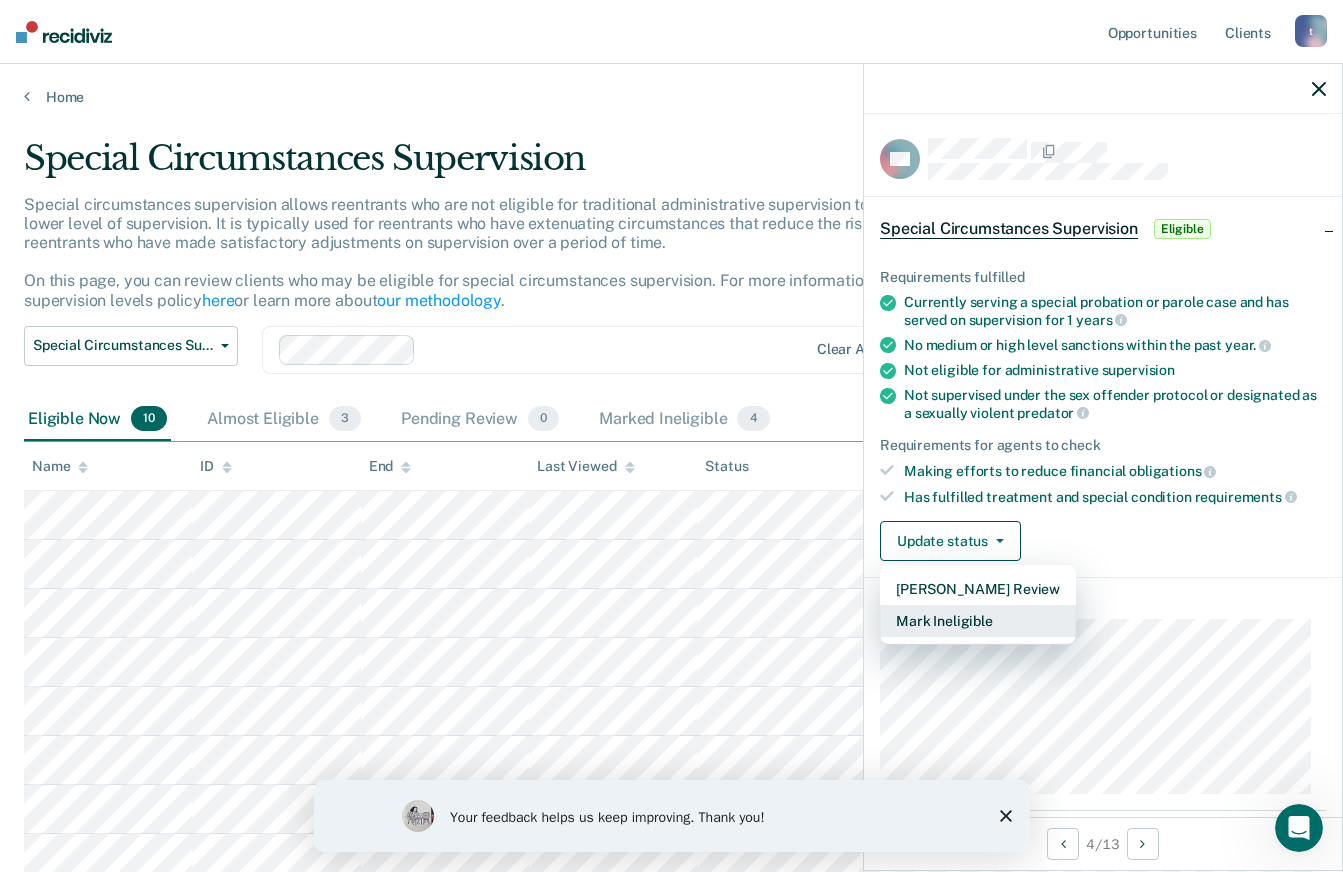 click on "Mark Ineligible" at bounding box center (978, 621) 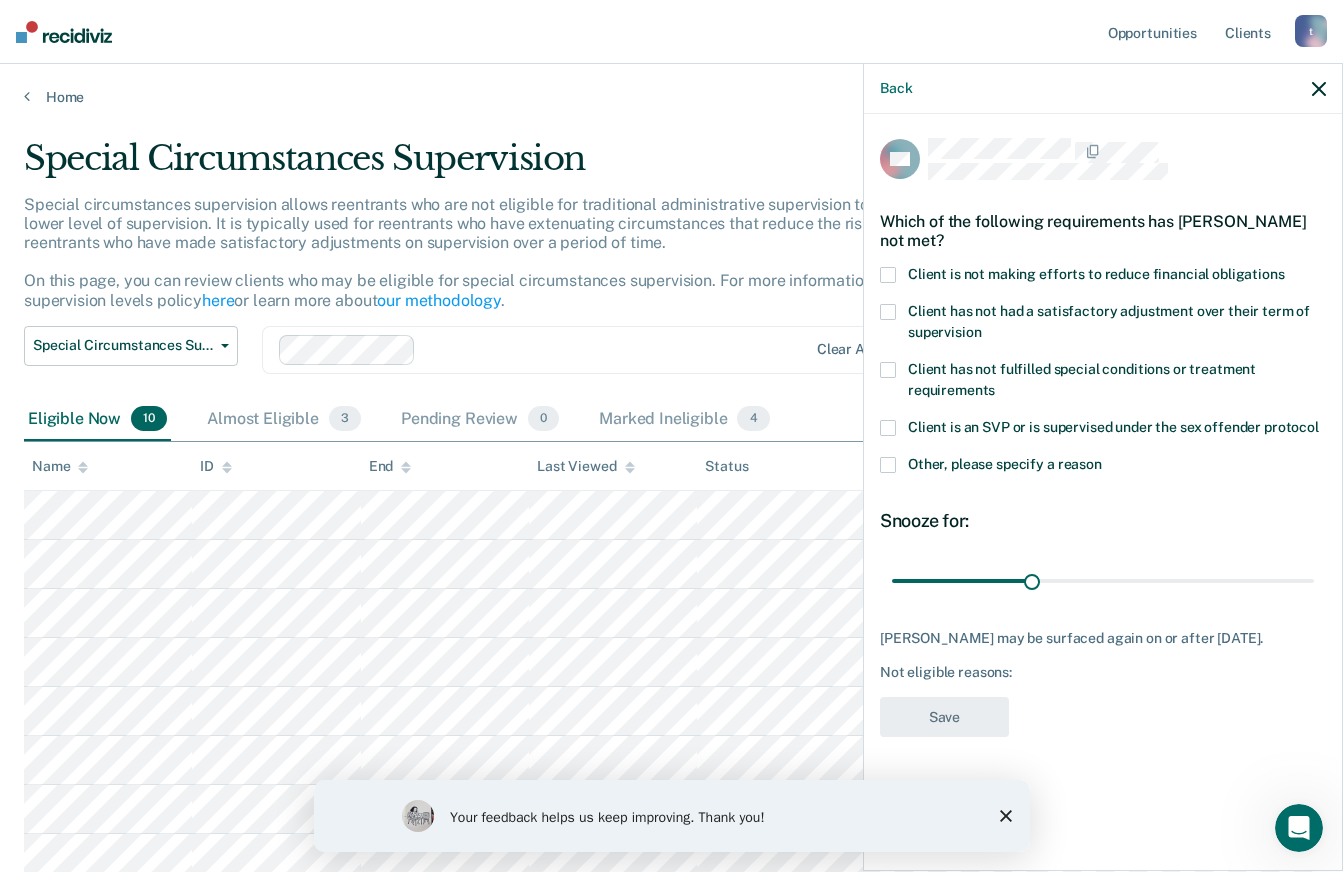 click at bounding box center (888, 275) 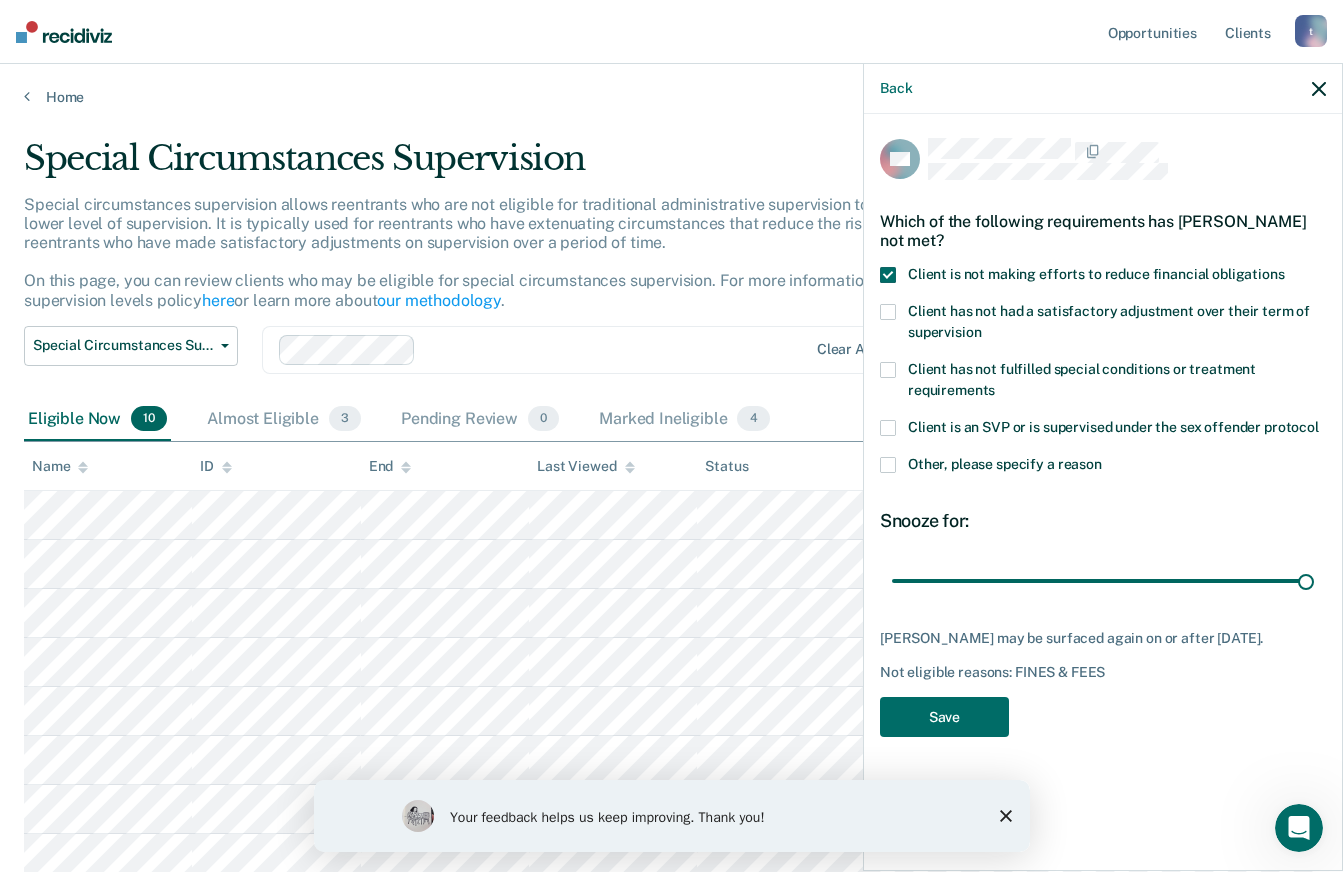 type on "90" 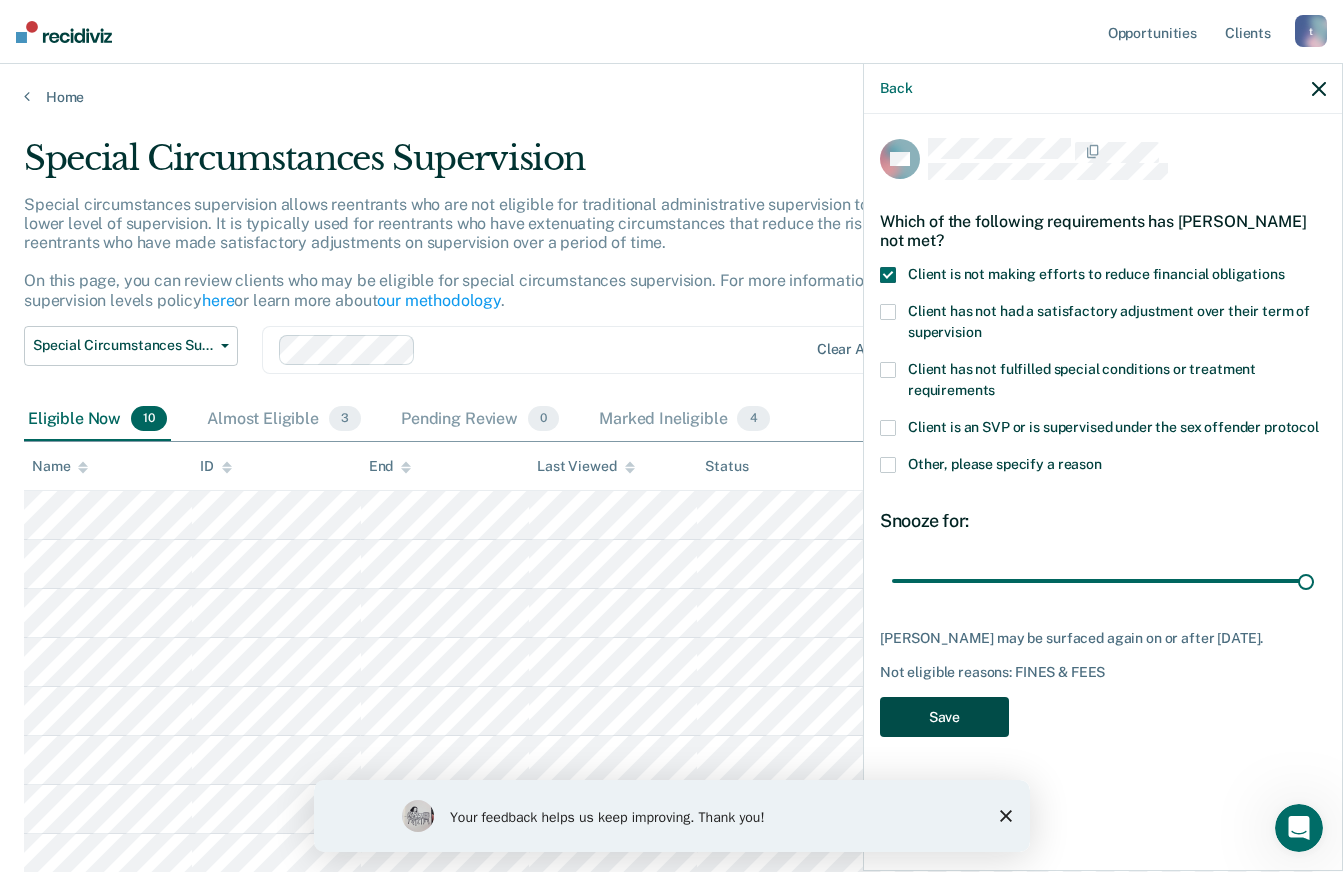 click on "Save" at bounding box center (944, 717) 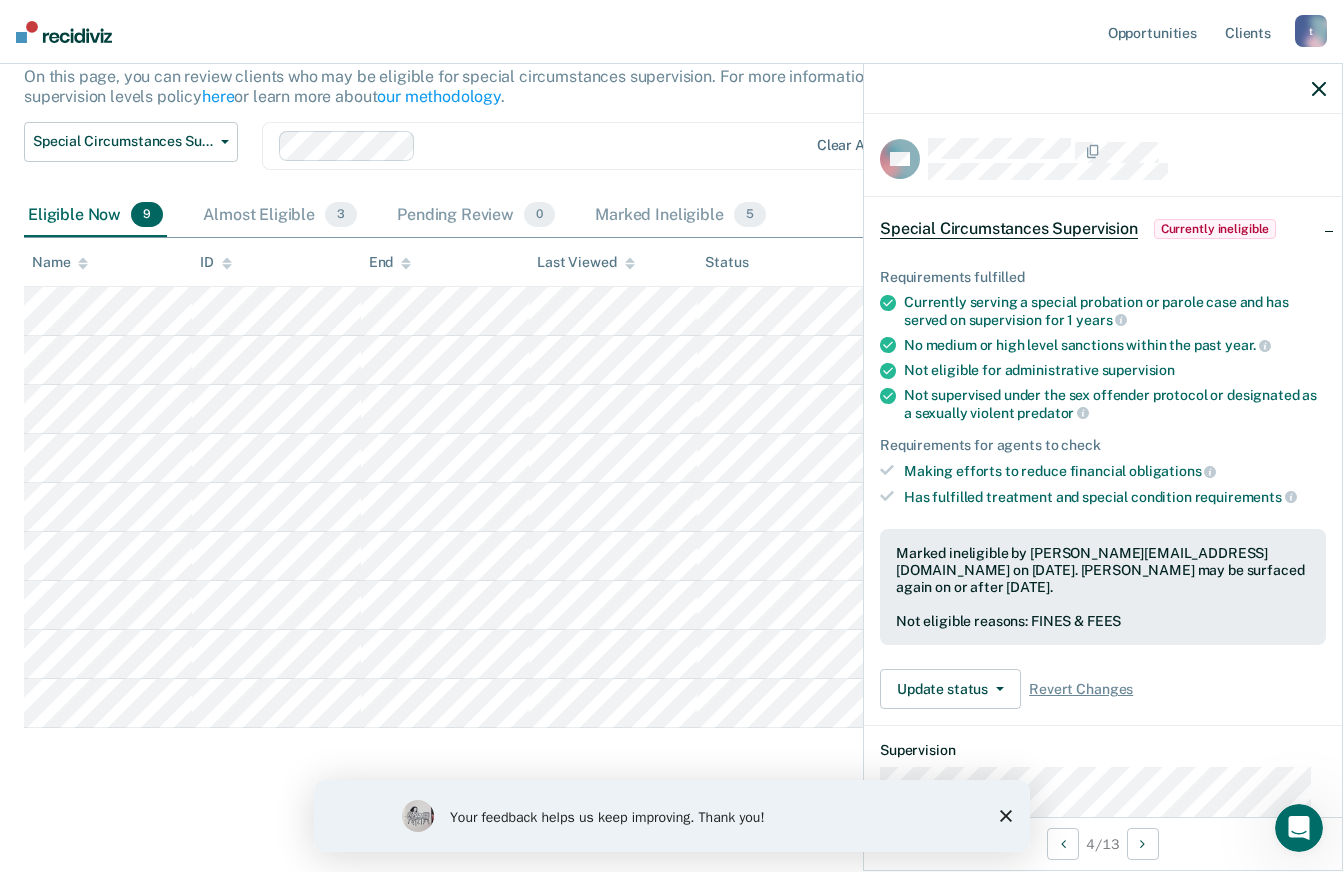 scroll, scrollTop: 204, scrollLeft: 0, axis: vertical 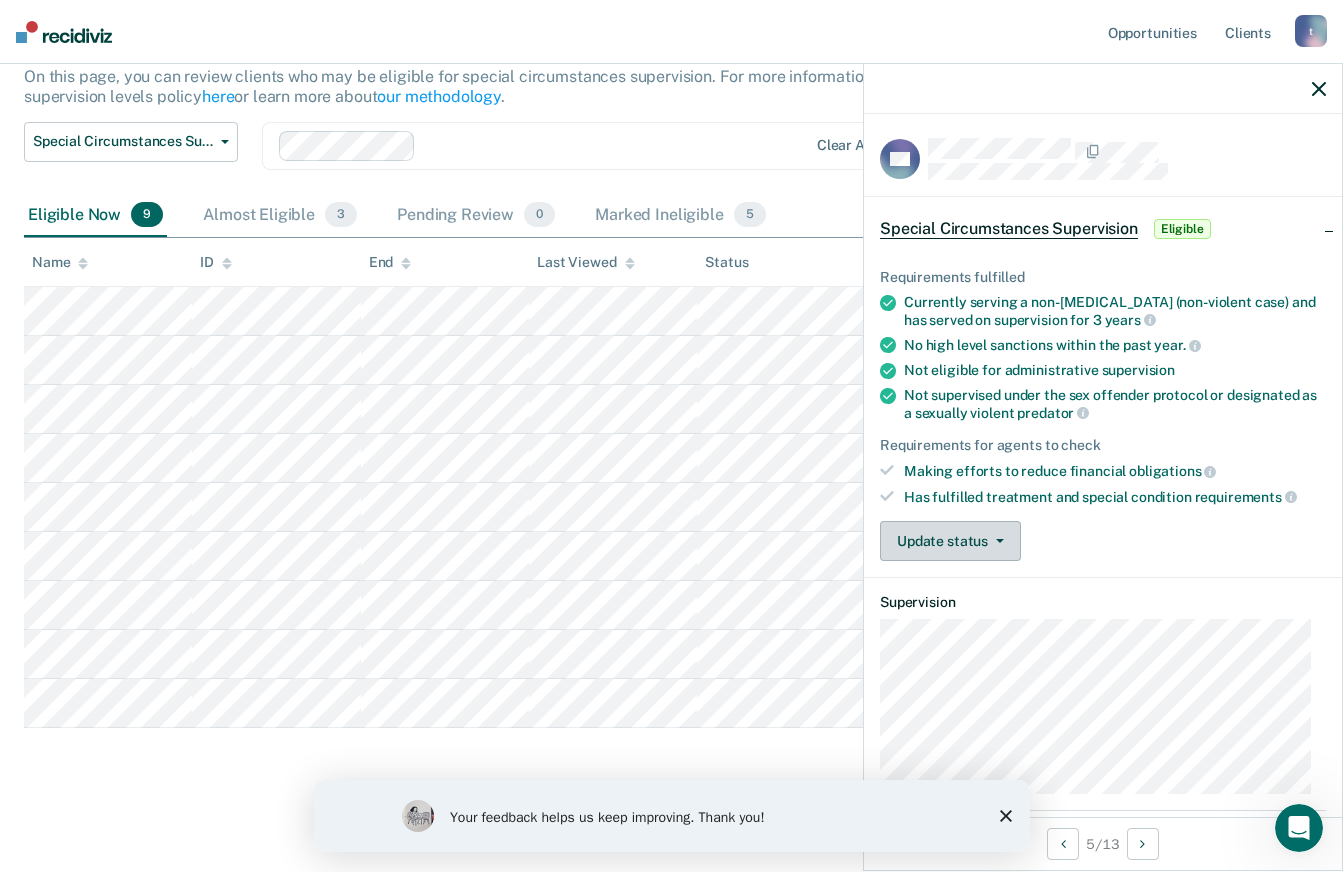 click on "Update status" at bounding box center [950, 541] 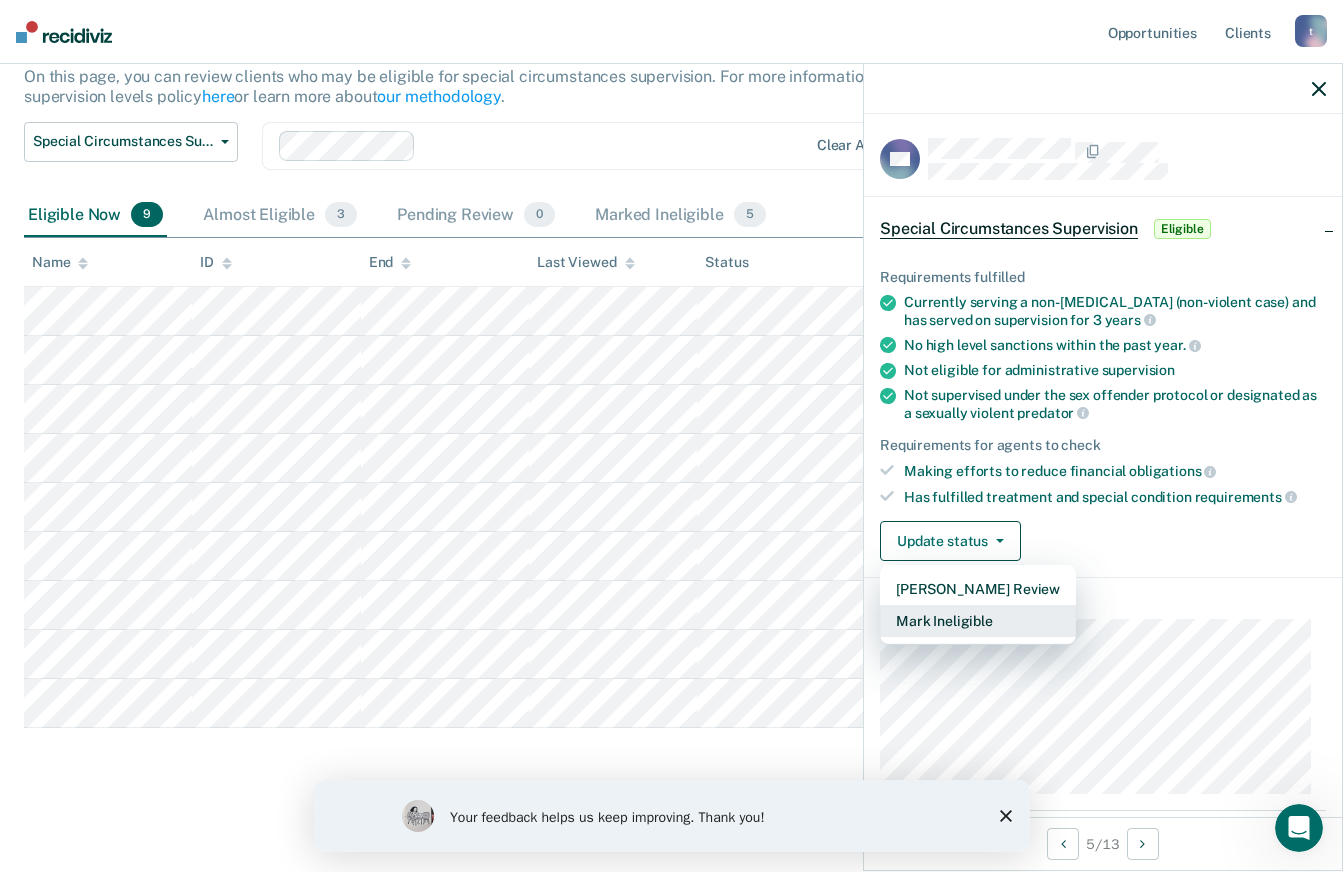 click on "Mark Ineligible" at bounding box center [978, 621] 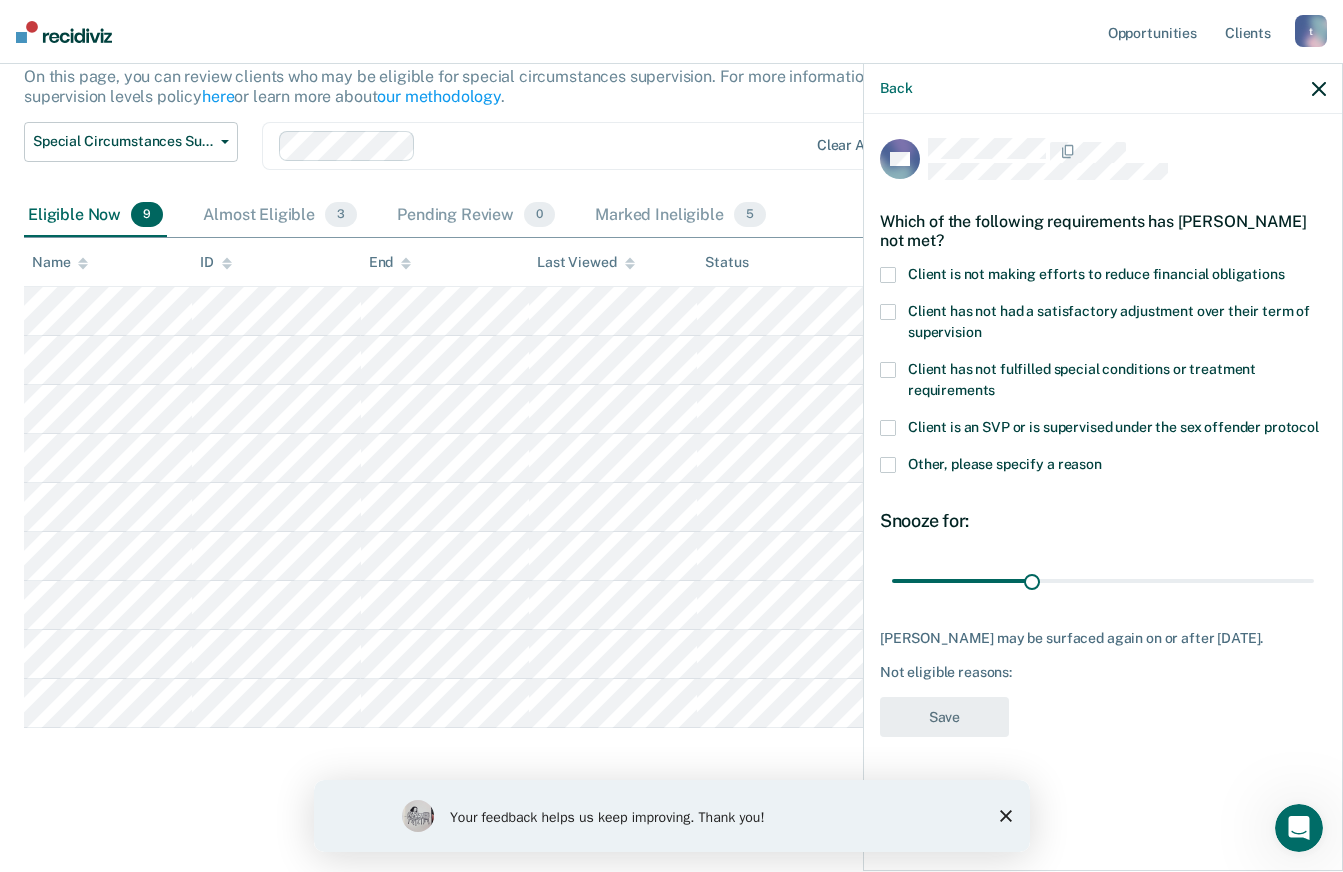 click at bounding box center [888, 275] 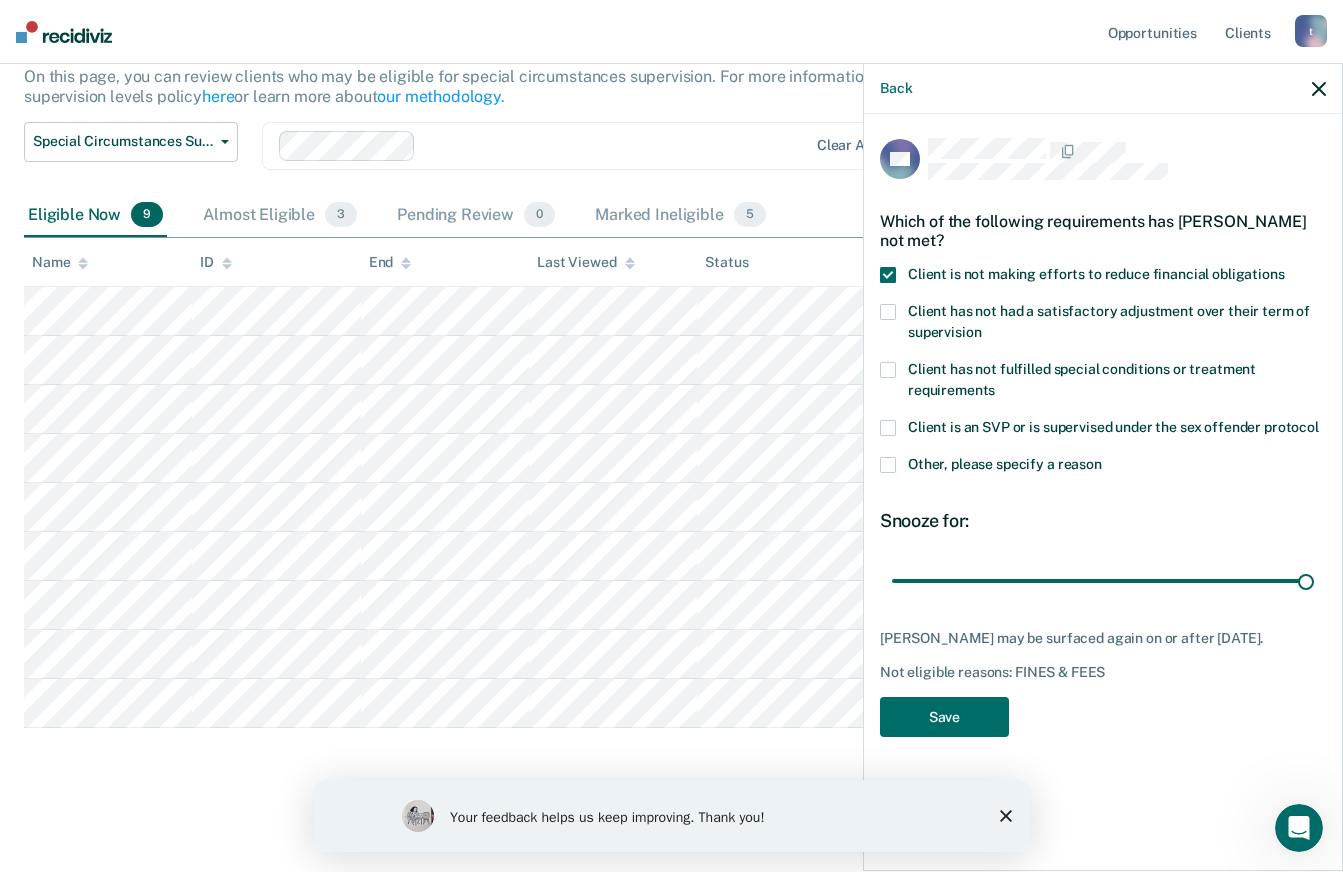 type on "90" 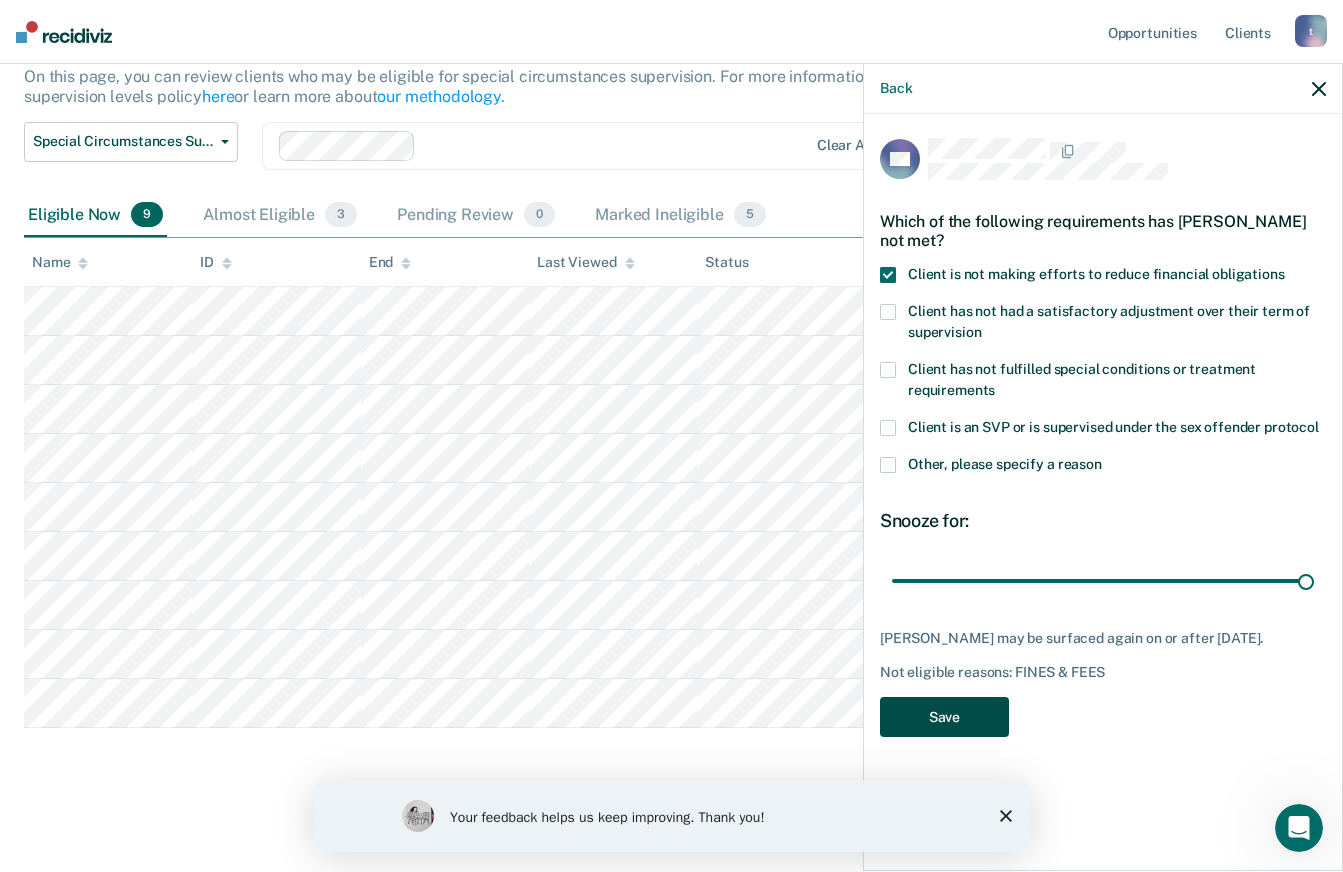 click on "Save" at bounding box center (944, 717) 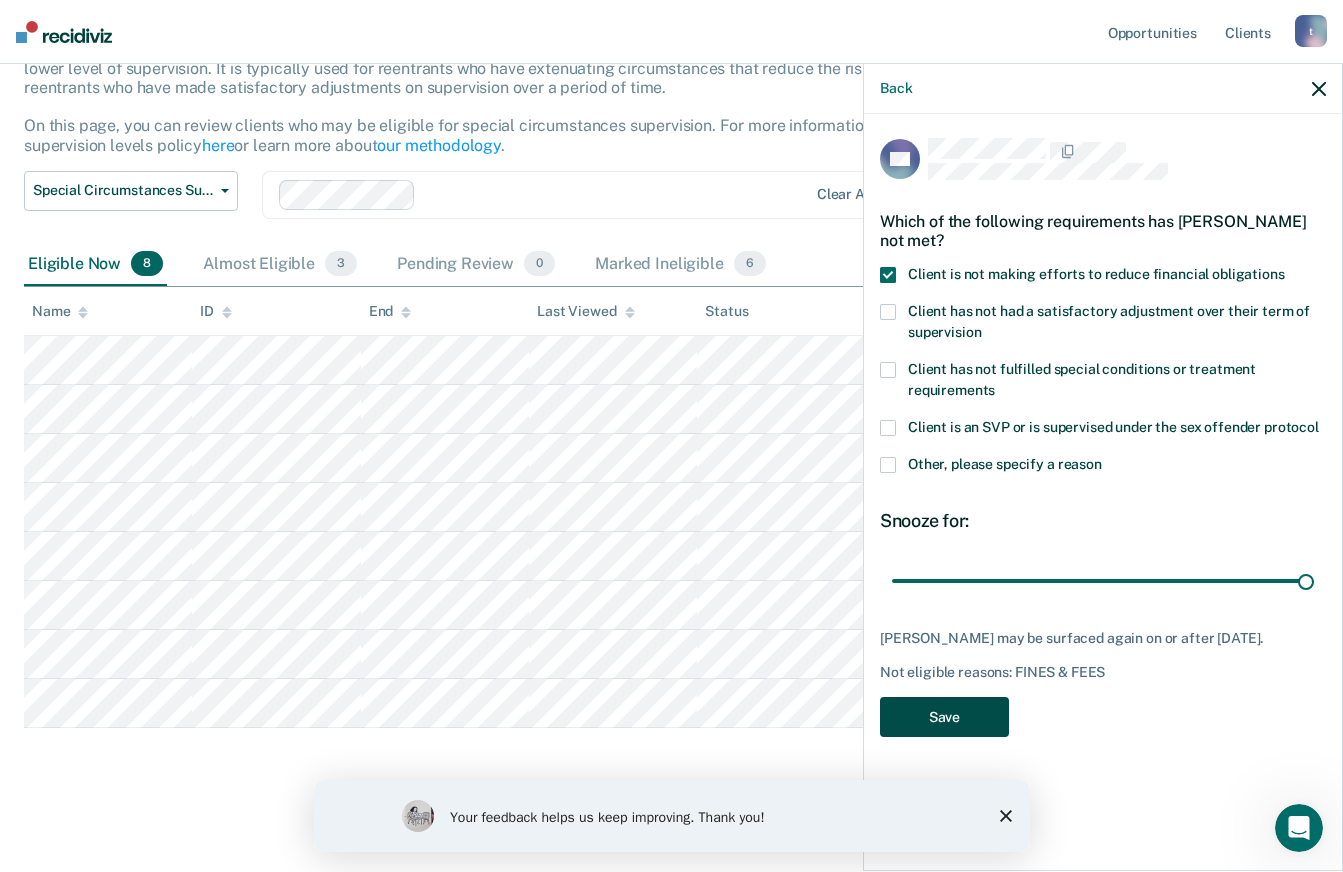 scroll, scrollTop: 155, scrollLeft: 0, axis: vertical 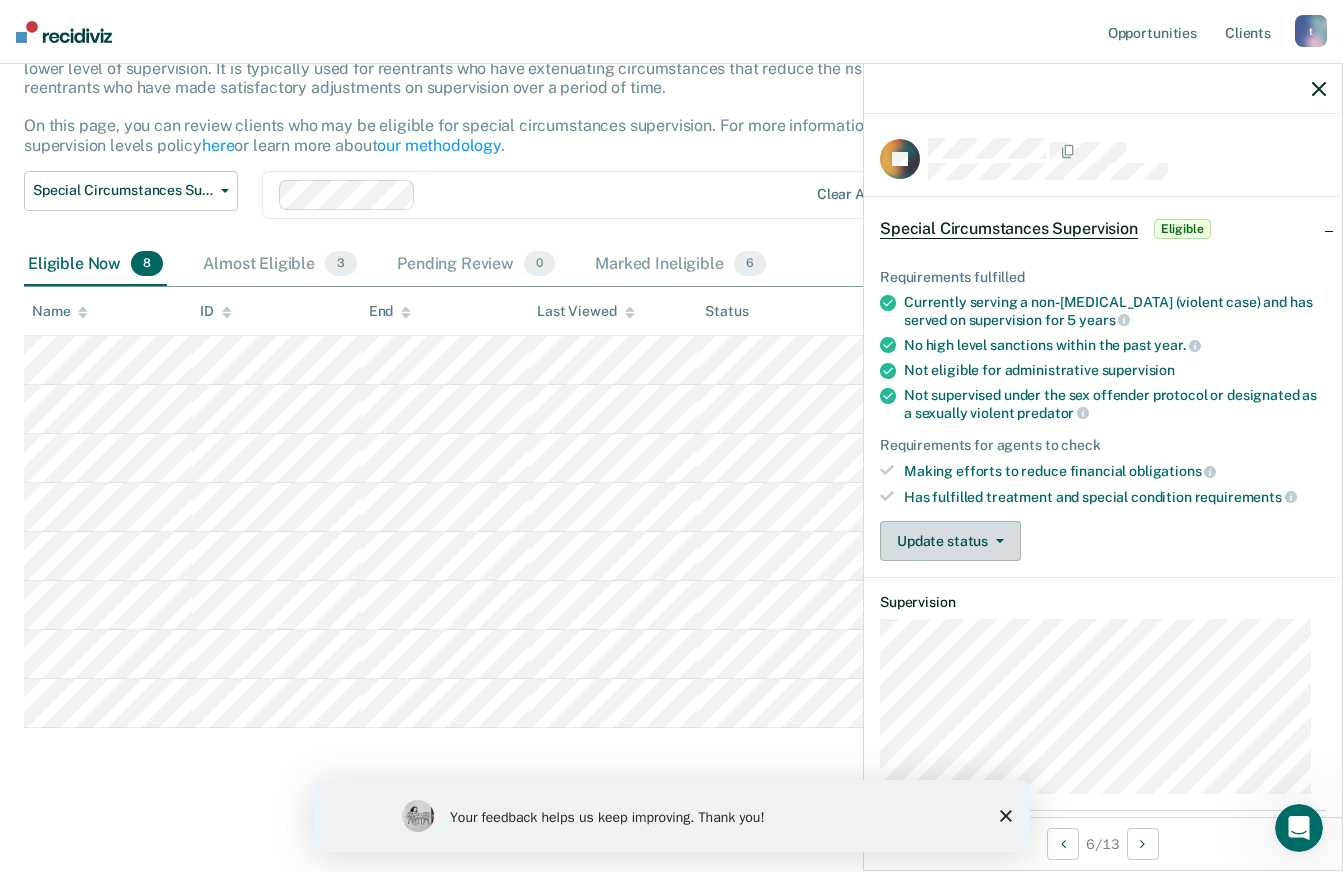 click 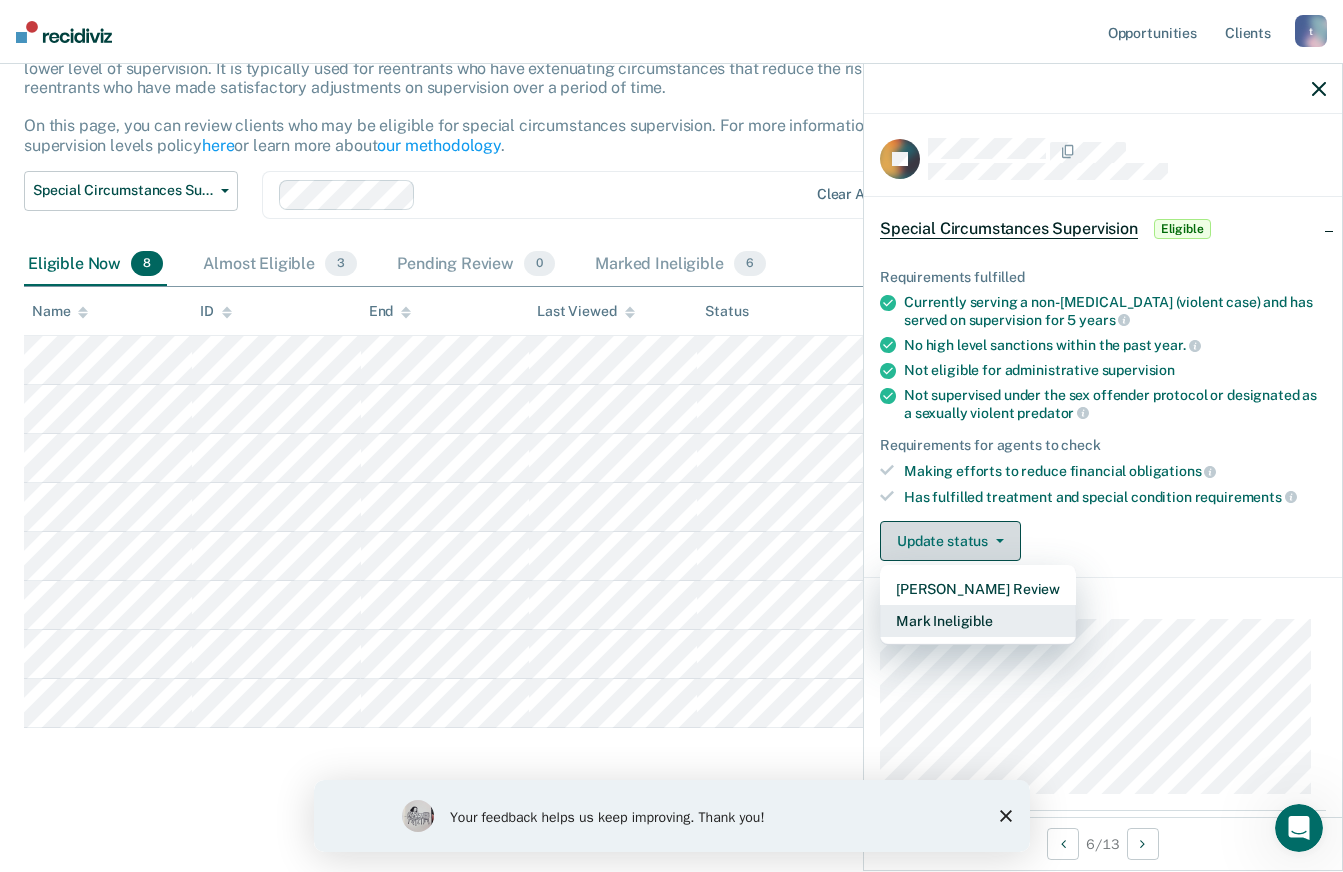 click on "Mark Ineligible" at bounding box center [978, 621] 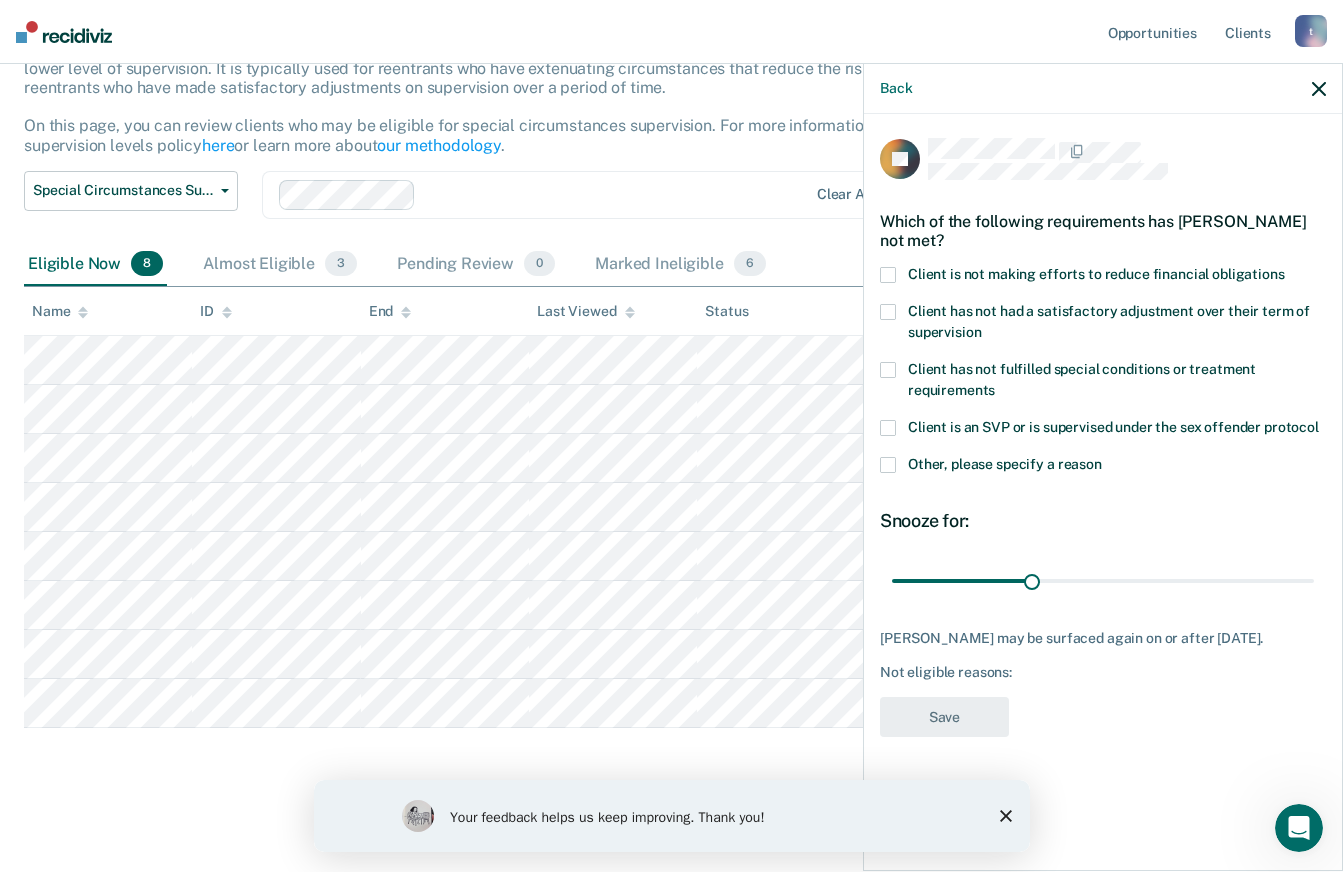 click at bounding box center (888, 275) 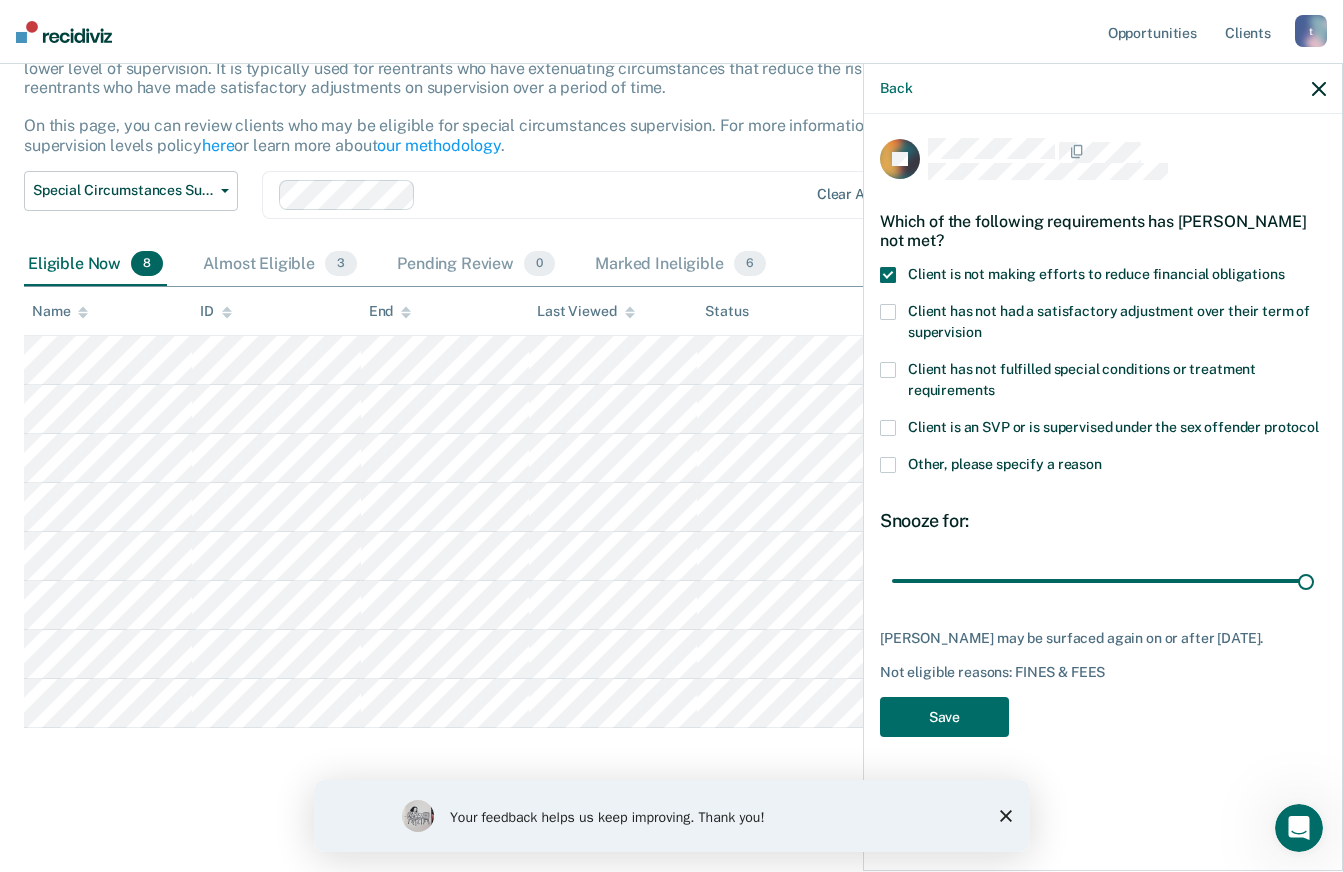 type on "90" 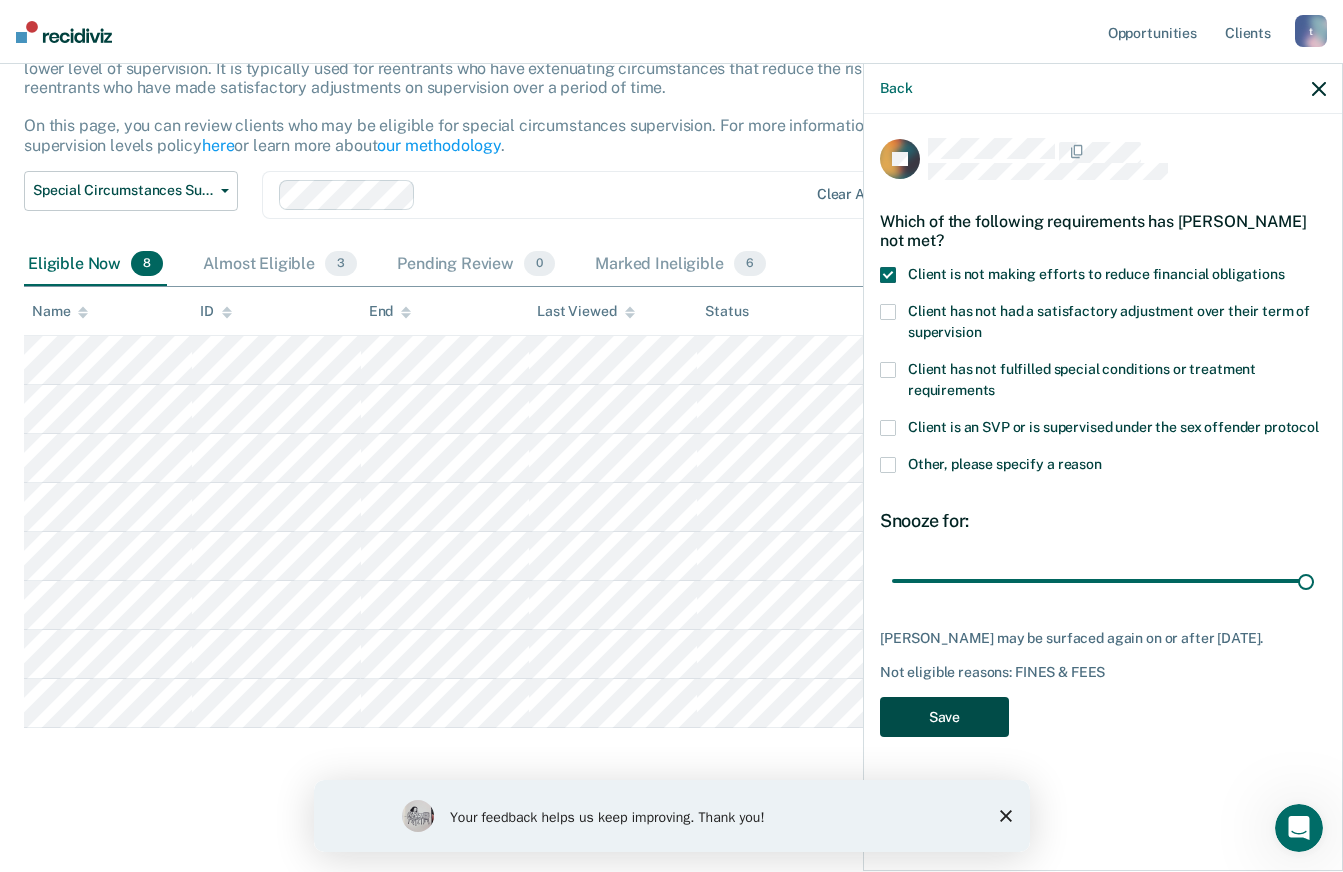 click on "Save" at bounding box center [944, 717] 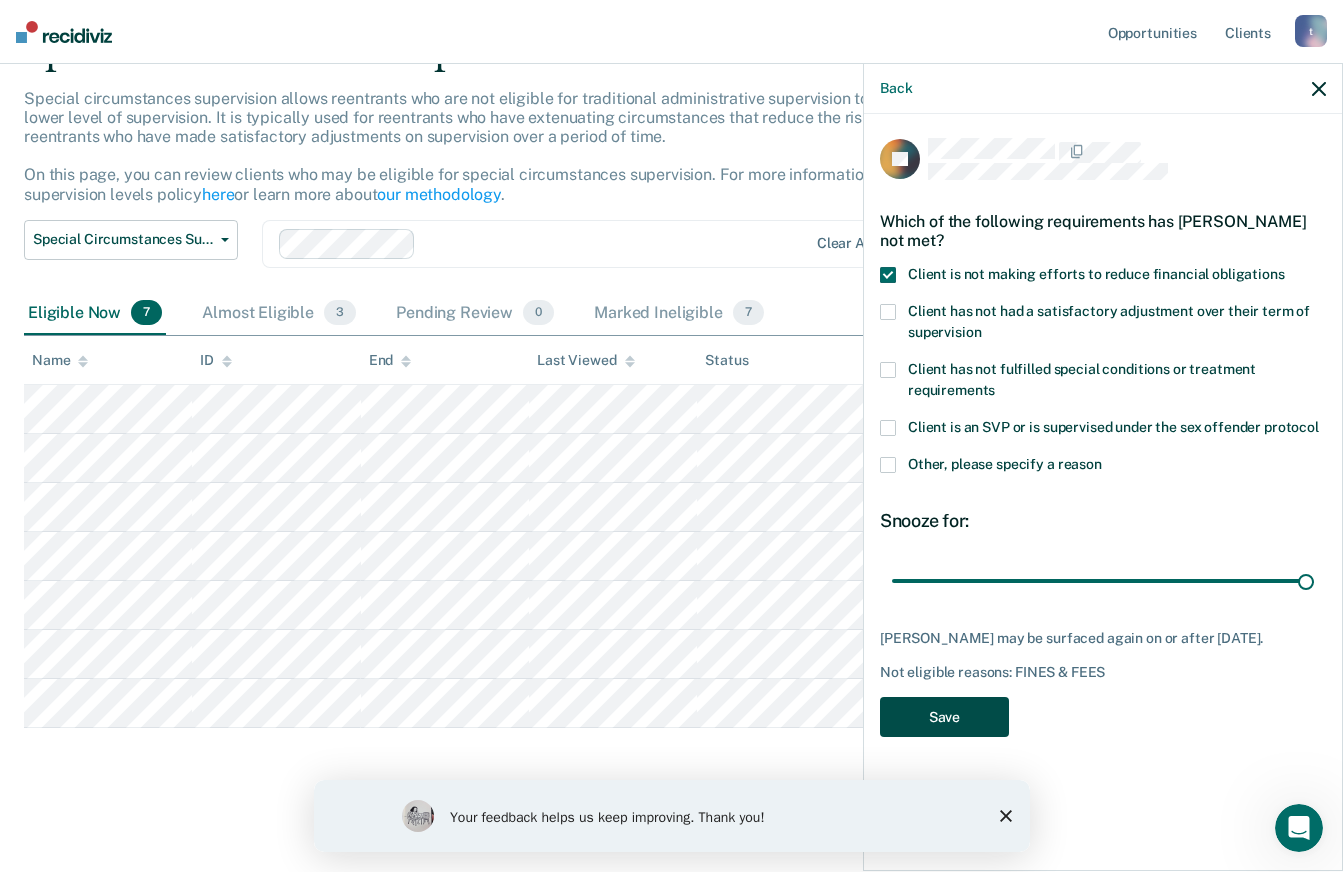 scroll, scrollTop: 106, scrollLeft: 0, axis: vertical 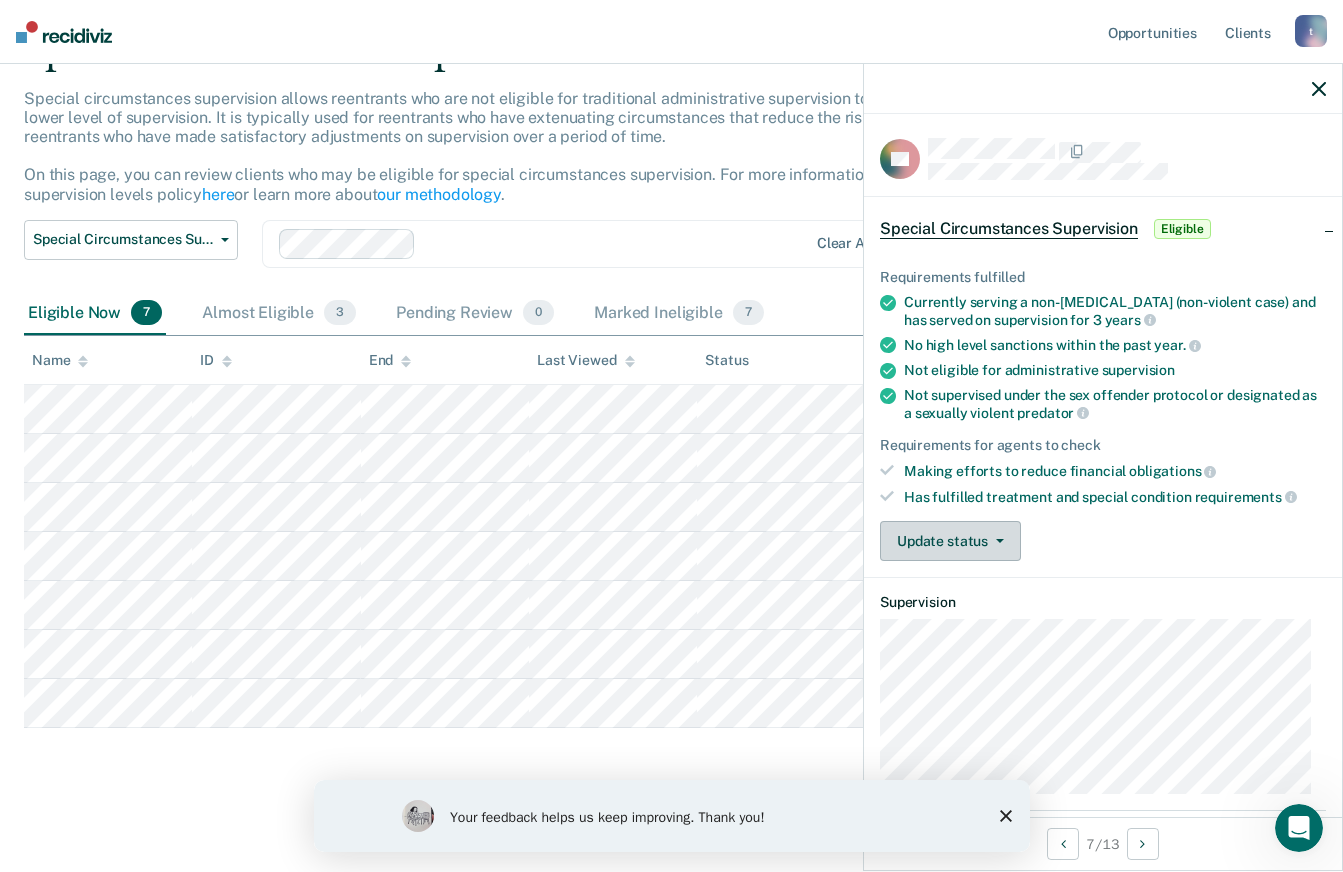 click 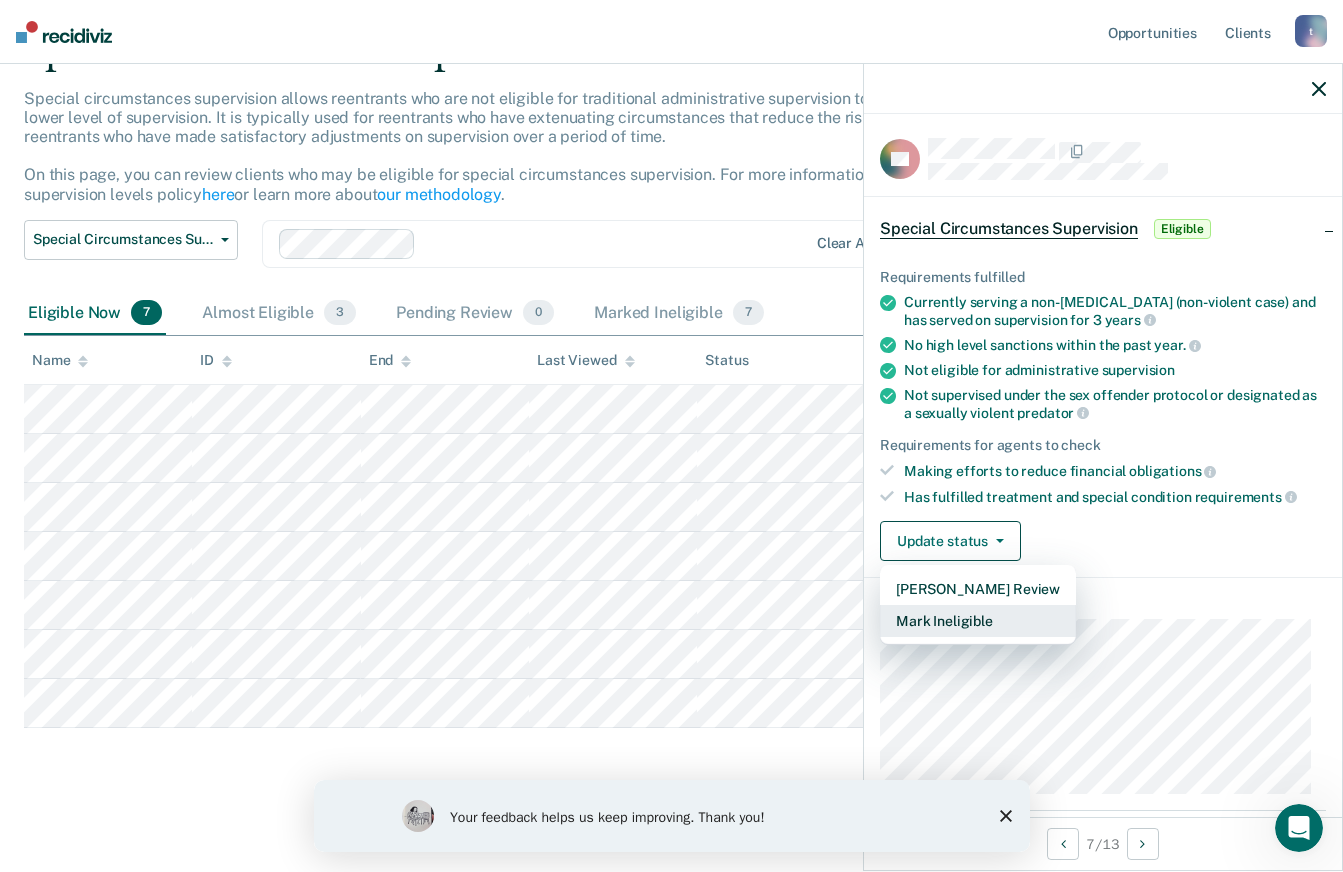 click on "Mark Ineligible" at bounding box center (978, 621) 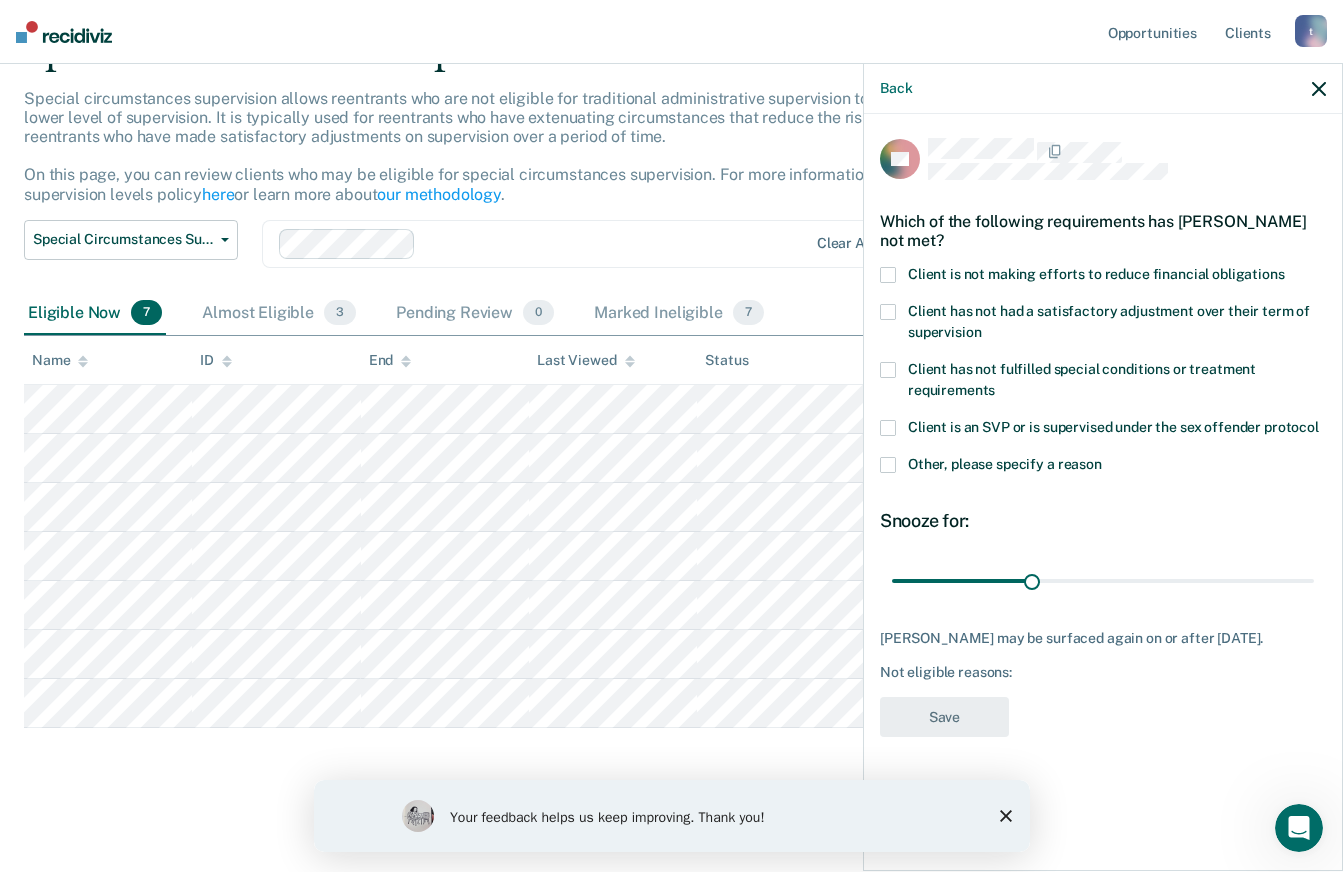 click at bounding box center [888, 275] 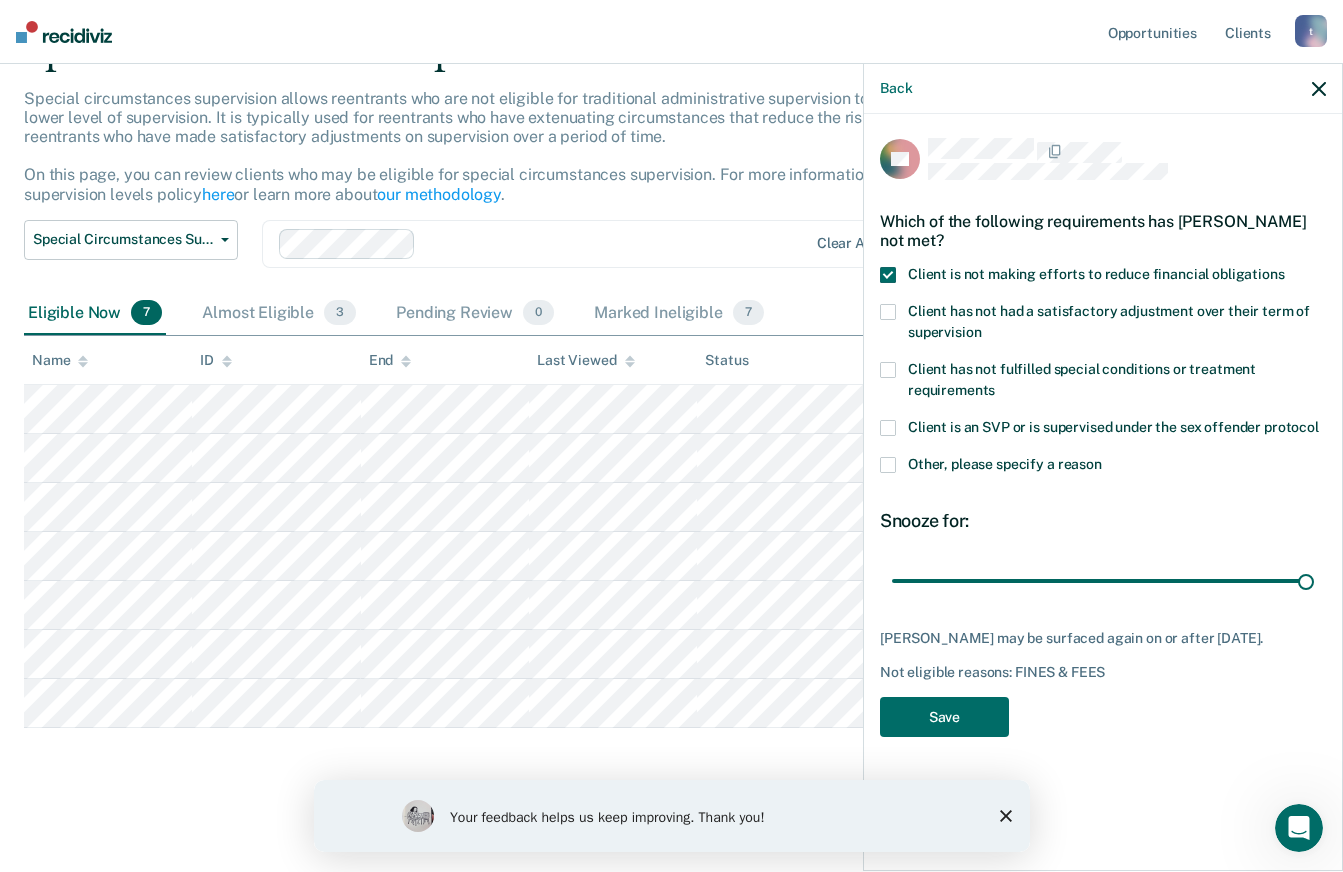 type on "90" 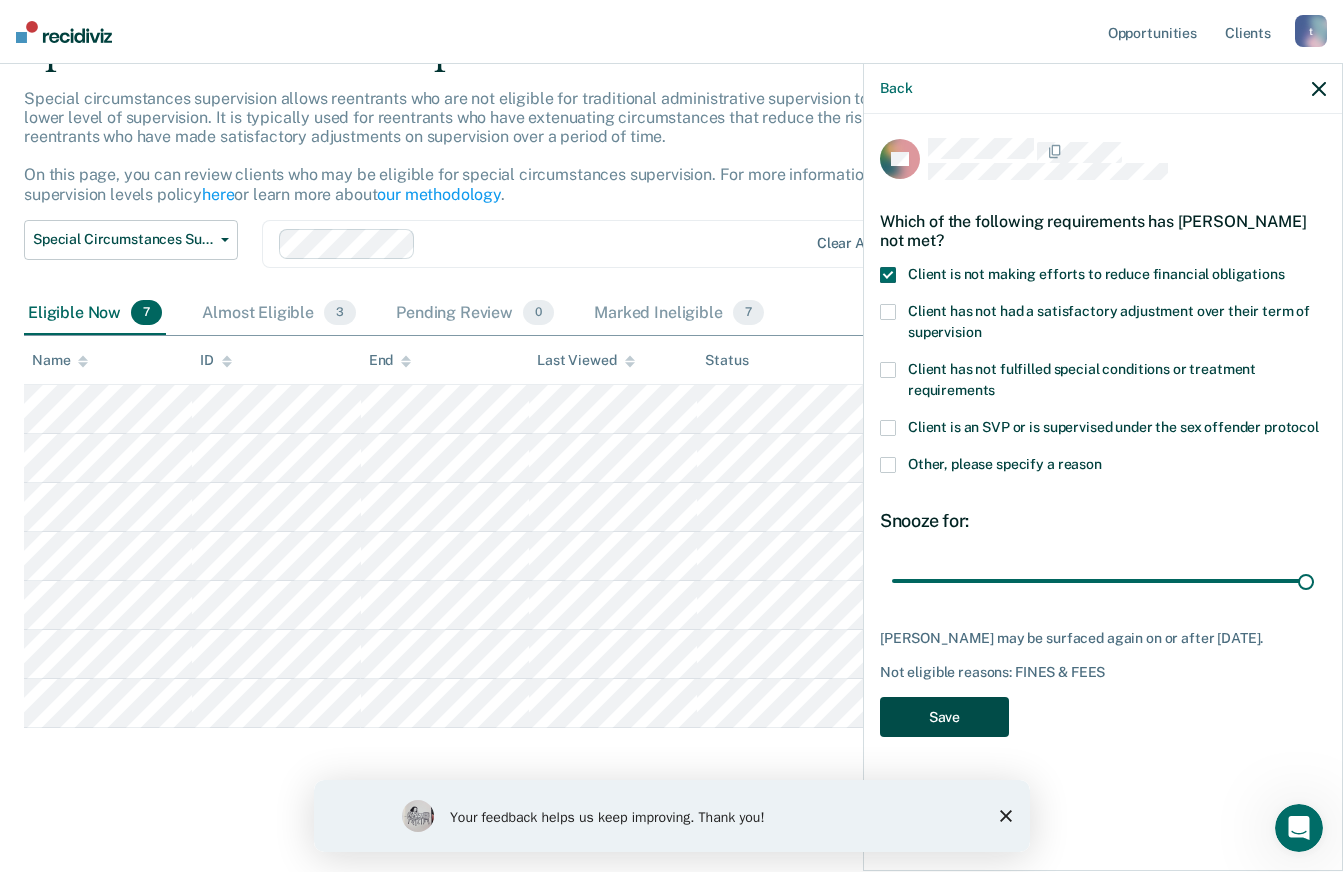 click on "Save" at bounding box center (944, 717) 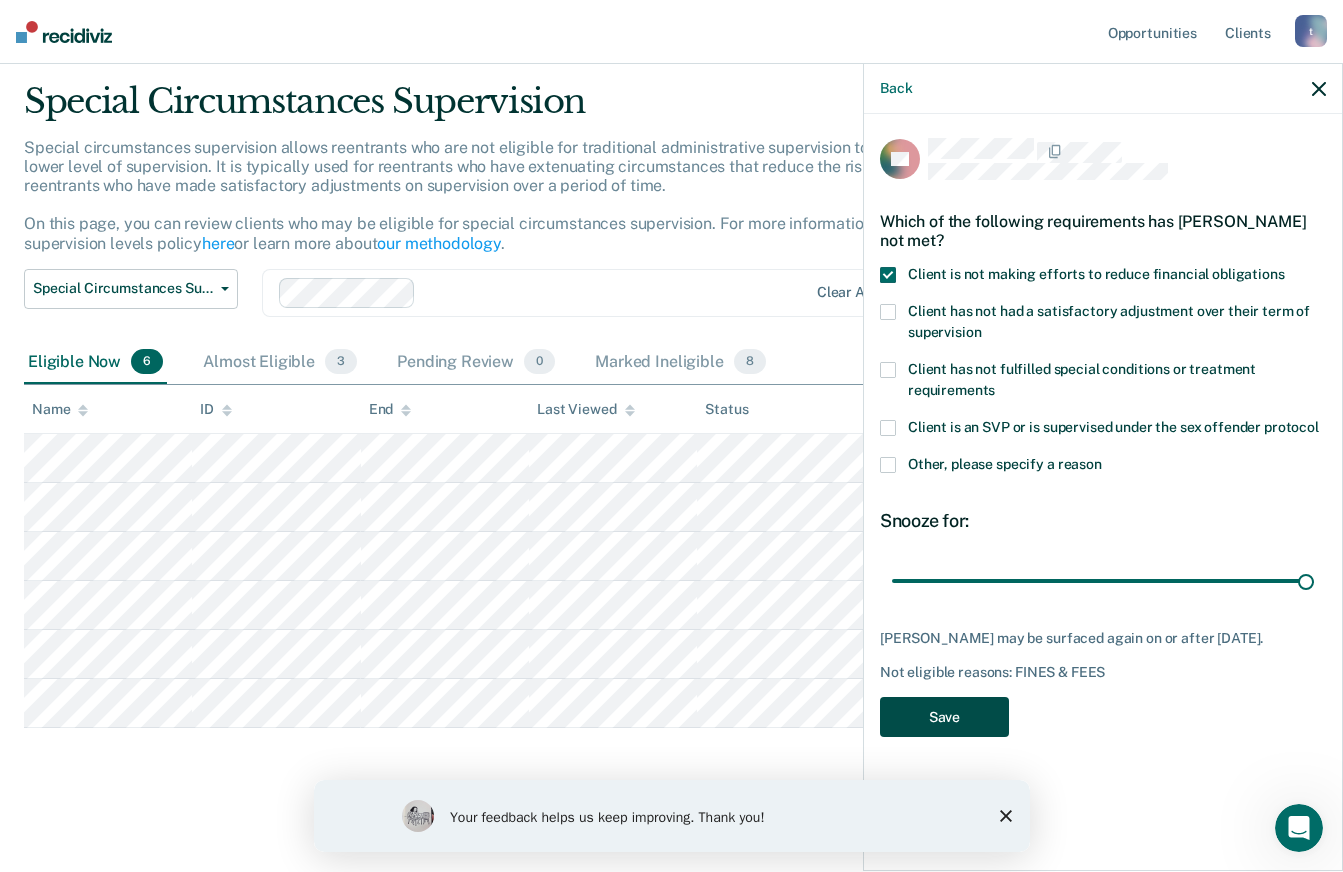 scroll, scrollTop: 57, scrollLeft: 0, axis: vertical 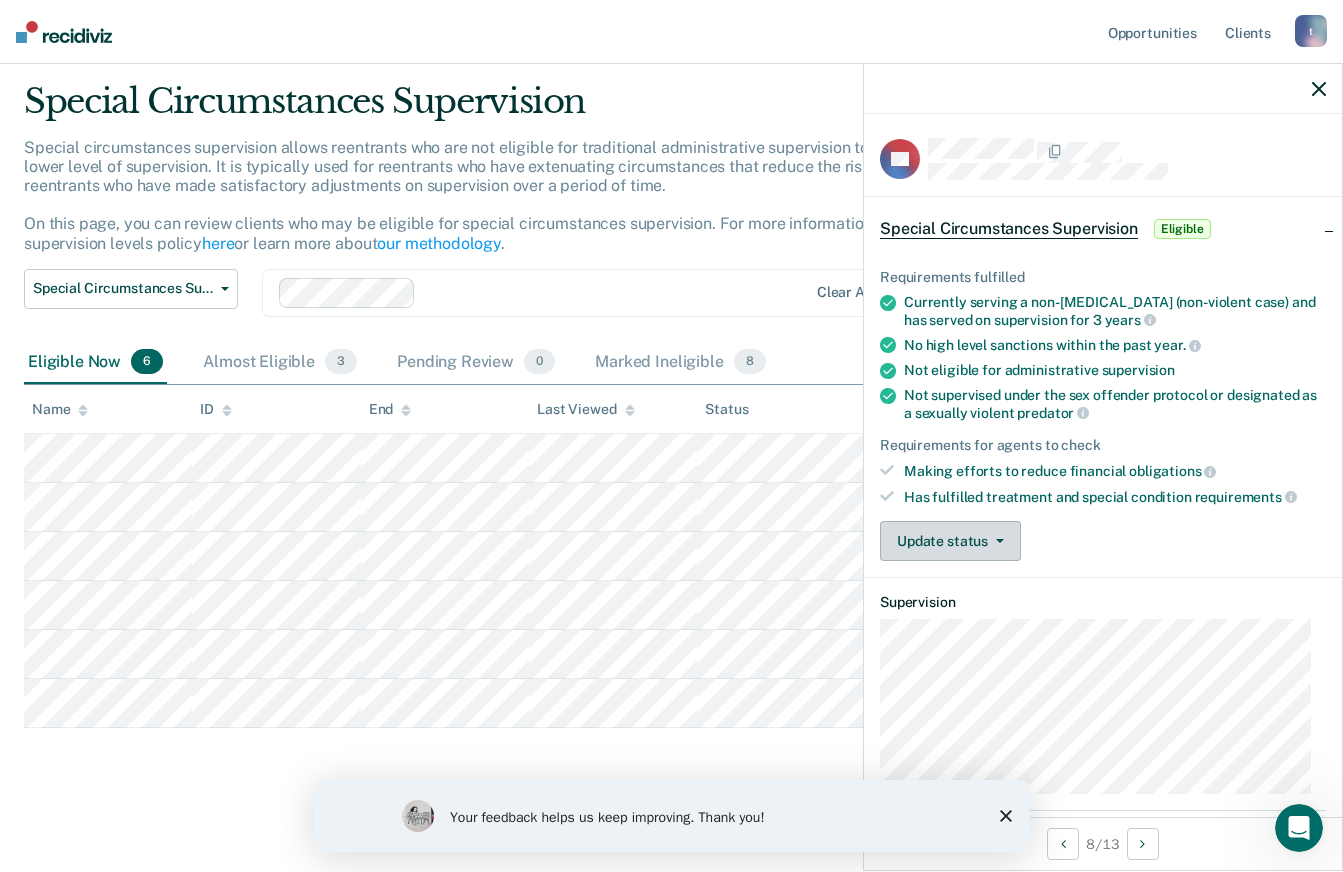 click on "Update status" at bounding box center [950, 541] 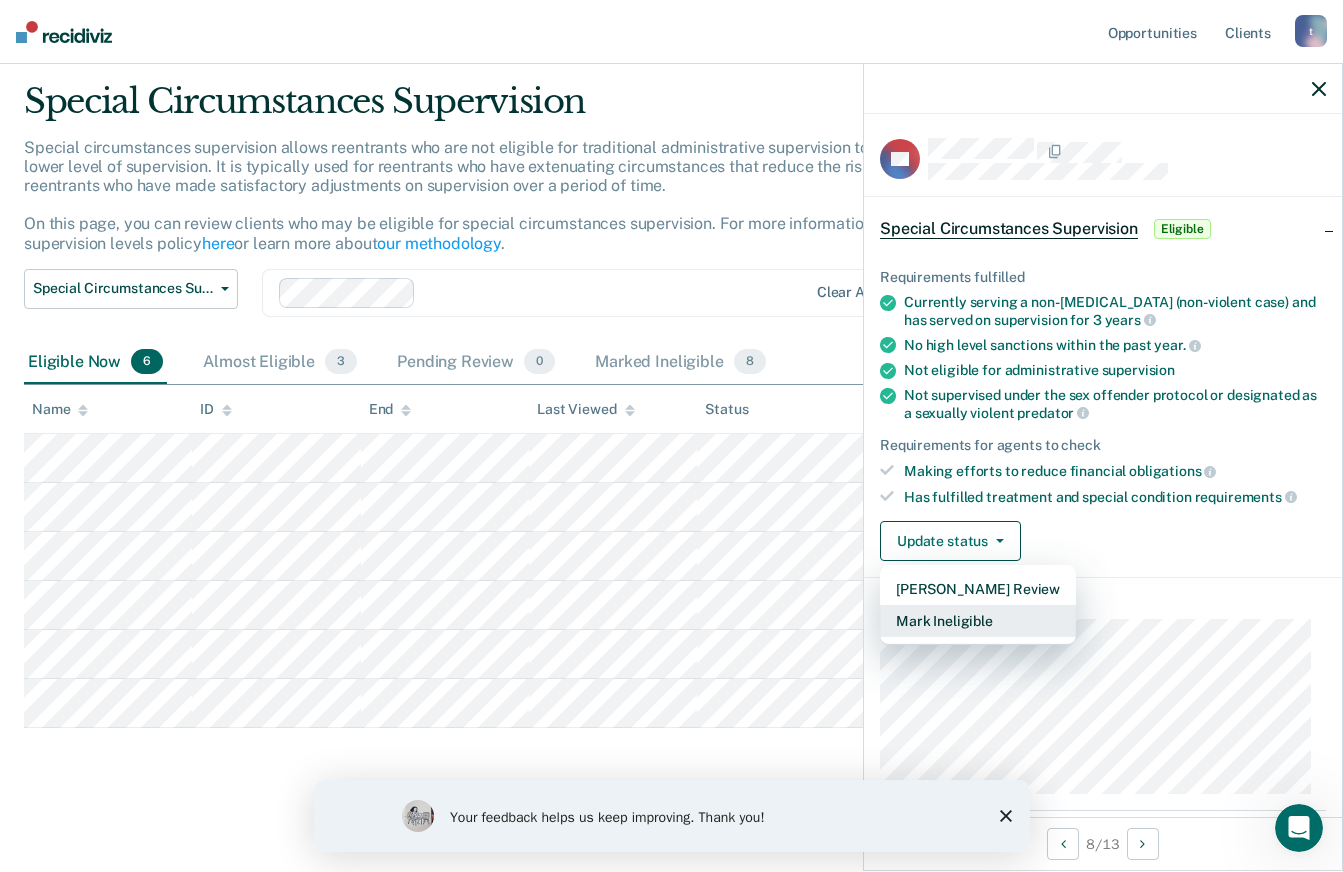 click on "Mark Ineligible" at bounding box center (978, 621) 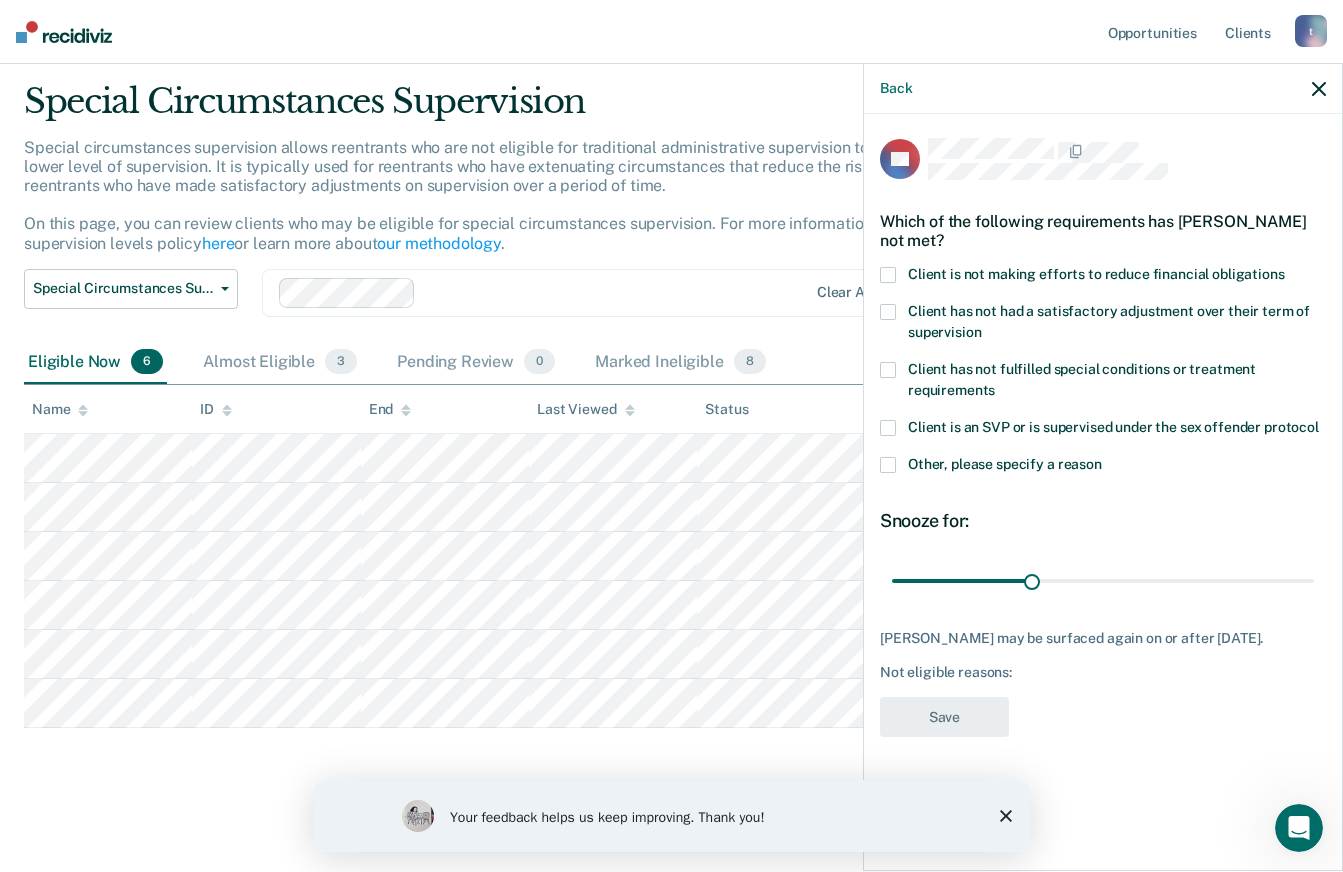 click at bounding box center [888, 275] 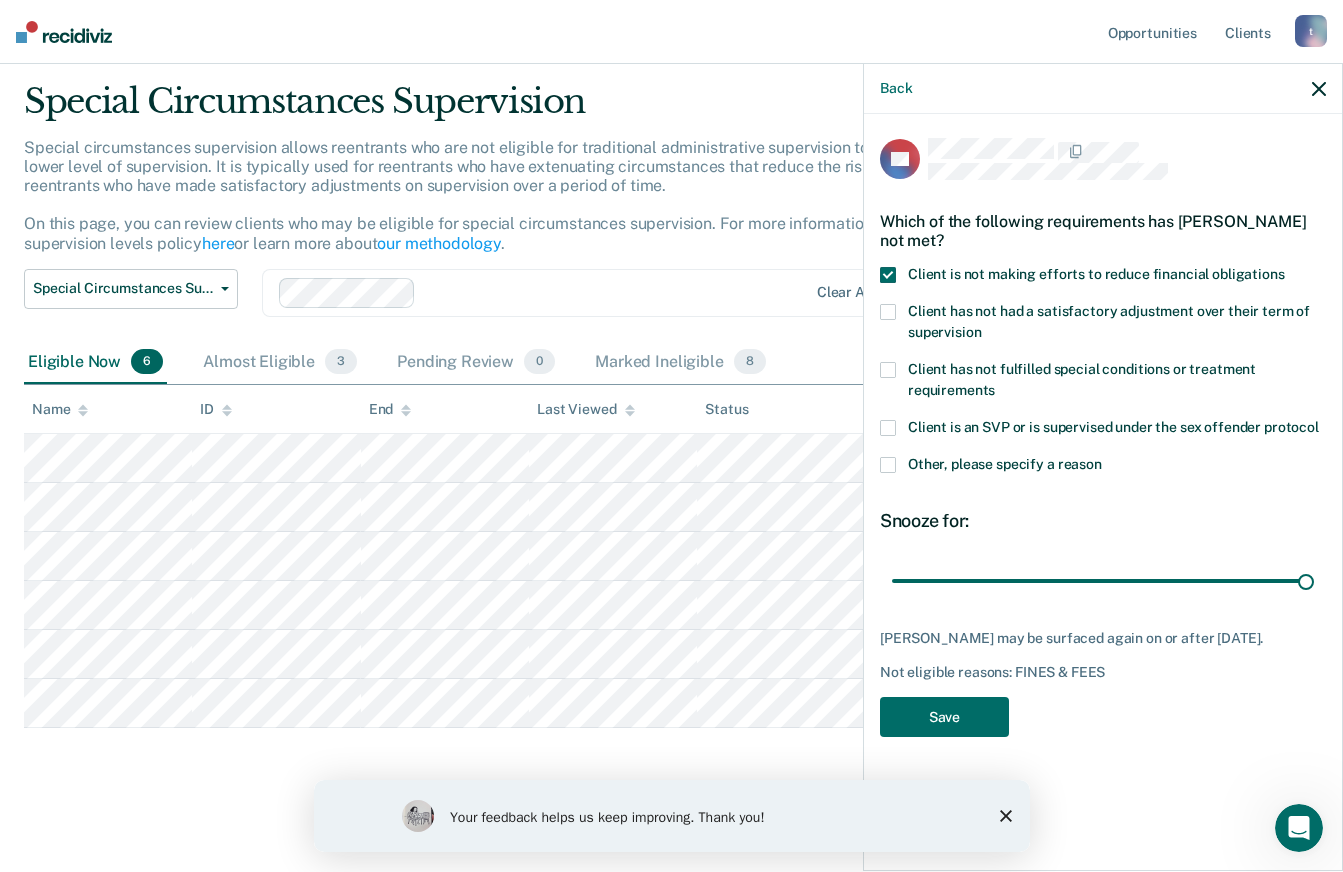 type on "90" 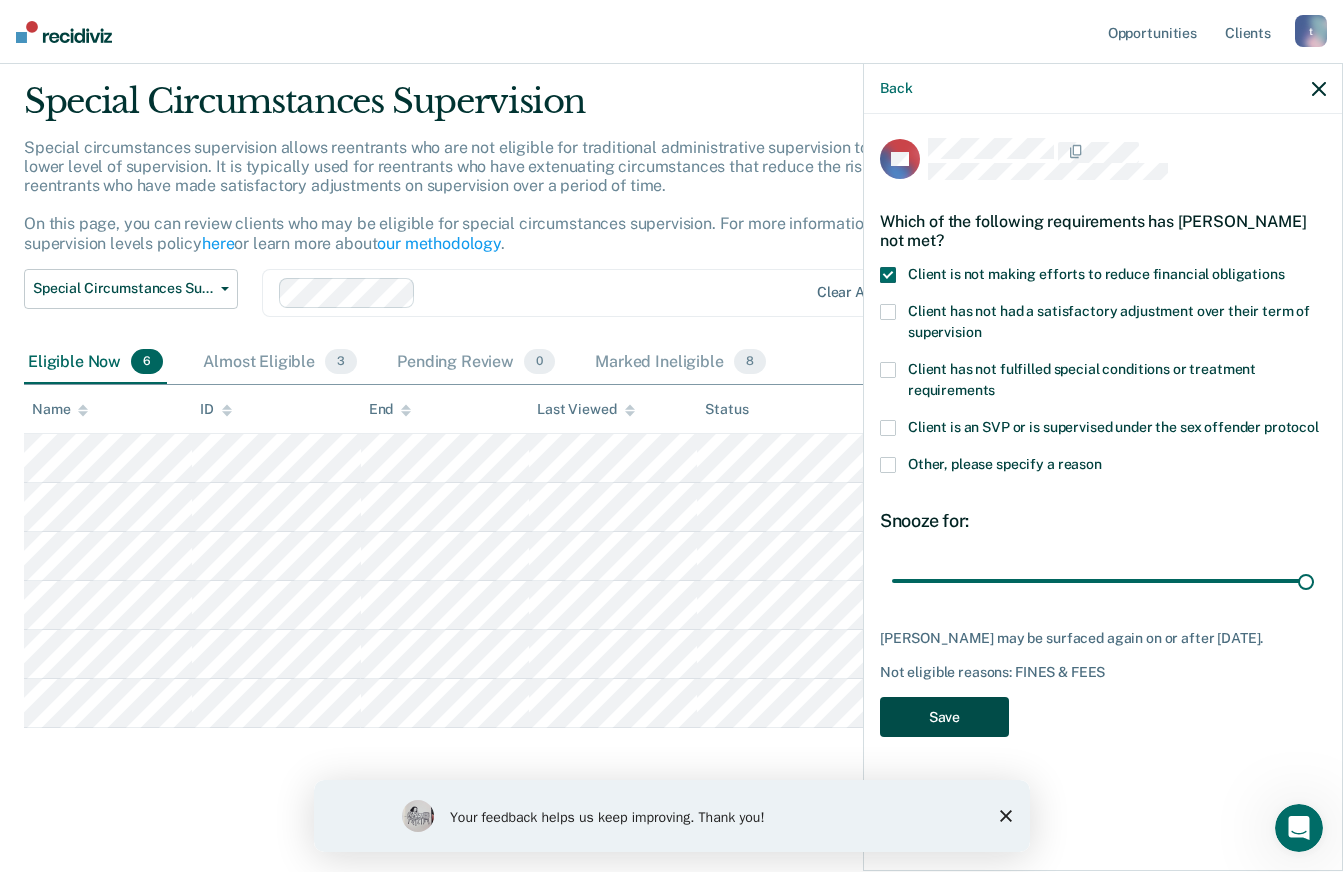 click on "Save" at bounding box center [944, 717] 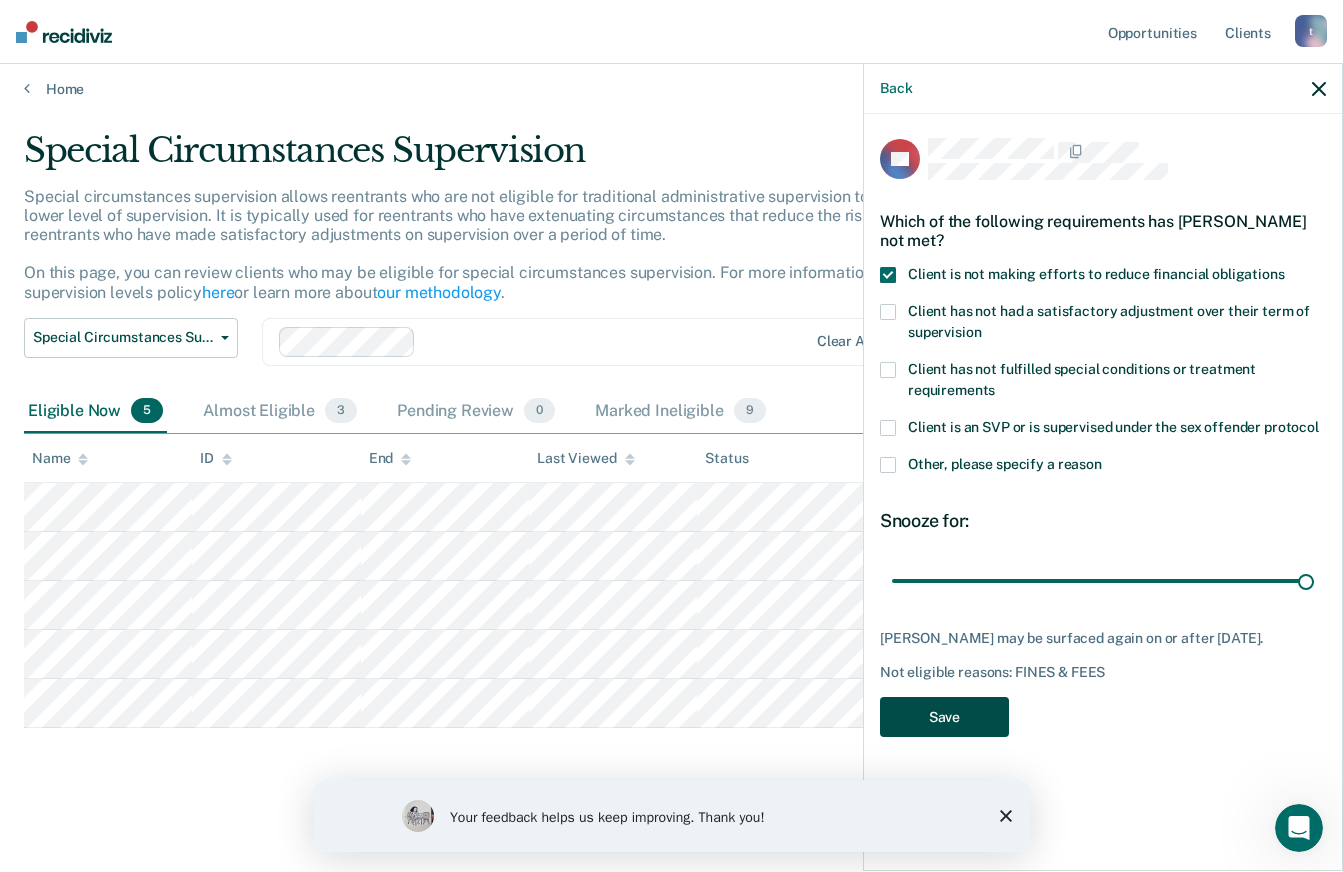 scroll, scrollTop: 8, scrollLeft: 0, axis: vertical 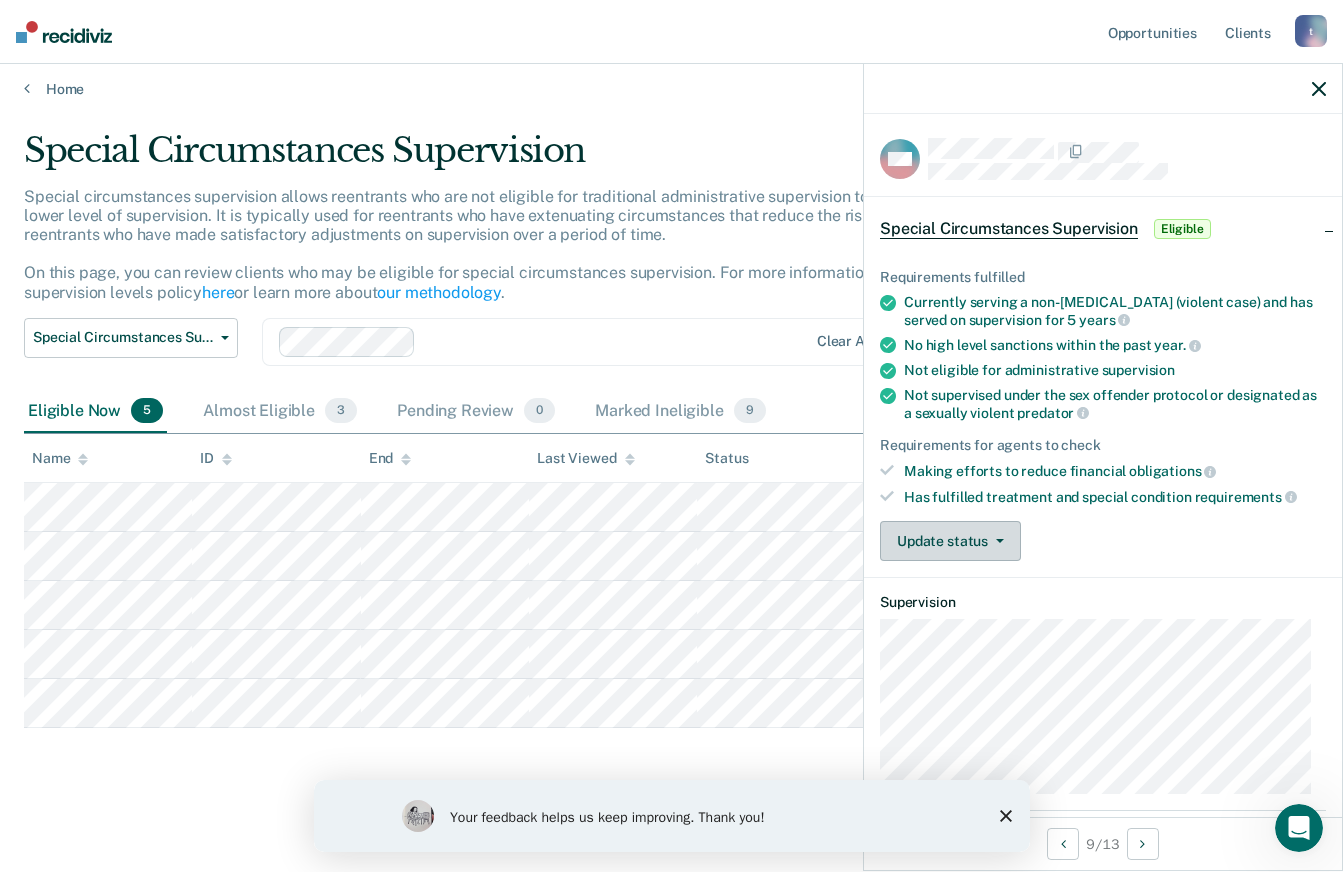 click 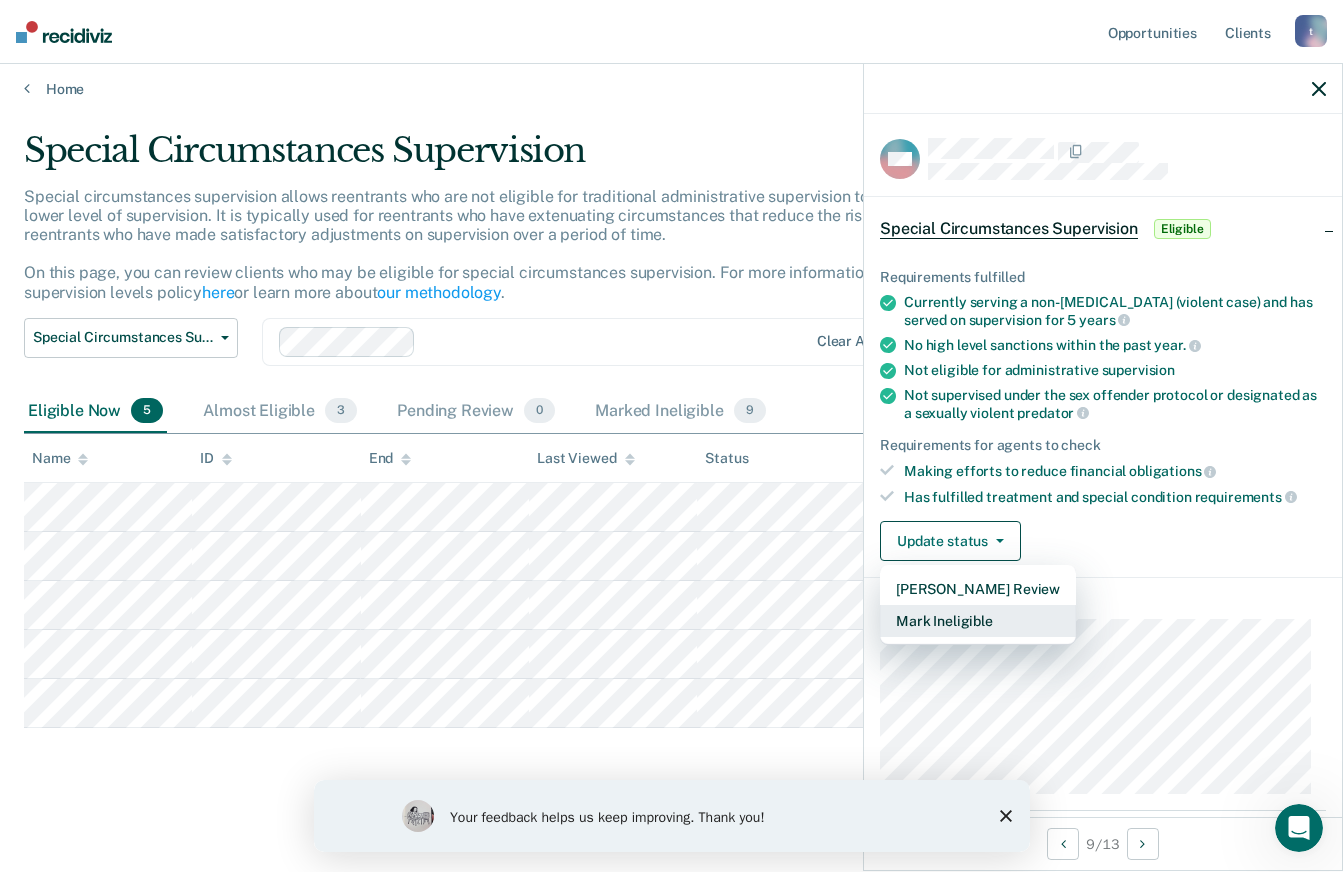 click on "Mark Ineligible" at bounding box center [978, 621] 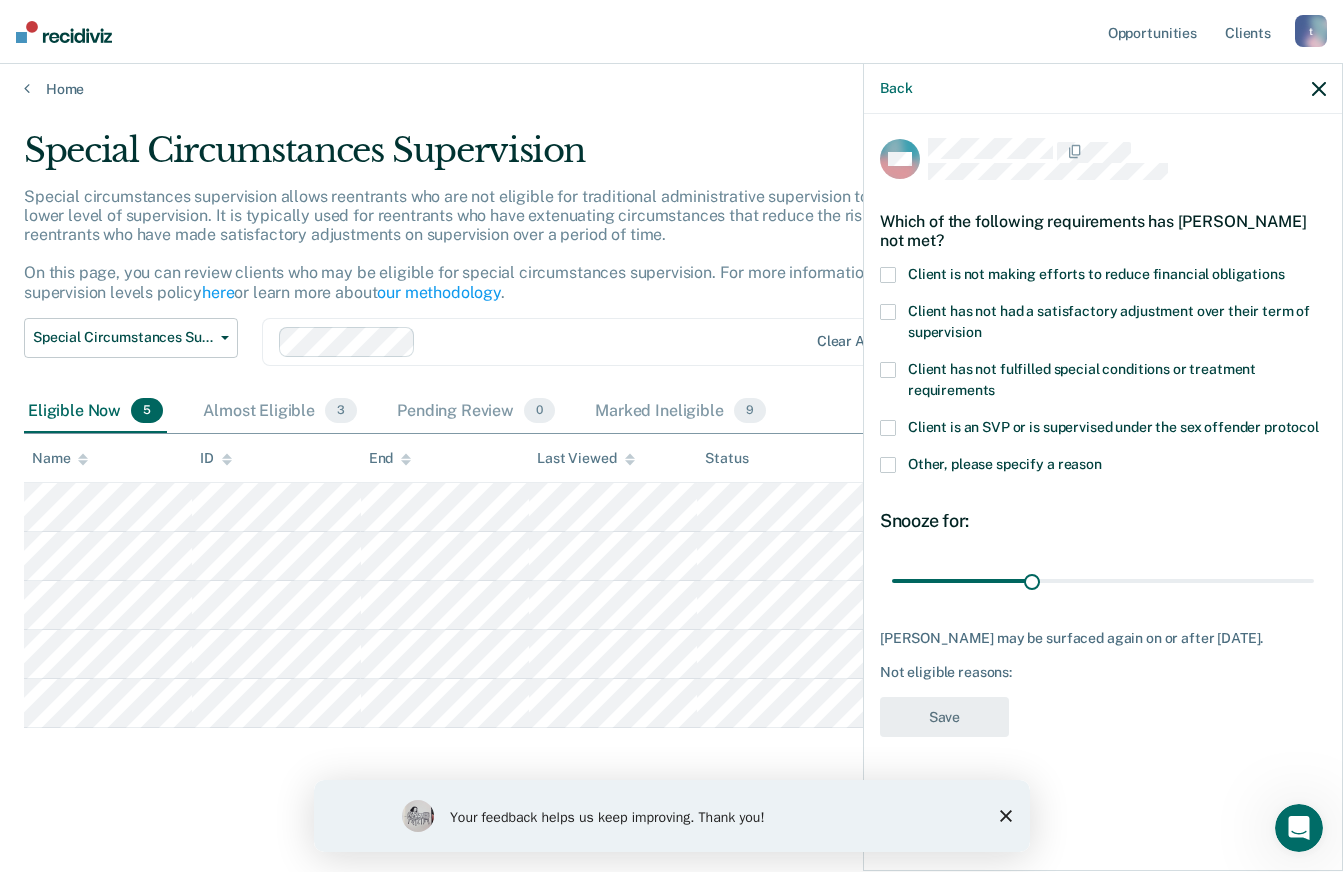click at bounding box center [888, 275] 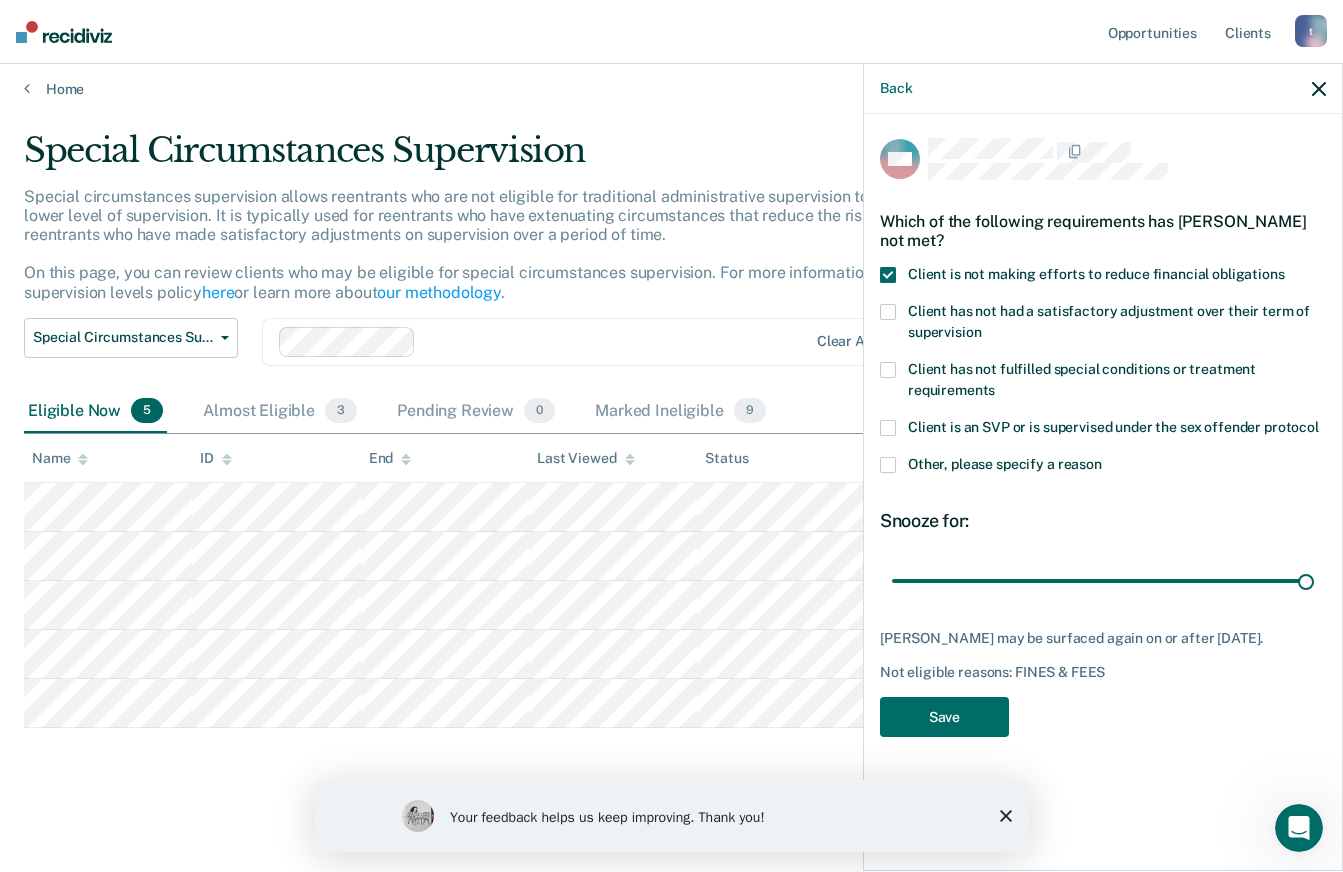 type on "90" 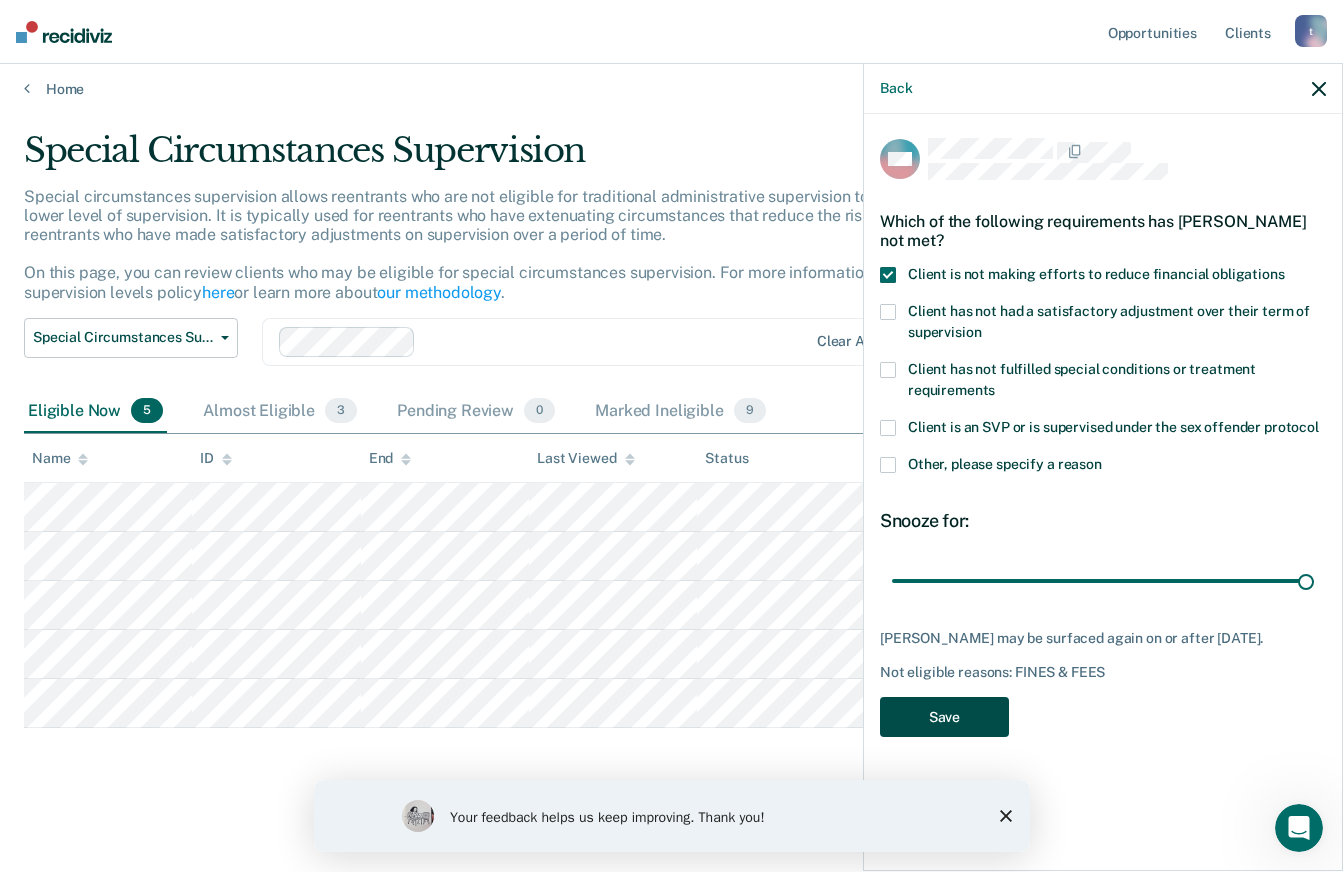 click on "Save" at bounding box center [944, 717] 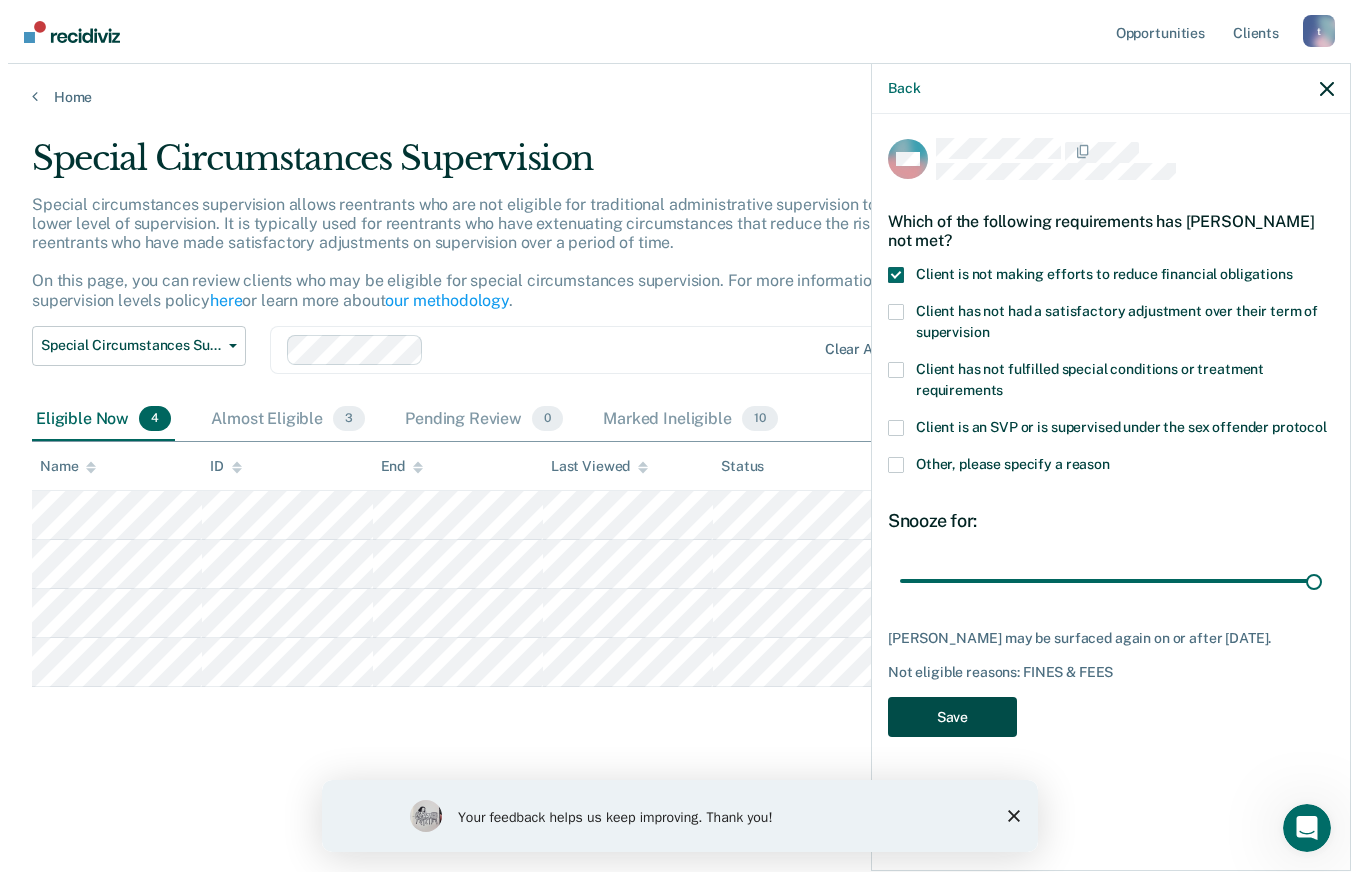 scroll, scrollTop: 0, scrollLeft: 0, axis: both 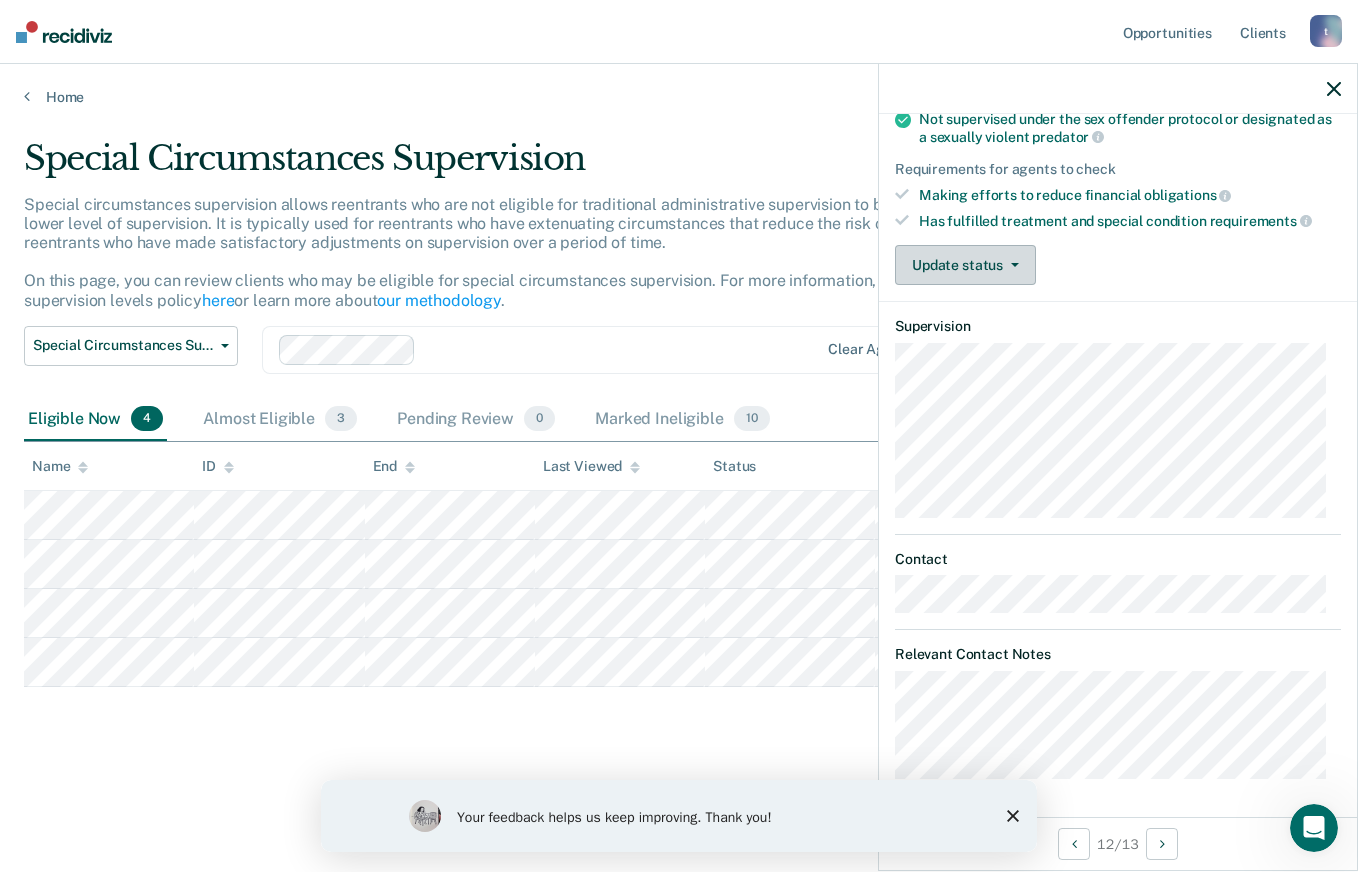 click at bounding box center [1011, 265] 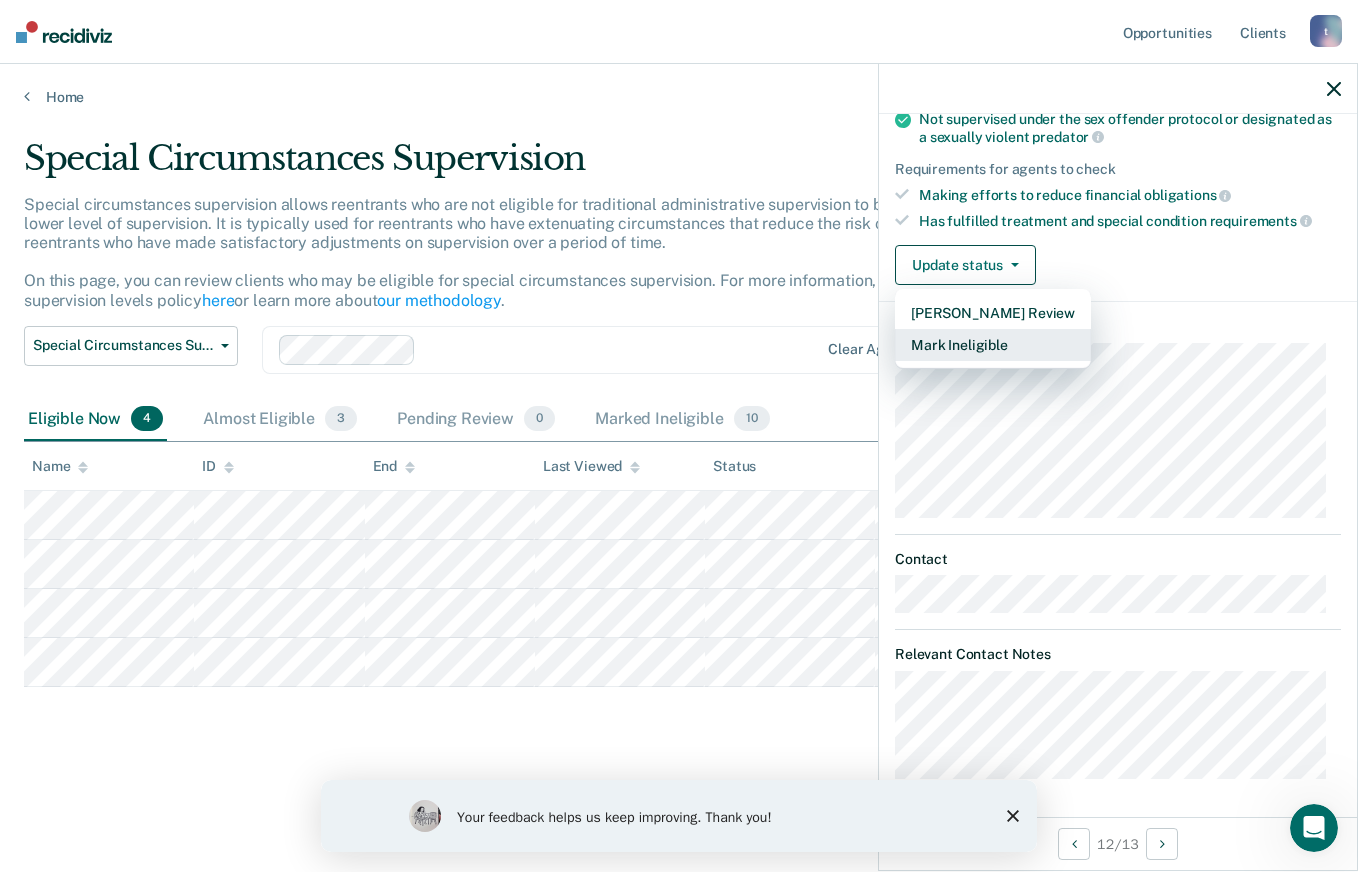 click on "Mark Ineligible" at bounding box center [993, 345] 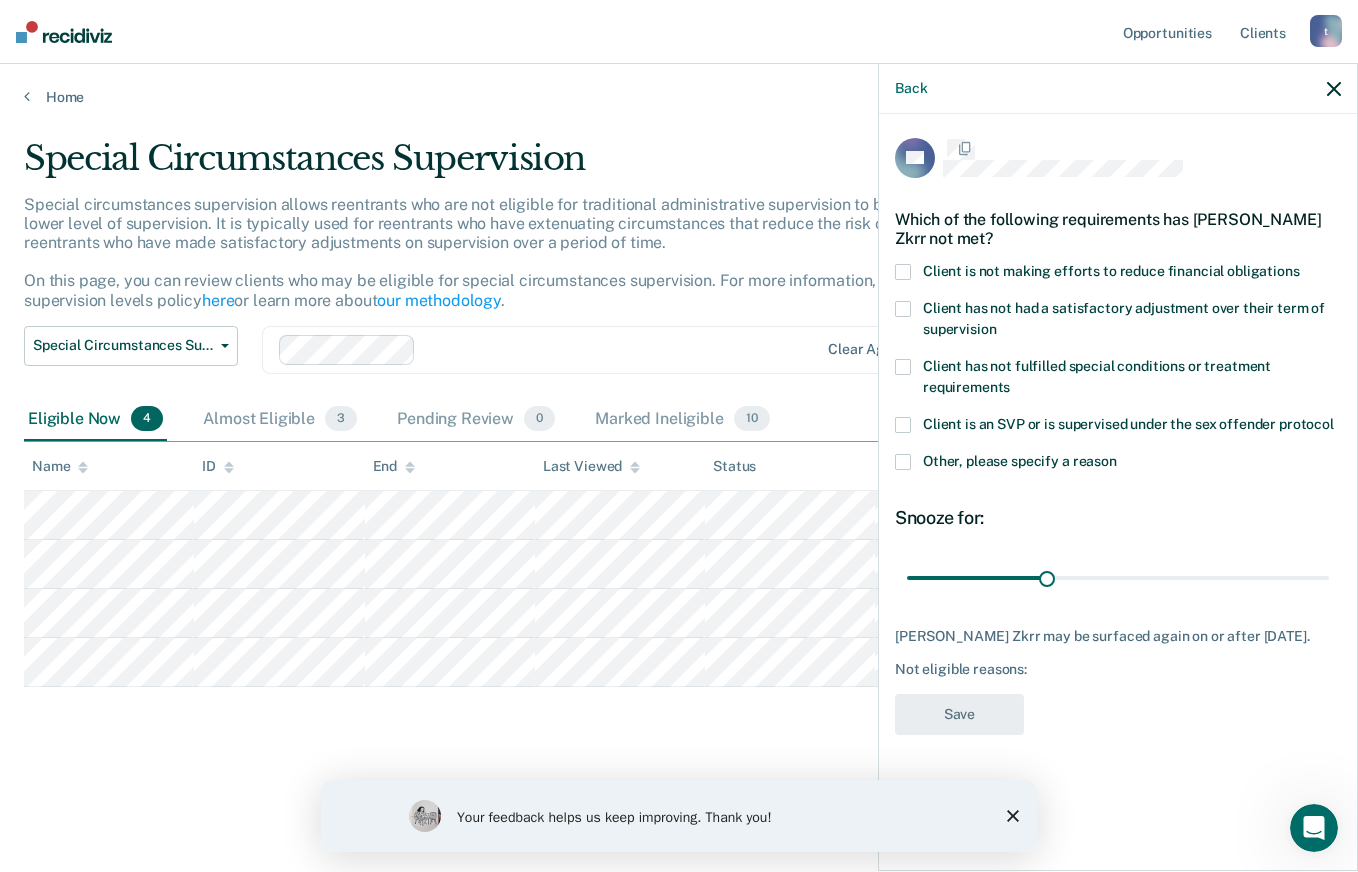 scroll, scrollTop: 0, scrollLeft: 0, axis: both 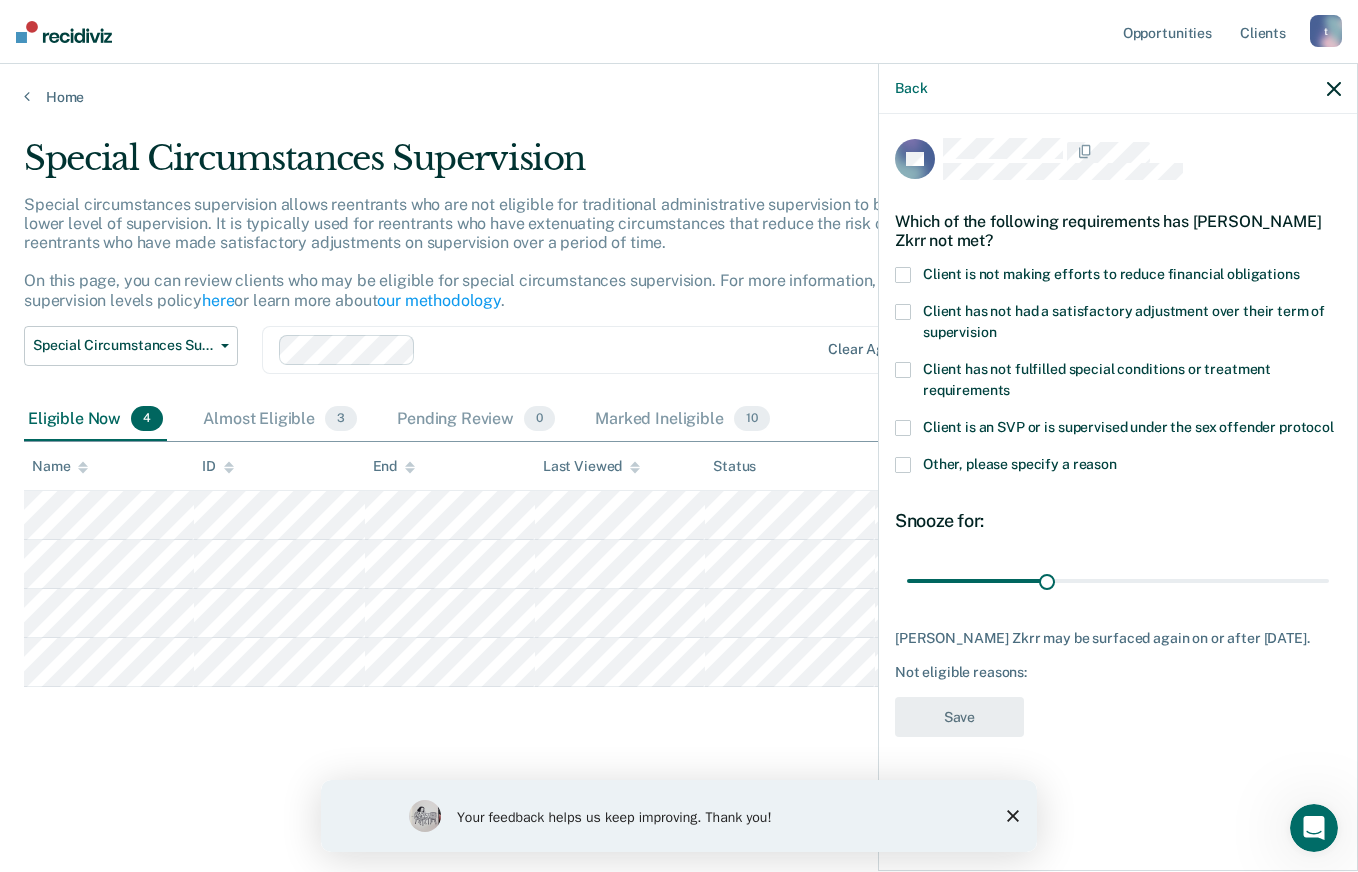 click at bounding box center [903, 275] 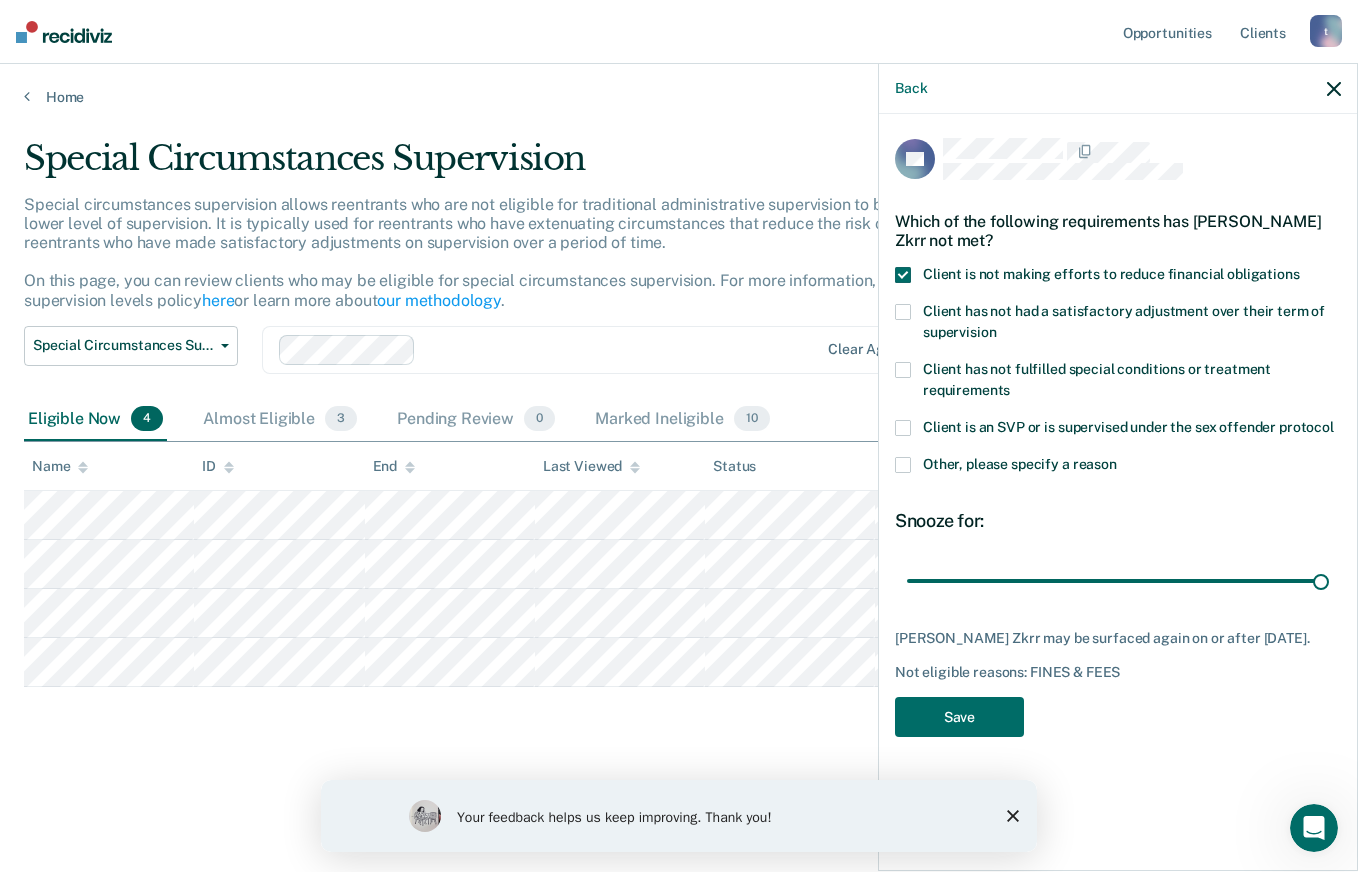 type on "90" 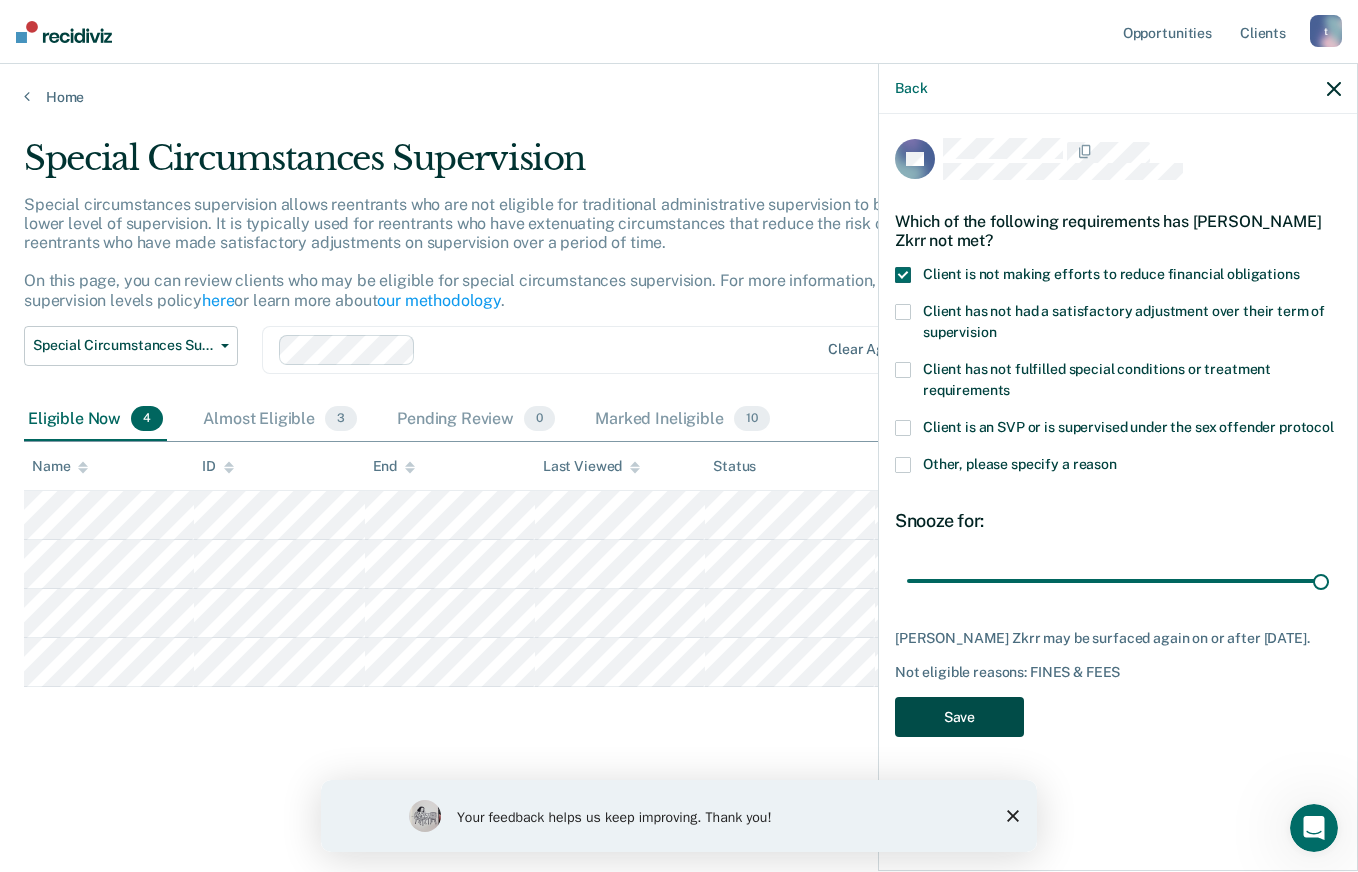click on "Save" at bounding box center [959, 717] 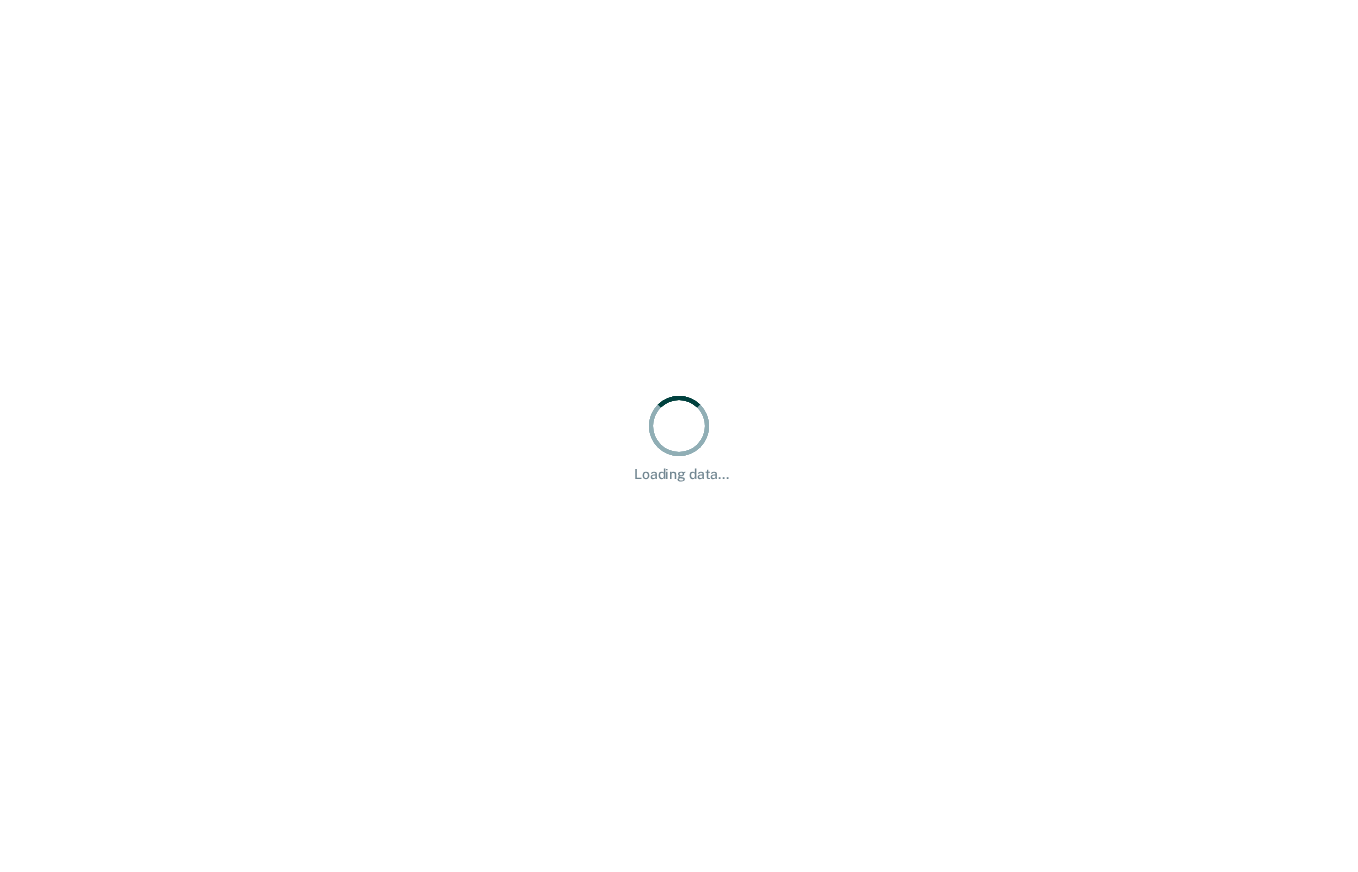 scroll, scrollTop: 0, scrollLeft: 0, axis: both 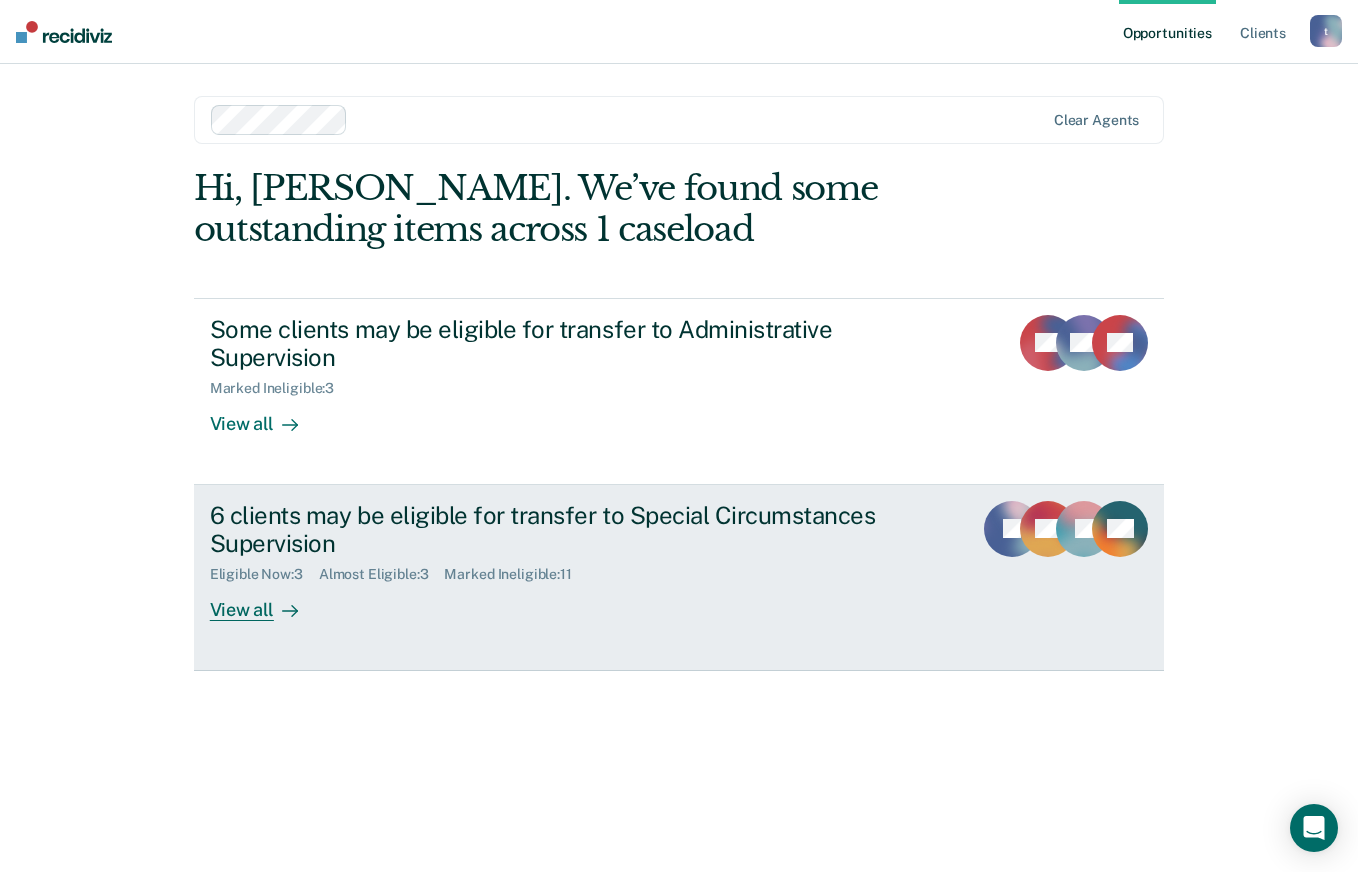 click at bounding box center (286, 610) 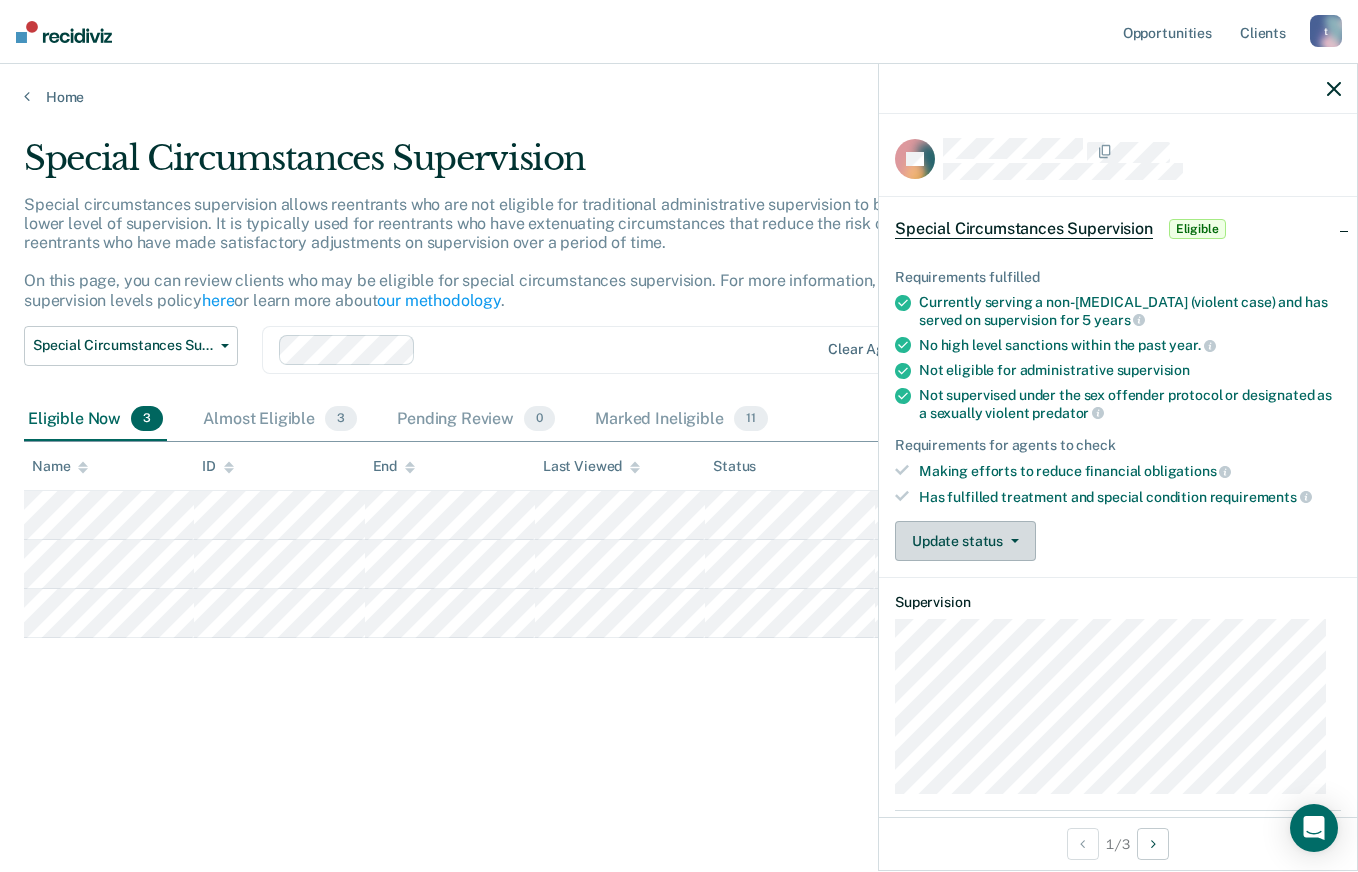 click at bounding box center [1011, 541] 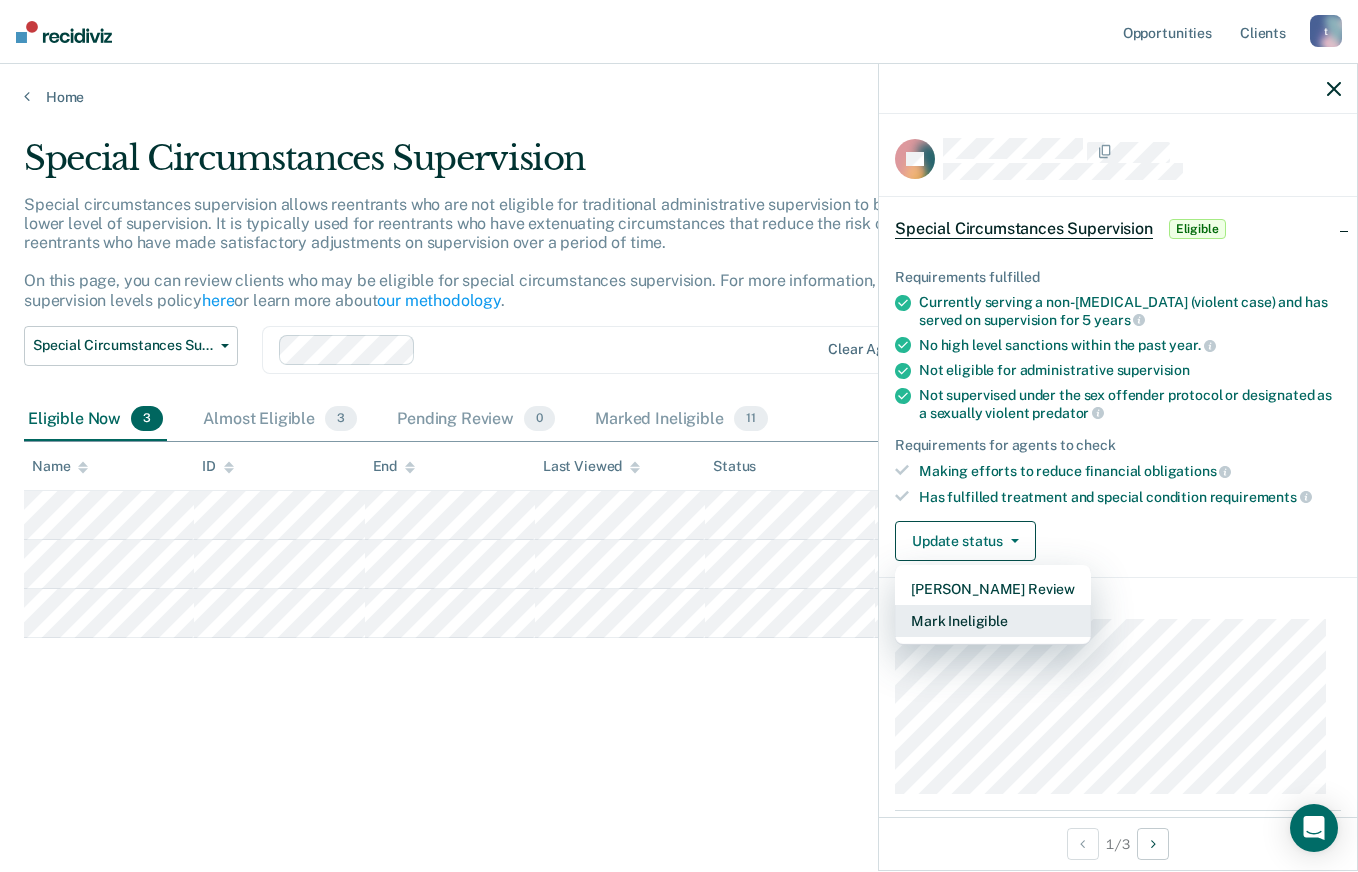 click on "Mark Ineligible" at bounding box center [993, 621] 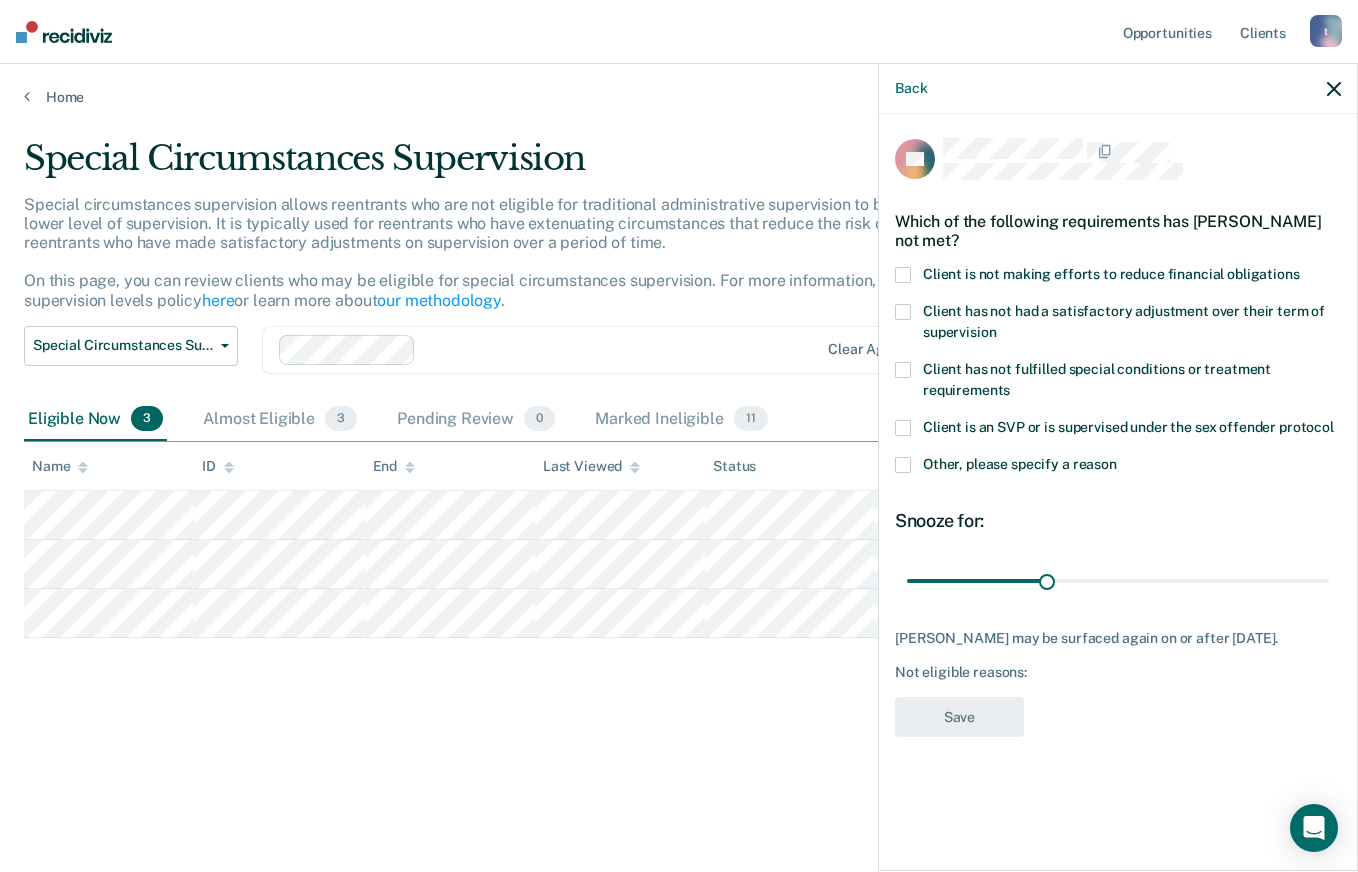 click on "Other, please specify a reason" at bounding box center [1118, 467] 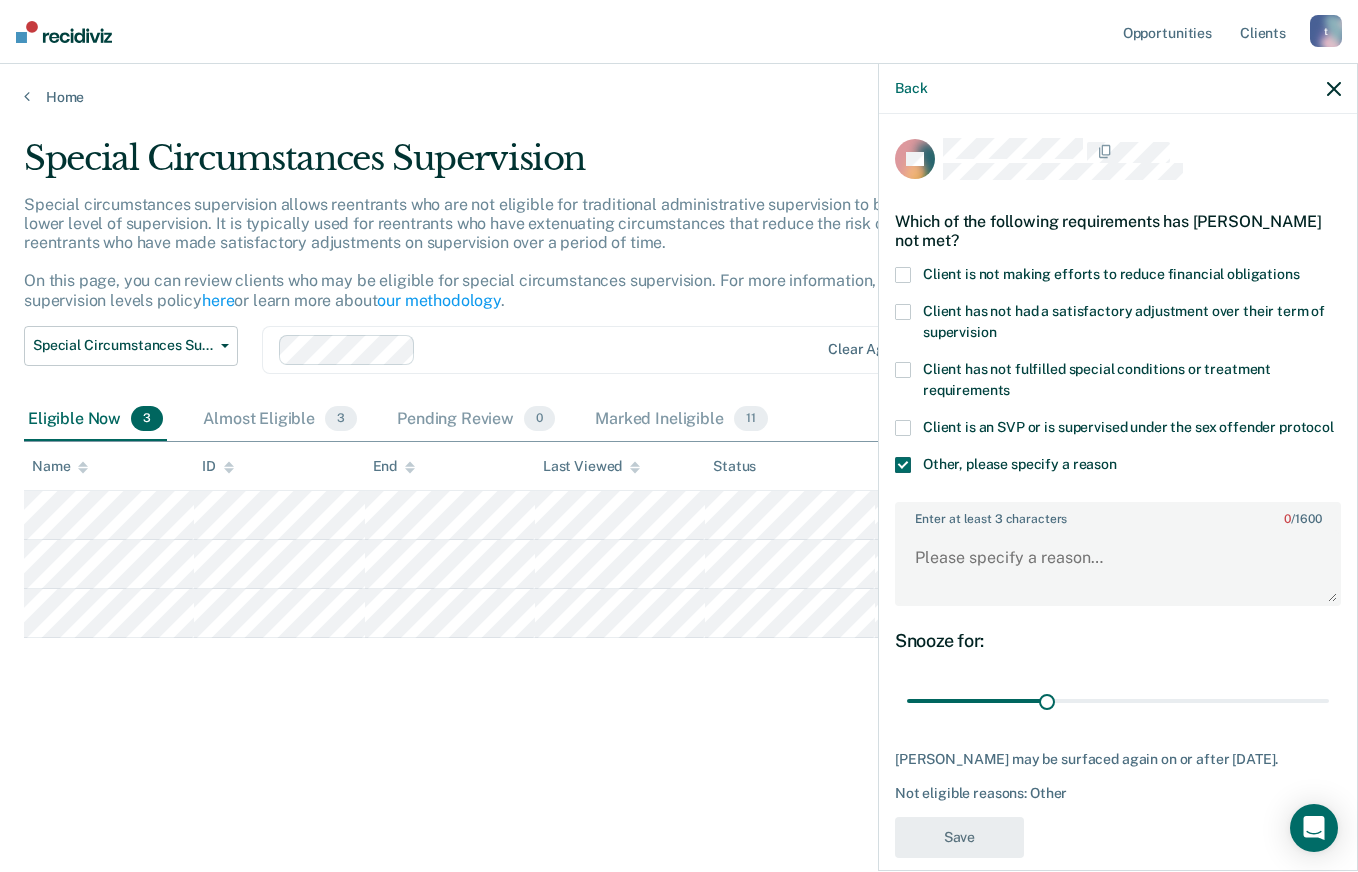 scroll, scrollTop: 63, scrollLeft: 0, axis: vertical 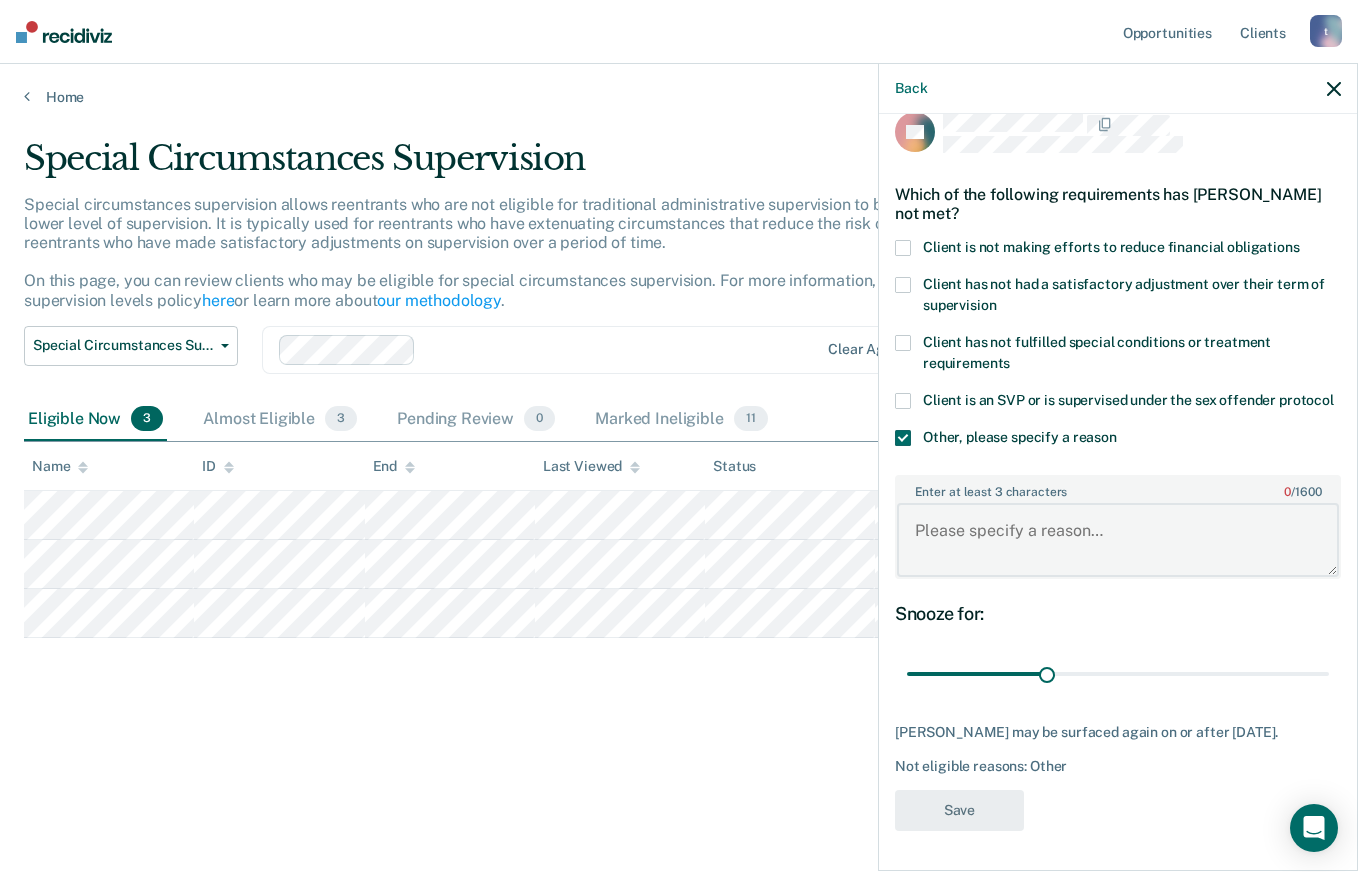 click on "Enter at least 3 characters 0  /  1600" at bounding box center (1118, 540) 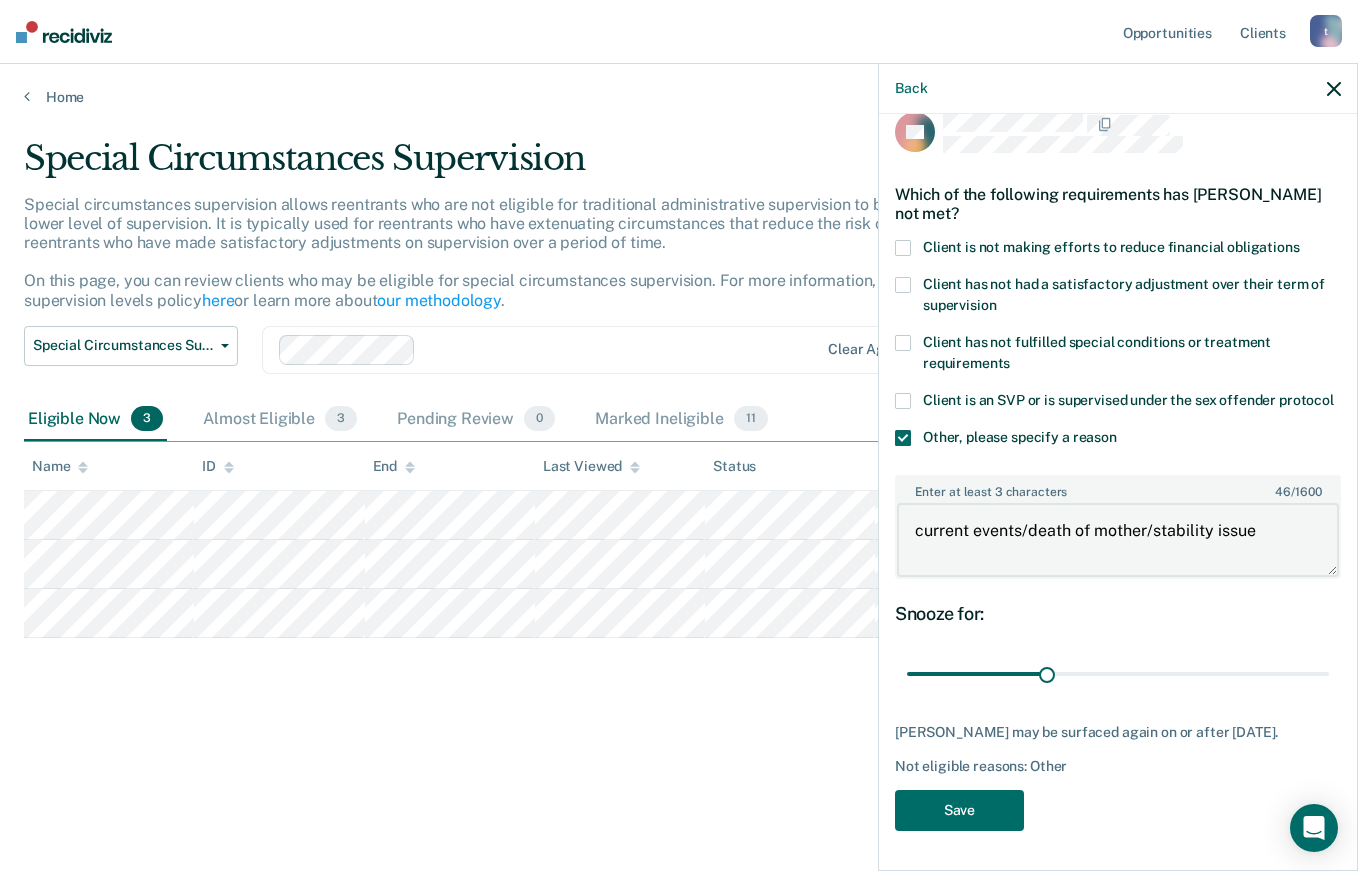 type on "current events/death of mother/stability issues" 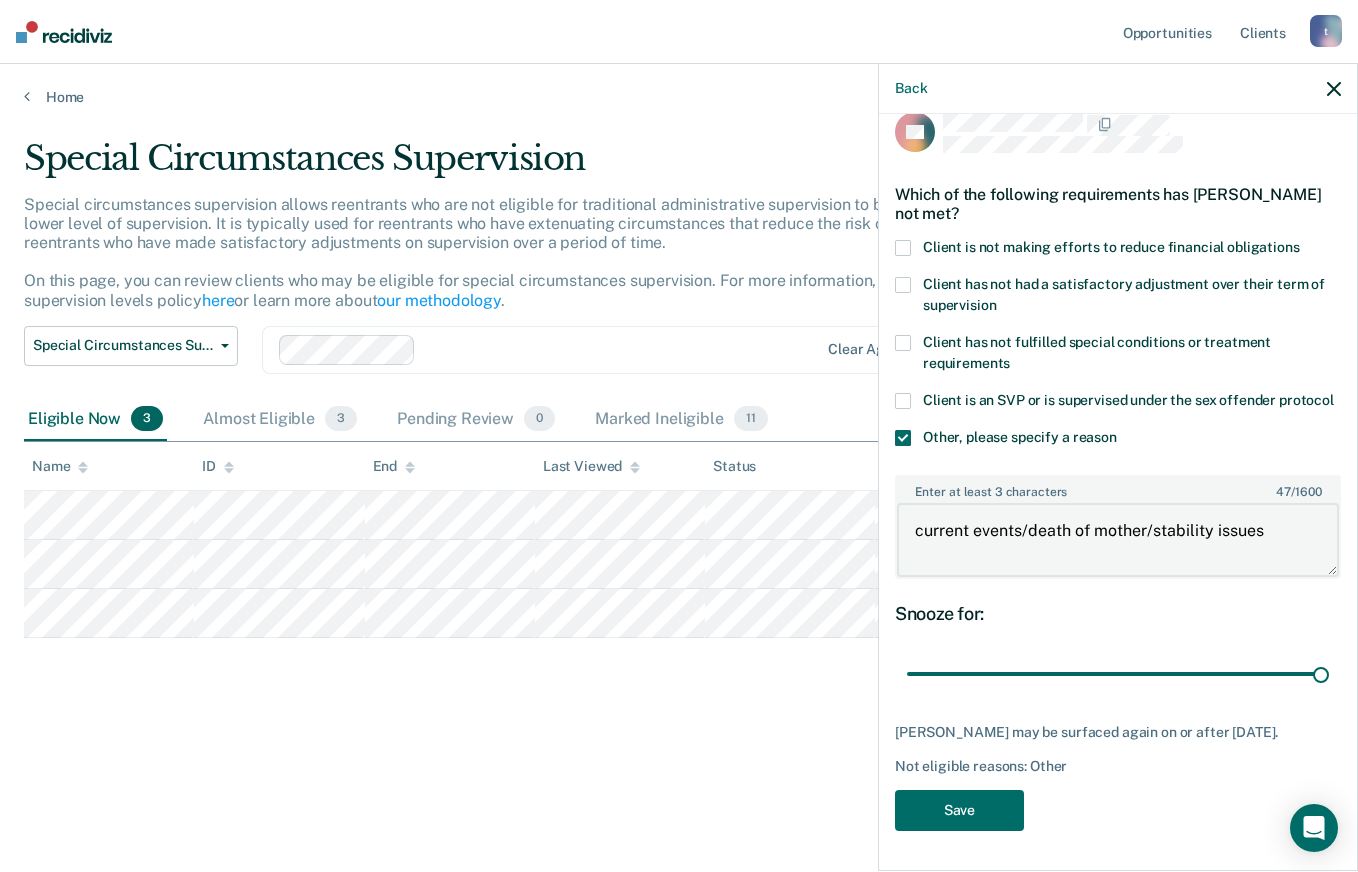 type on "90" 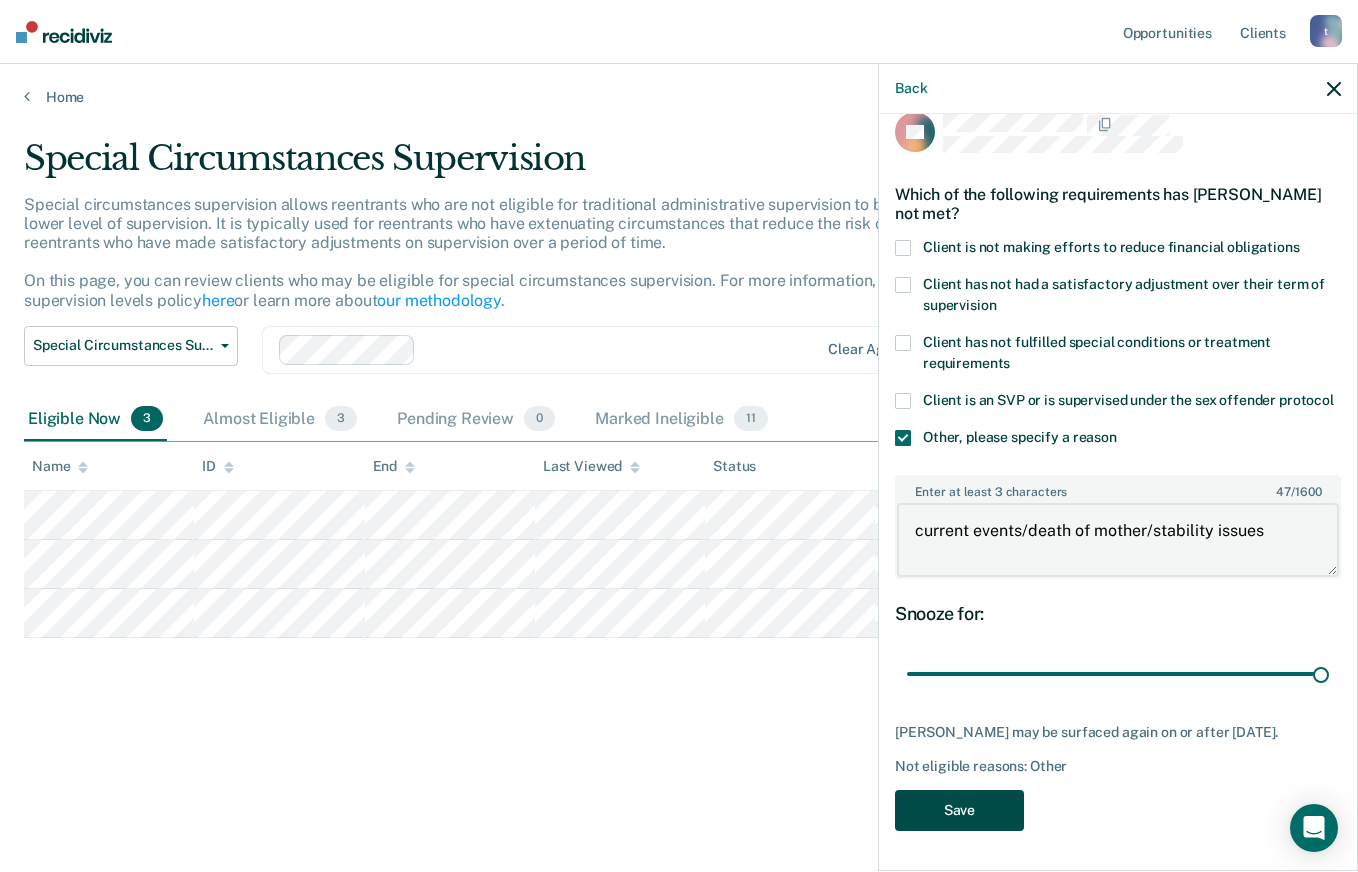 type on "current events/death of mother/stability issues" 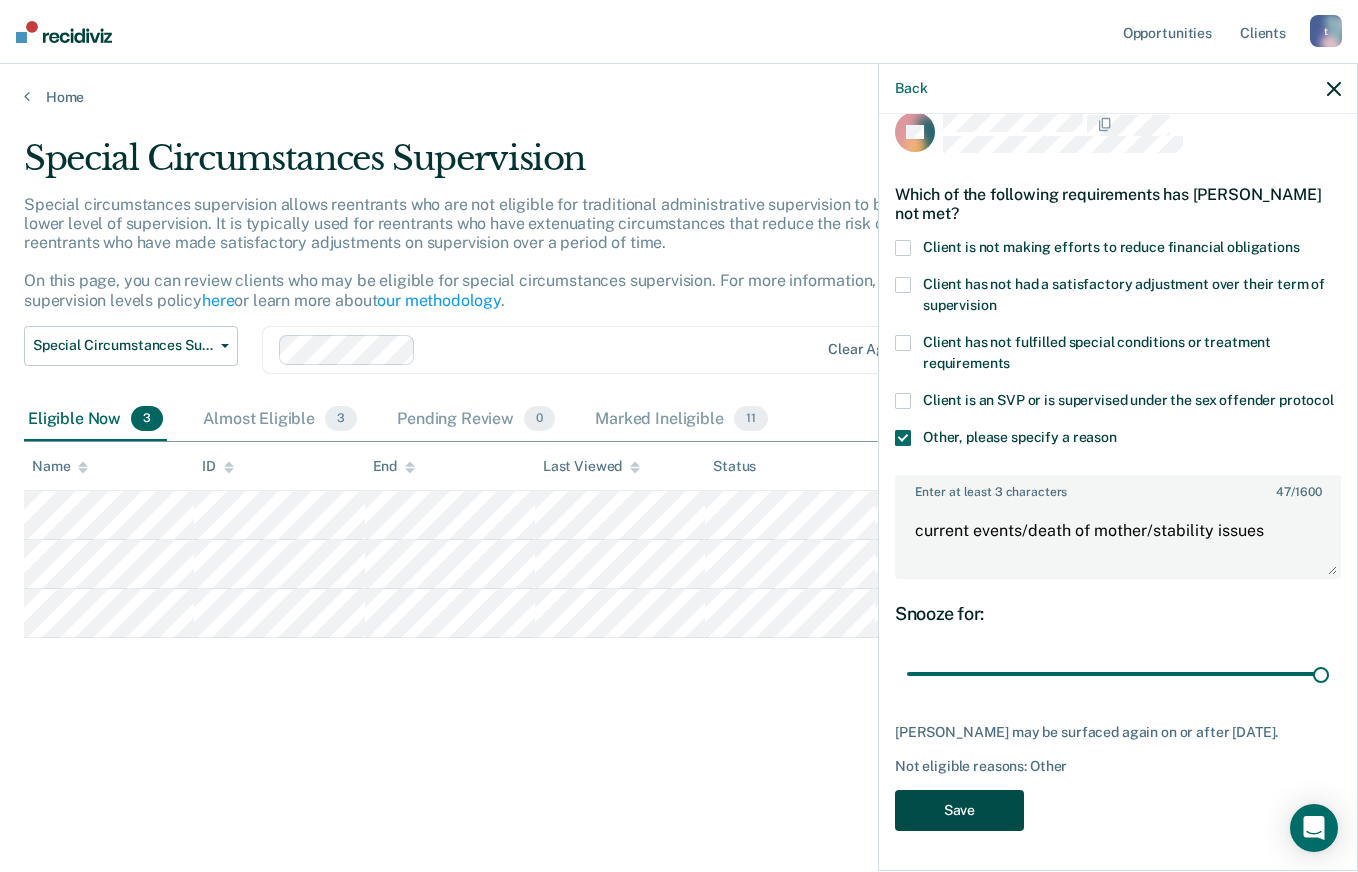 click on "Save" at bounding box center (959, 810) 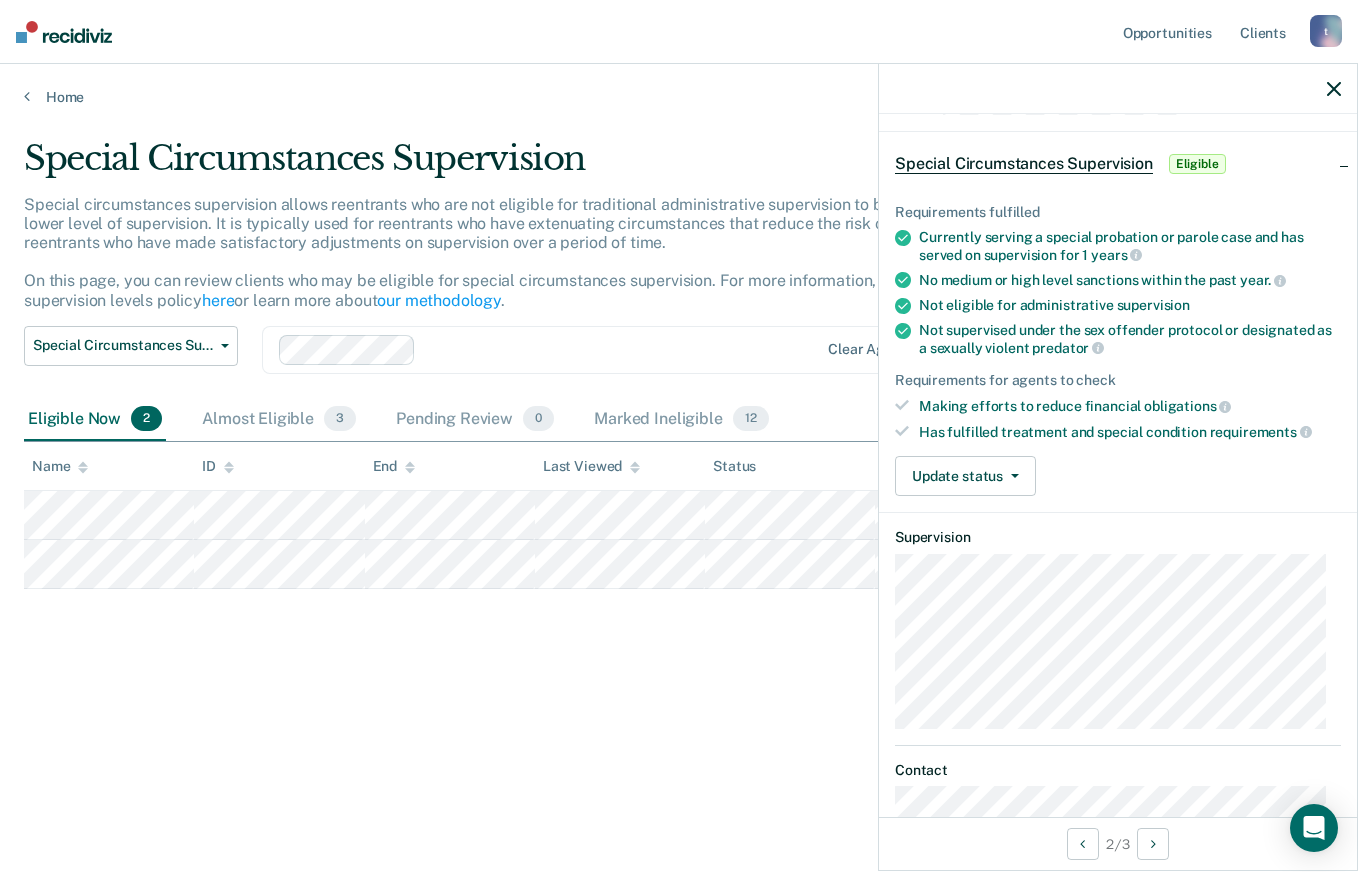 scroll, scrollTop: 0, scrollLeft: 0, axis: both 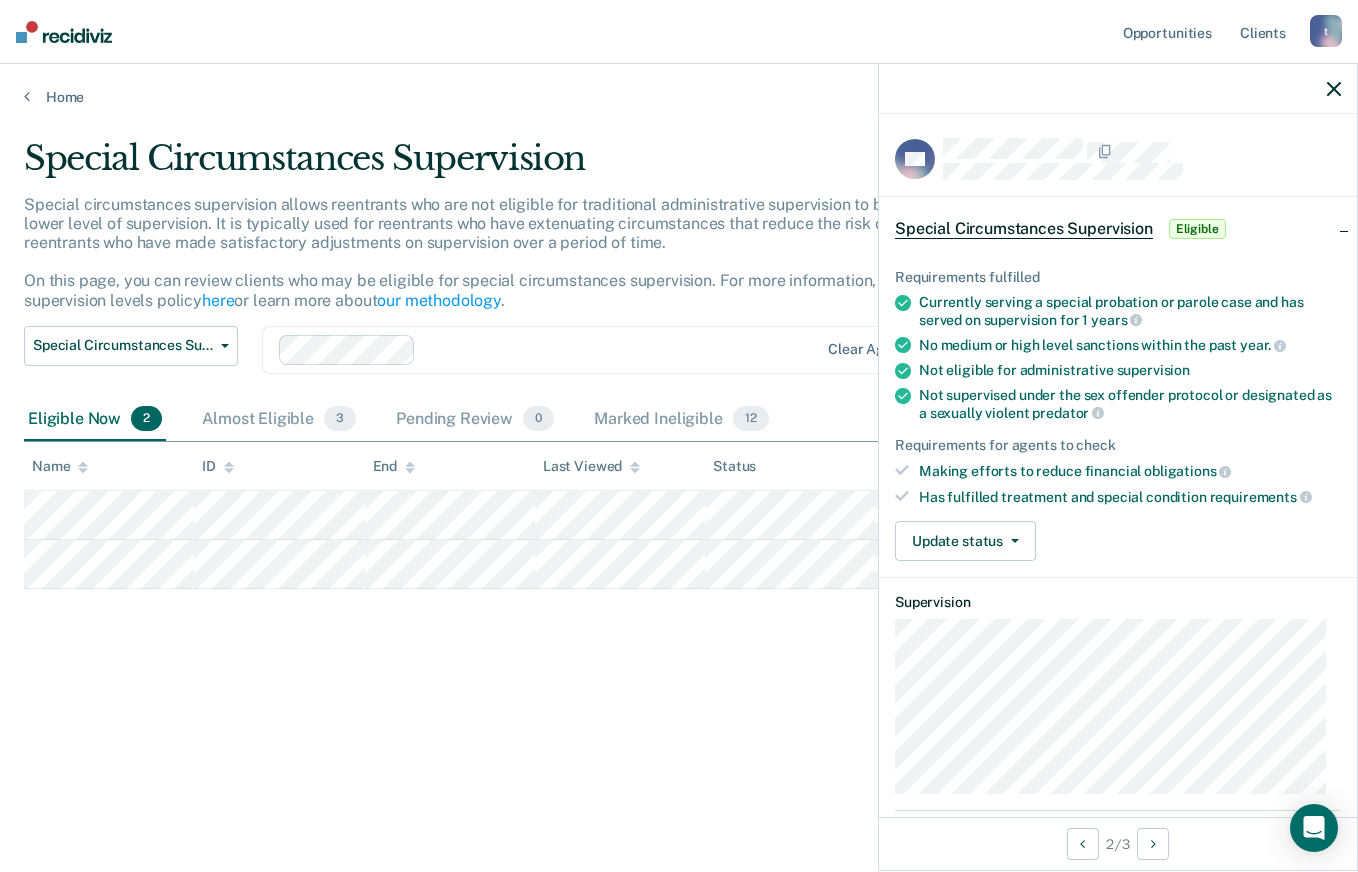 click on "Eligible" at bounding box center (1197, 229) 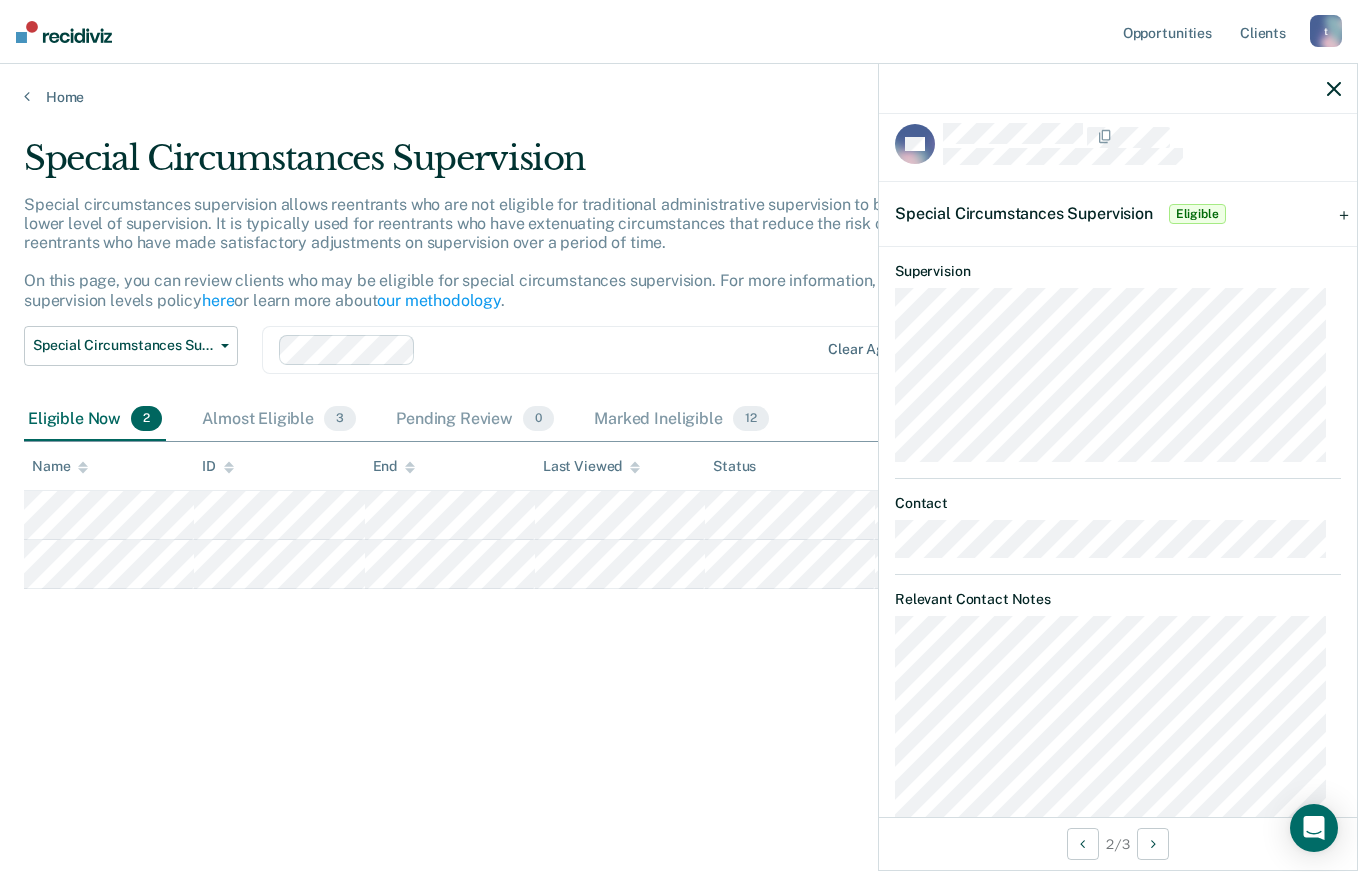 scroll, scrollTop: 0, scrollLeft: 0, axis: both 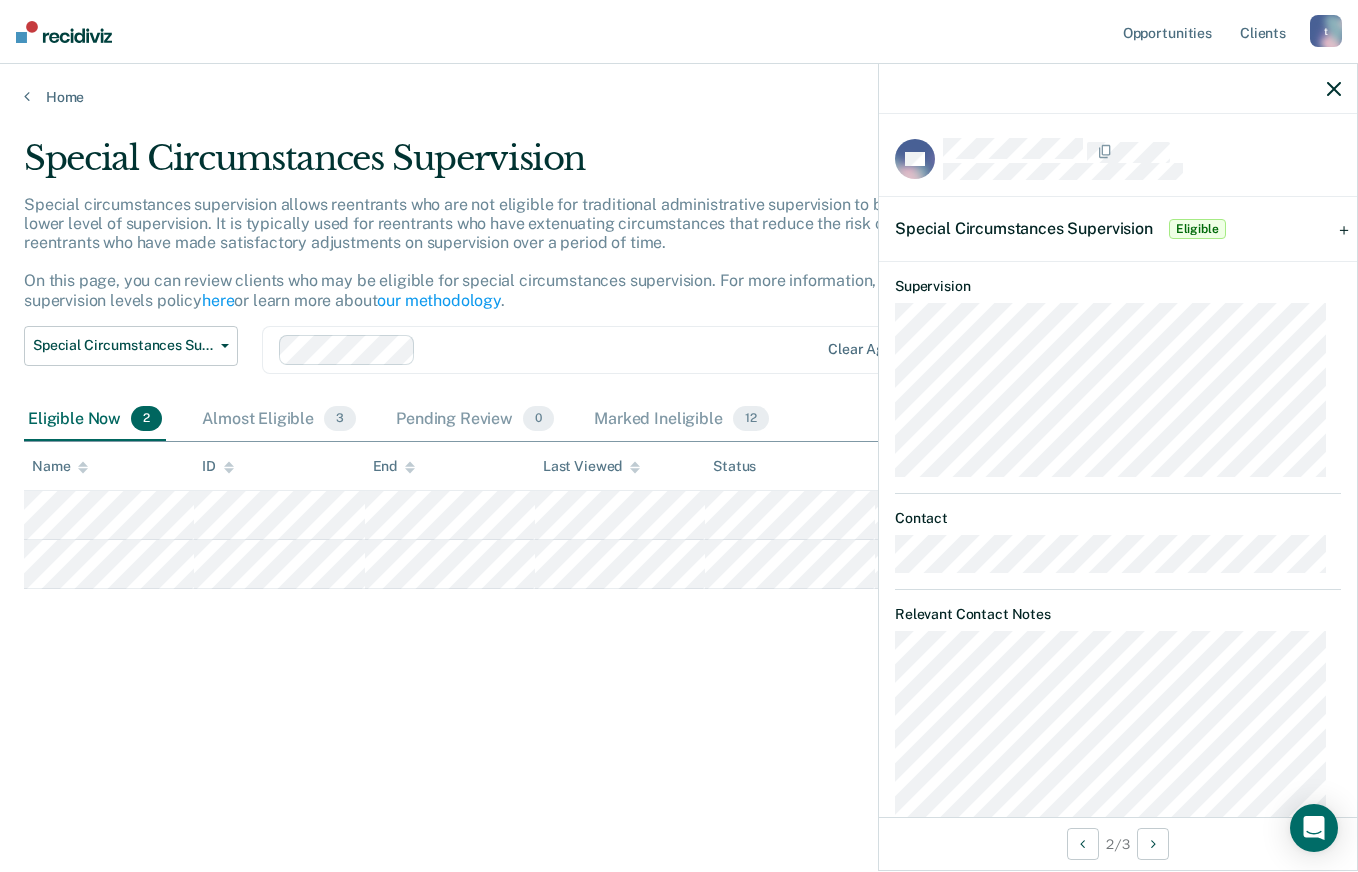 click on "Eligible" at bounding box center [1197, 229] 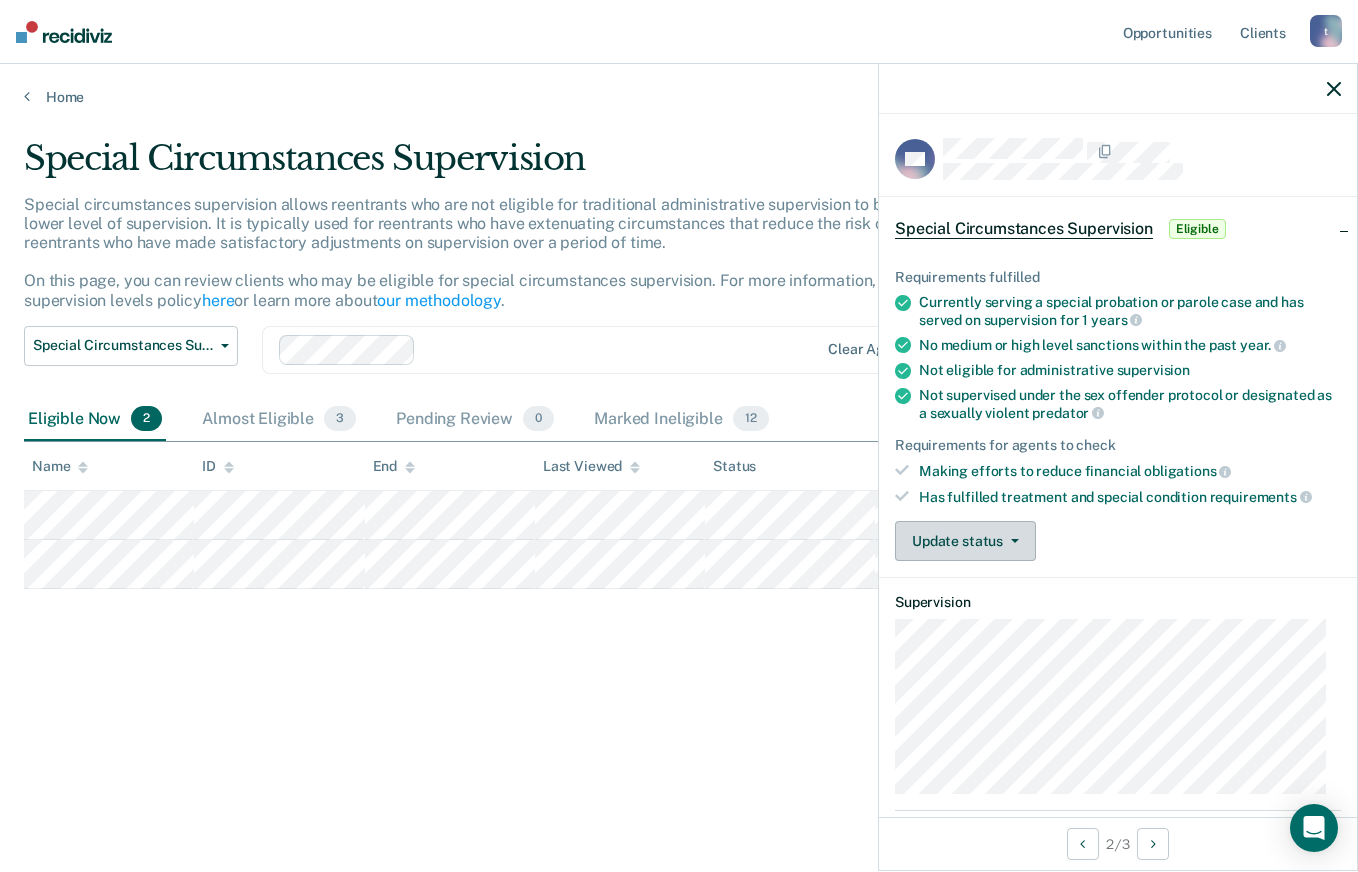click on "Update status" at bounding box center [965, 541] 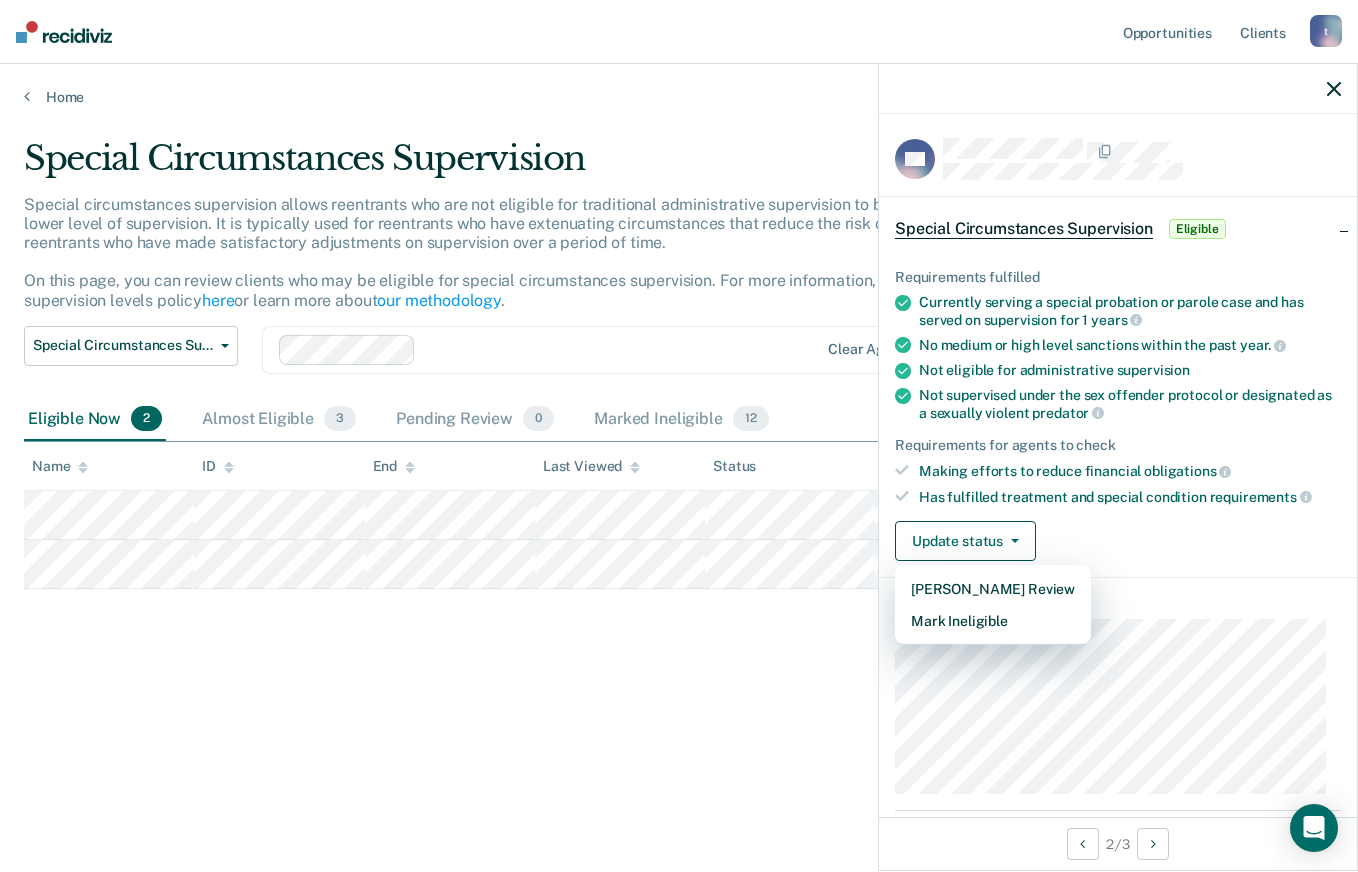 click on "Update status [PERSON_NAME] Review Mark Ineligible" at bounding box center (1118, 541) 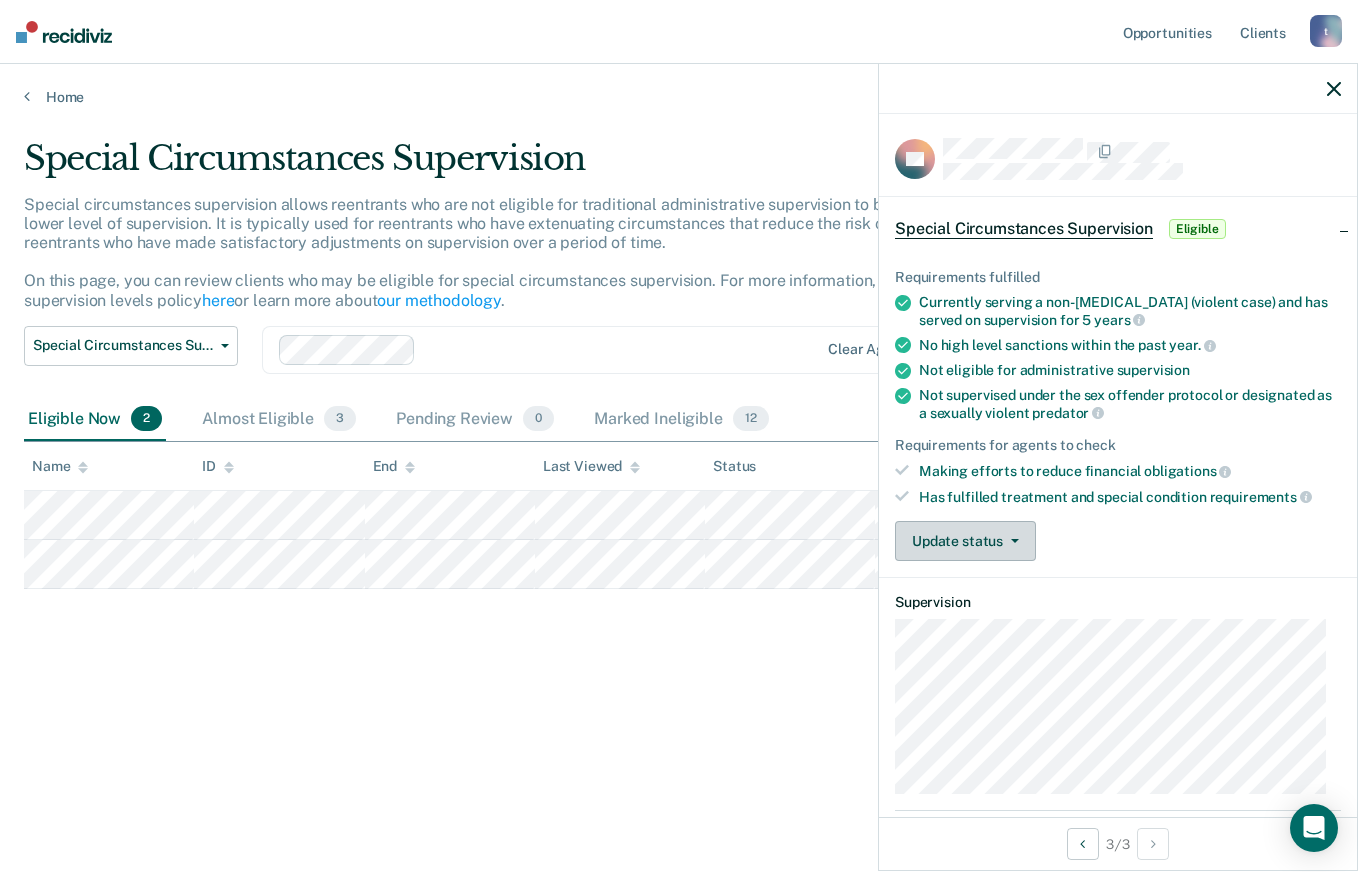 click 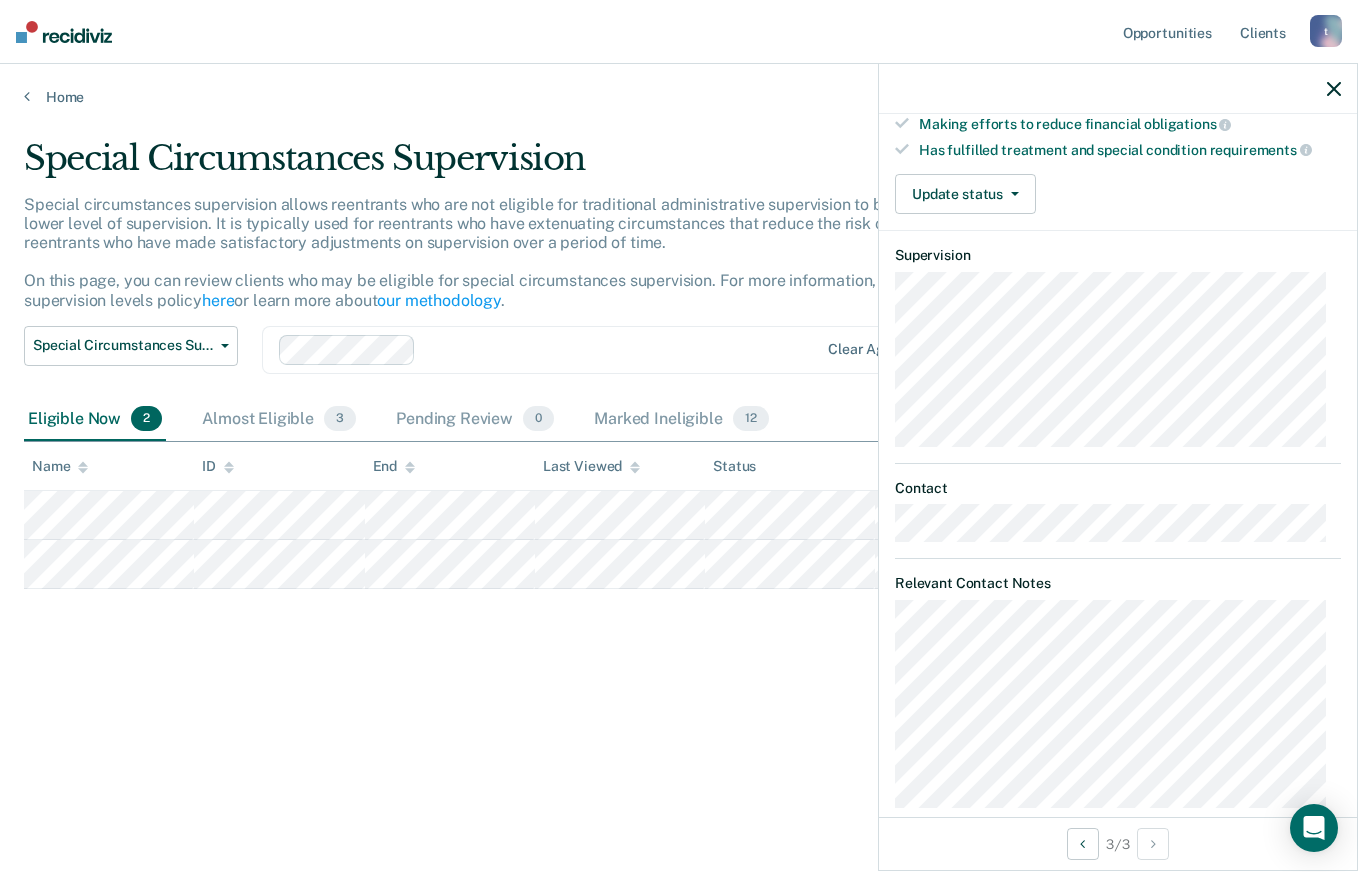 scroll, scrollTop: 376, scrollLeft: 0, axis: vertical 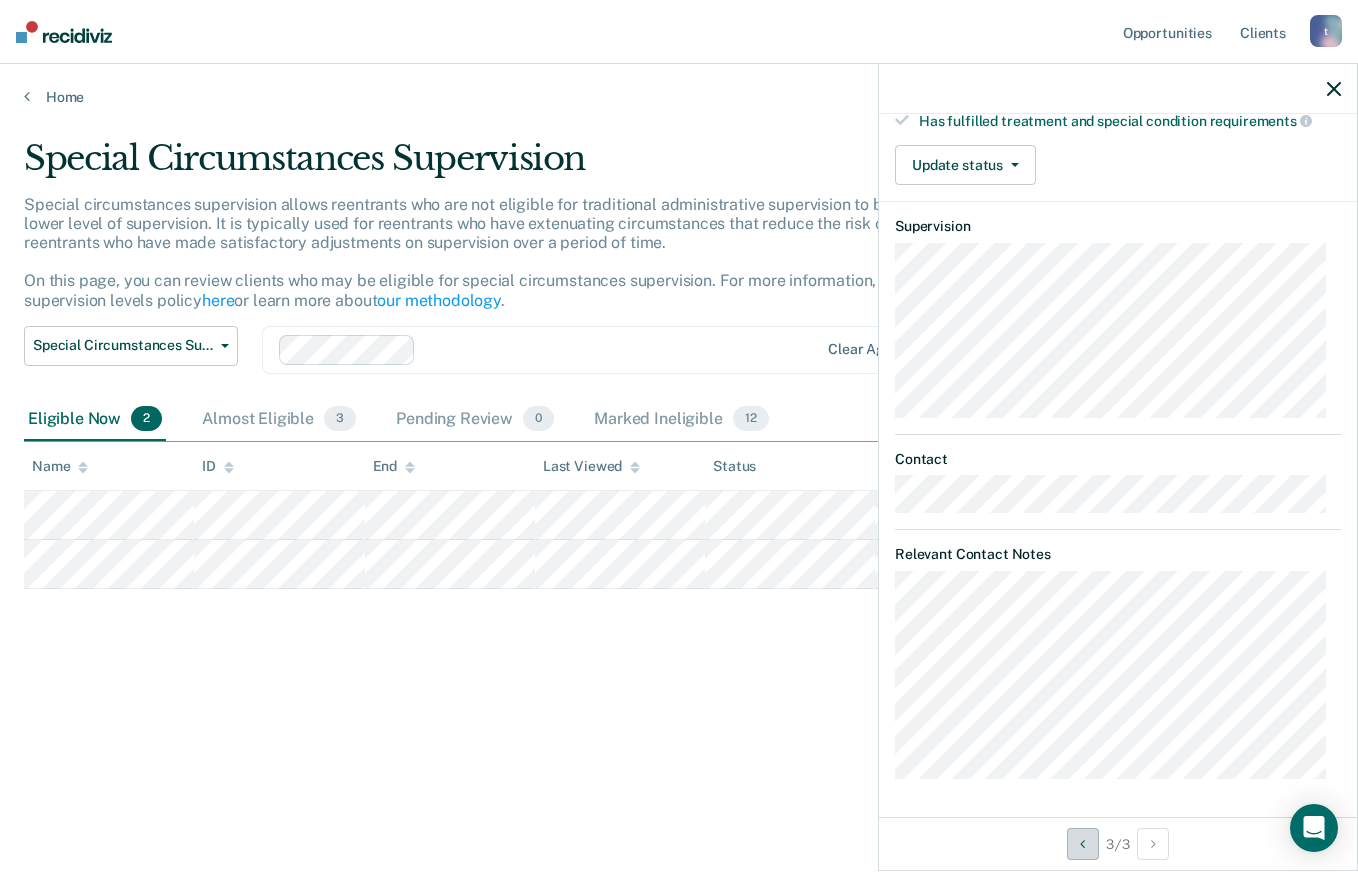 click at bounding box center [1082, 844] 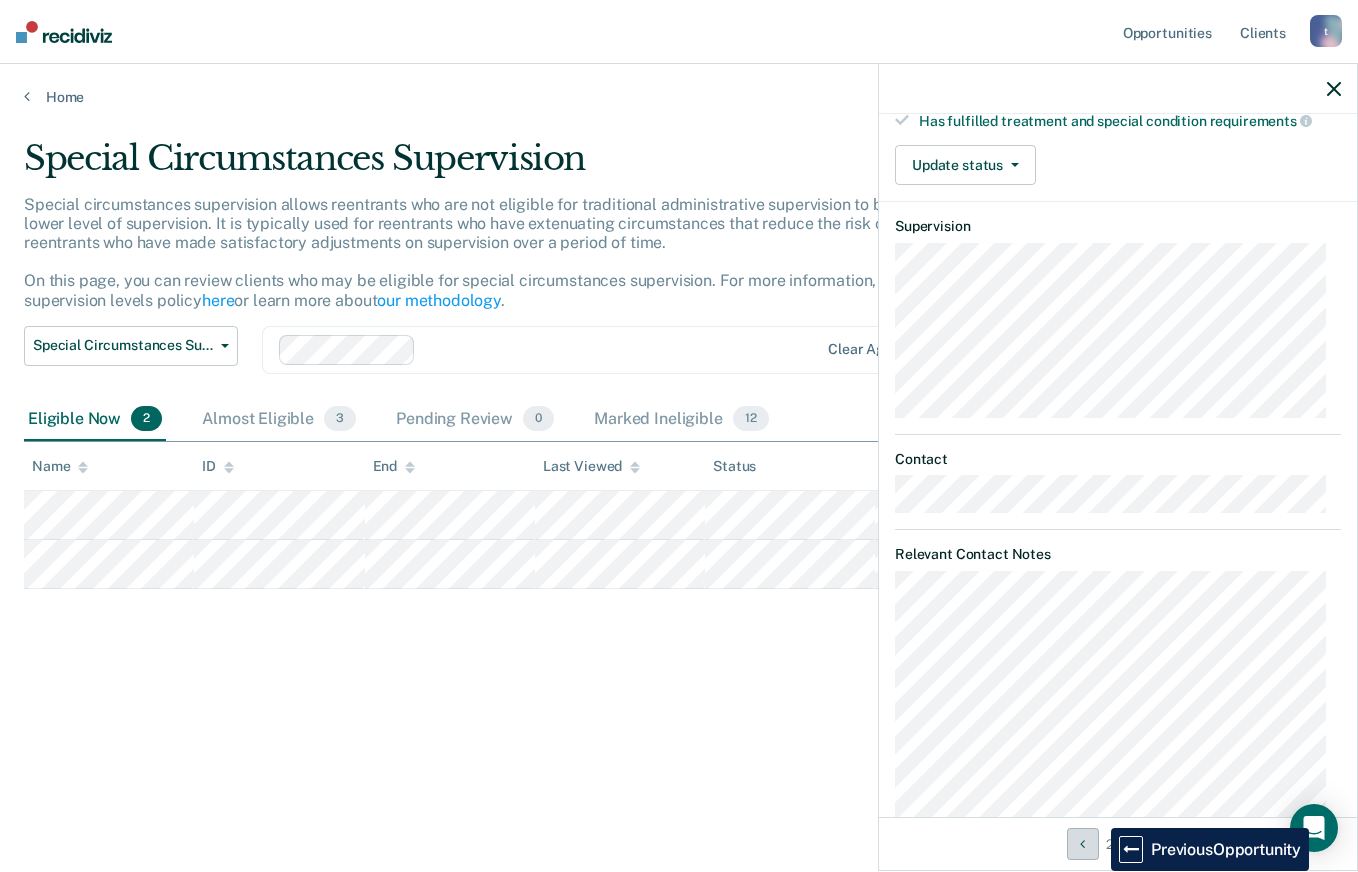 click at bounding box center (1082, 844) 